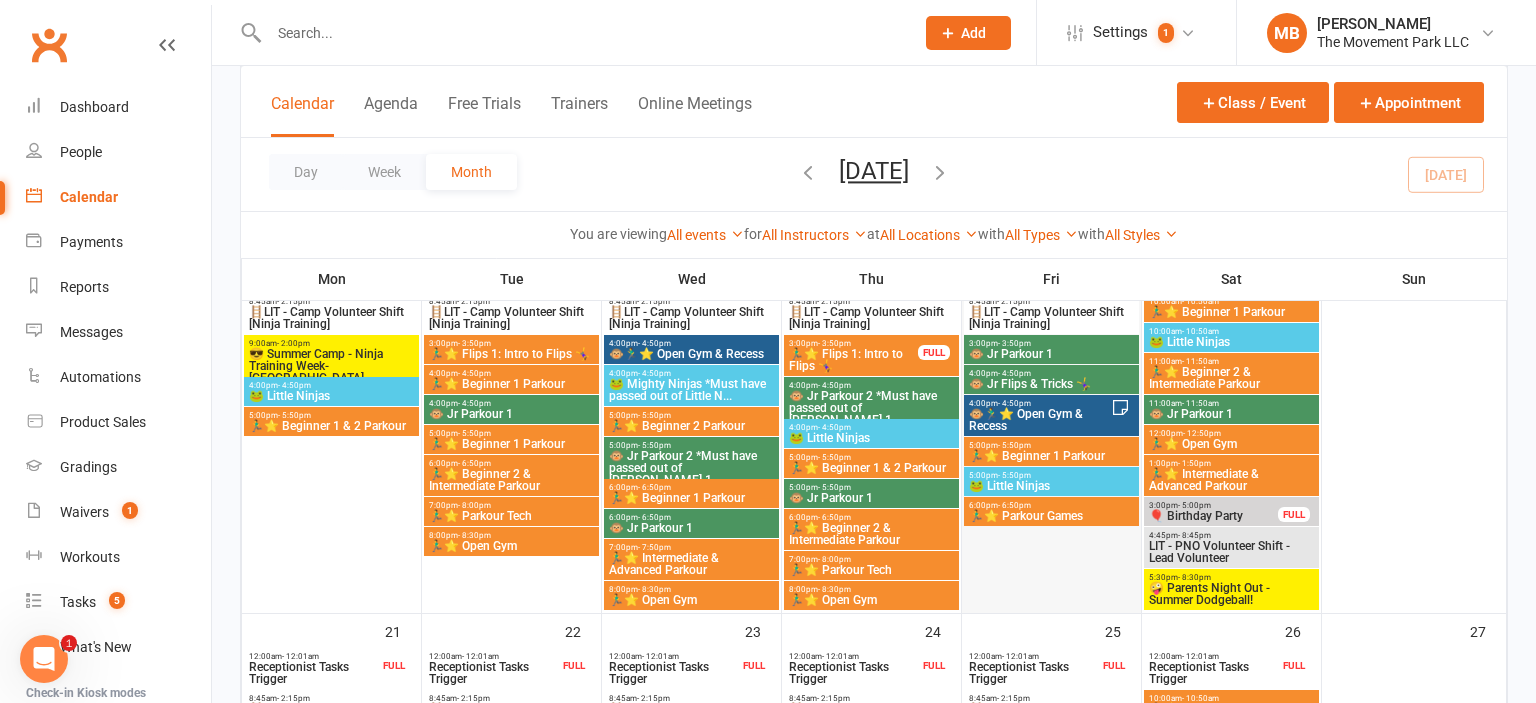 scroll, scrollTop: 0, scrollLeft: 0, axis: both 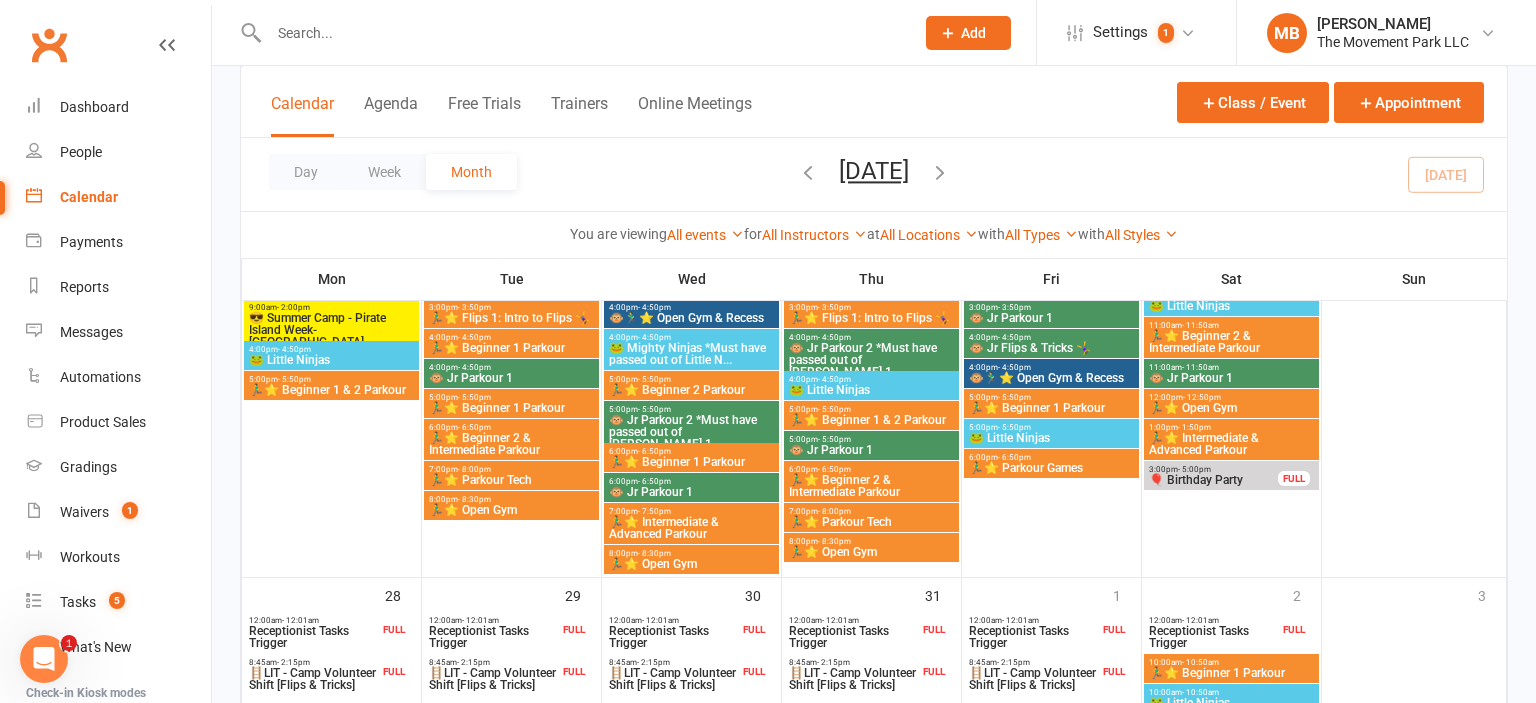click on "😎 Summer Camp - Pirate Island Week-[GEOGRAPHIC_DATA]" at bounding box center (331, 330) 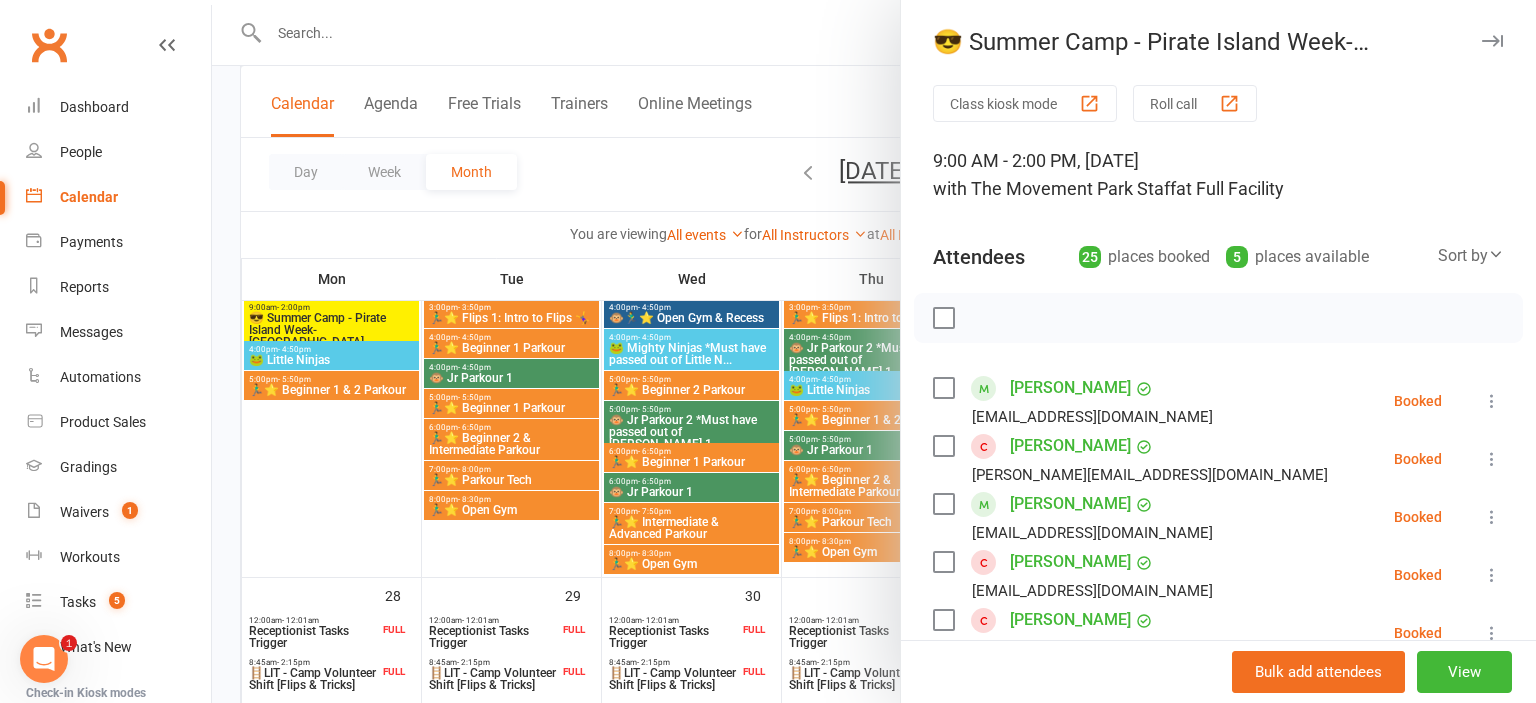 click at bounding box center (874, 351) 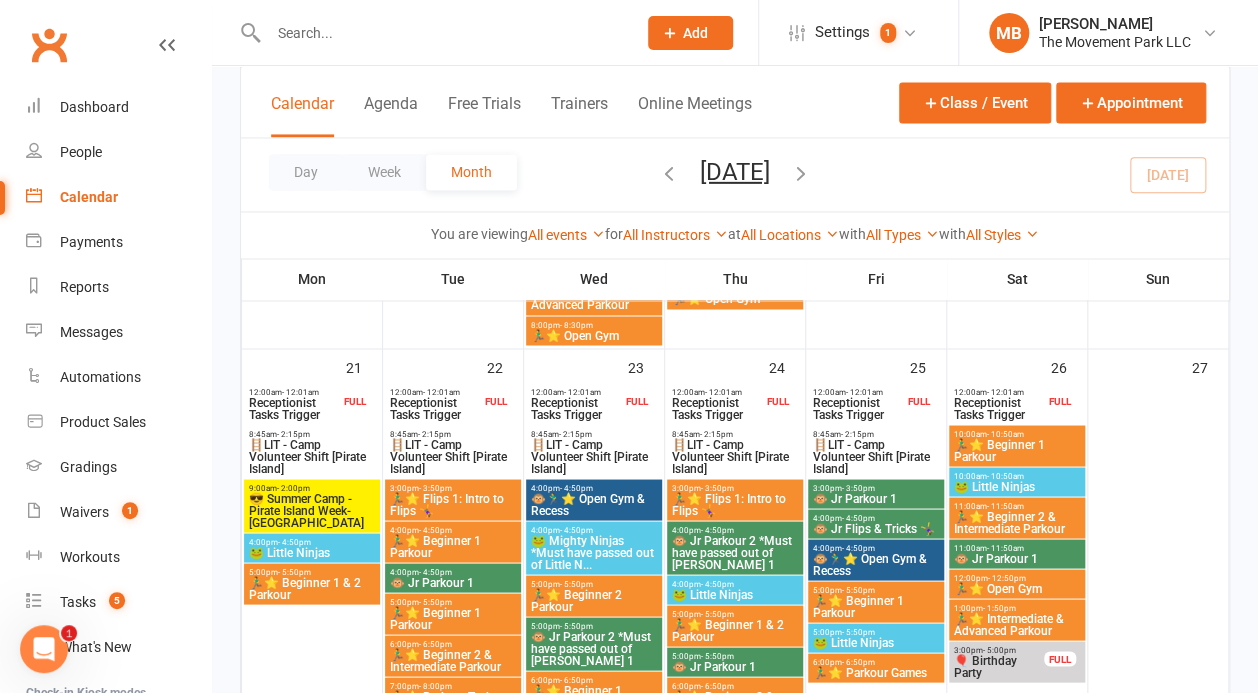 scroll, scrollTop: 1672, scrollLeft: 0, axis: vertical 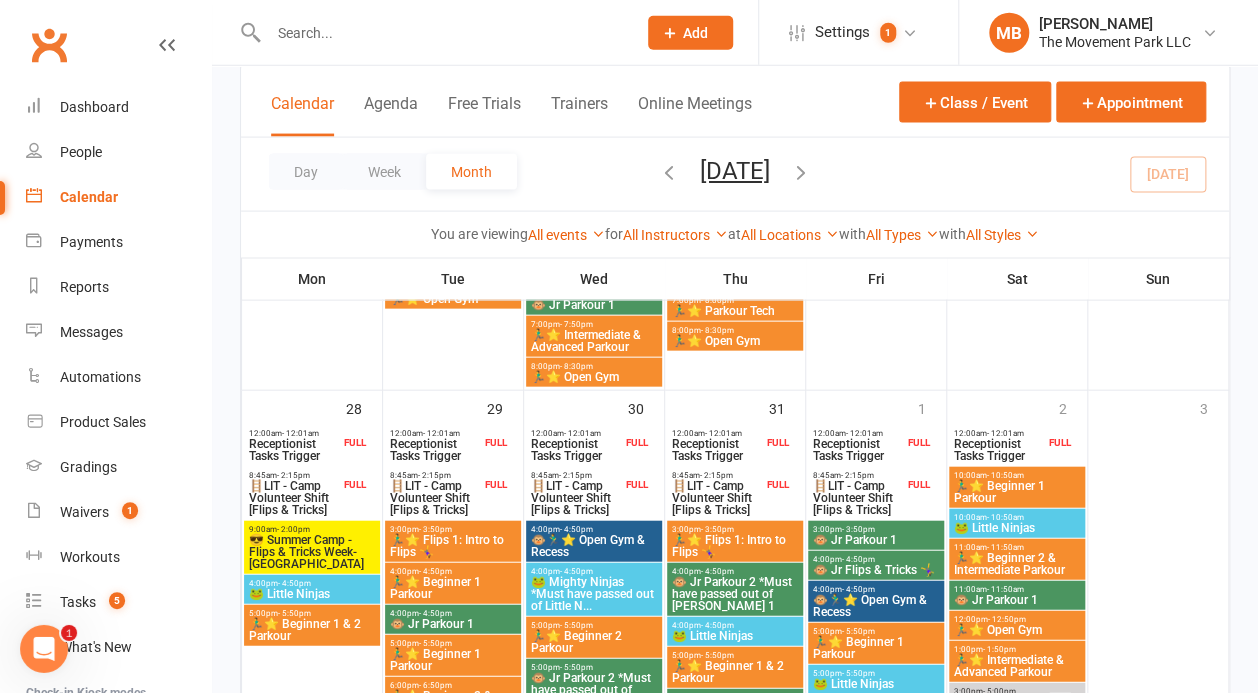 click on "😎 Summer Camp - Flips & Tricks Week-[GEOGRAPHIC_DATA]" at bounding box center (312, 552) 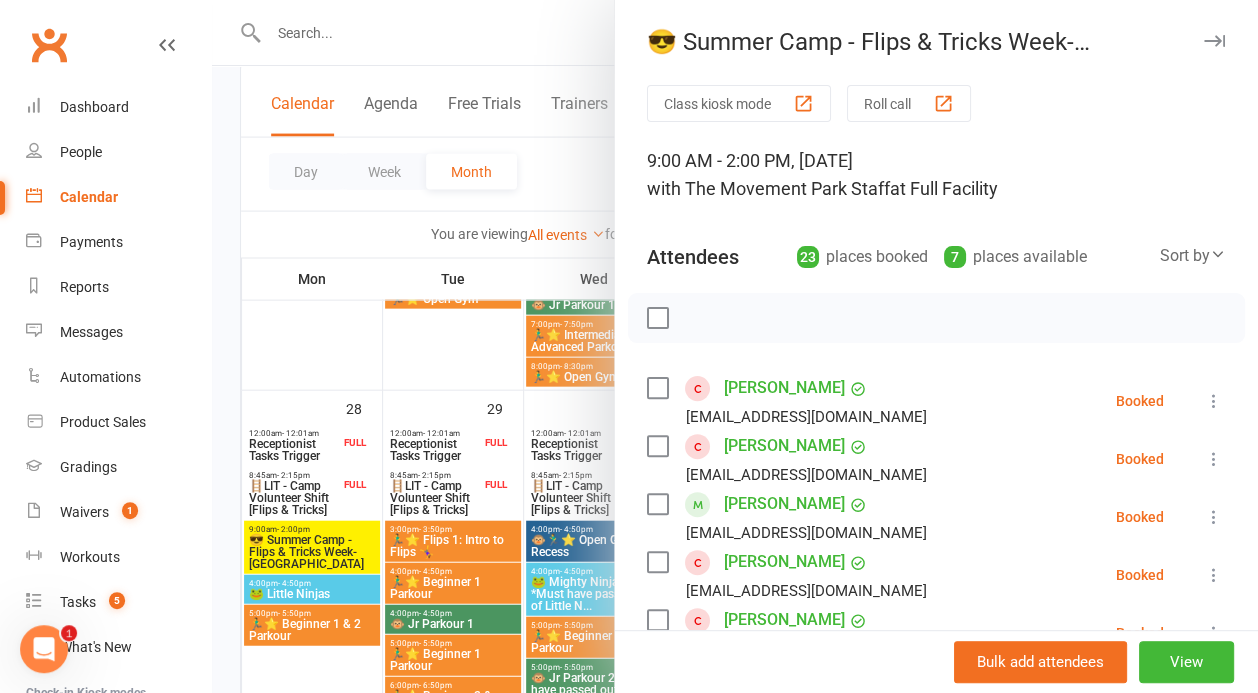 click at bounding box center [735, 346] 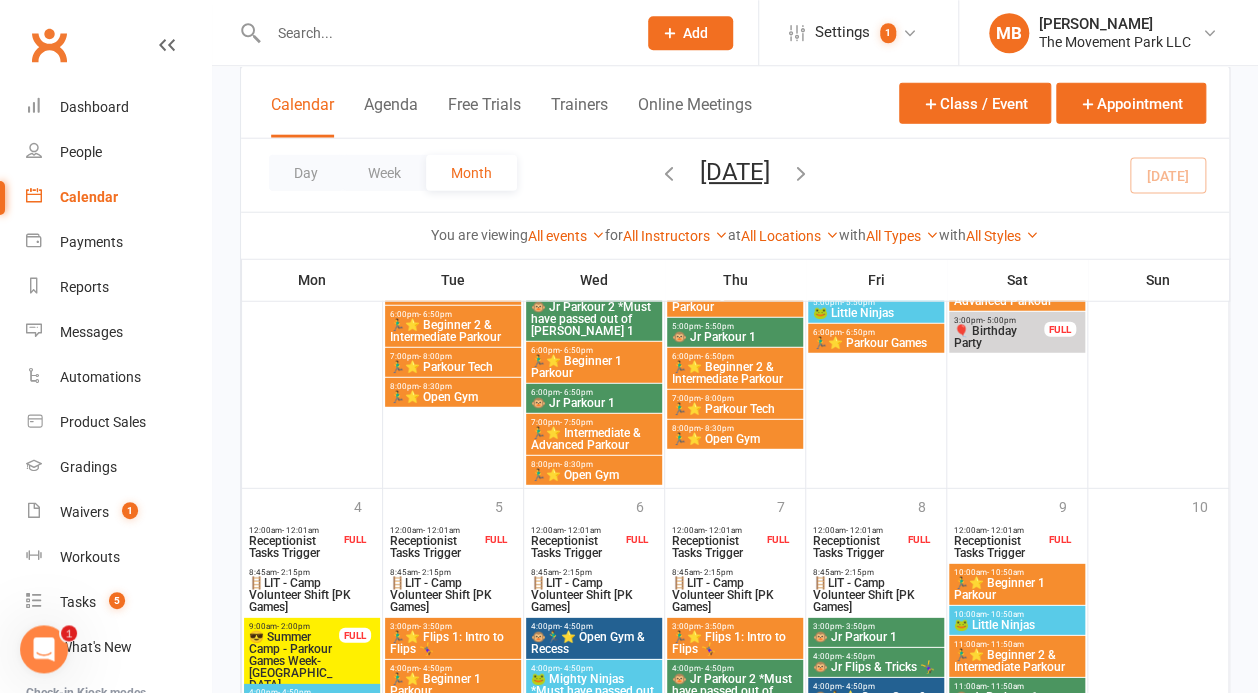 scroll, scrollTop: 2098, scrollLeft: 0, axis: vertical 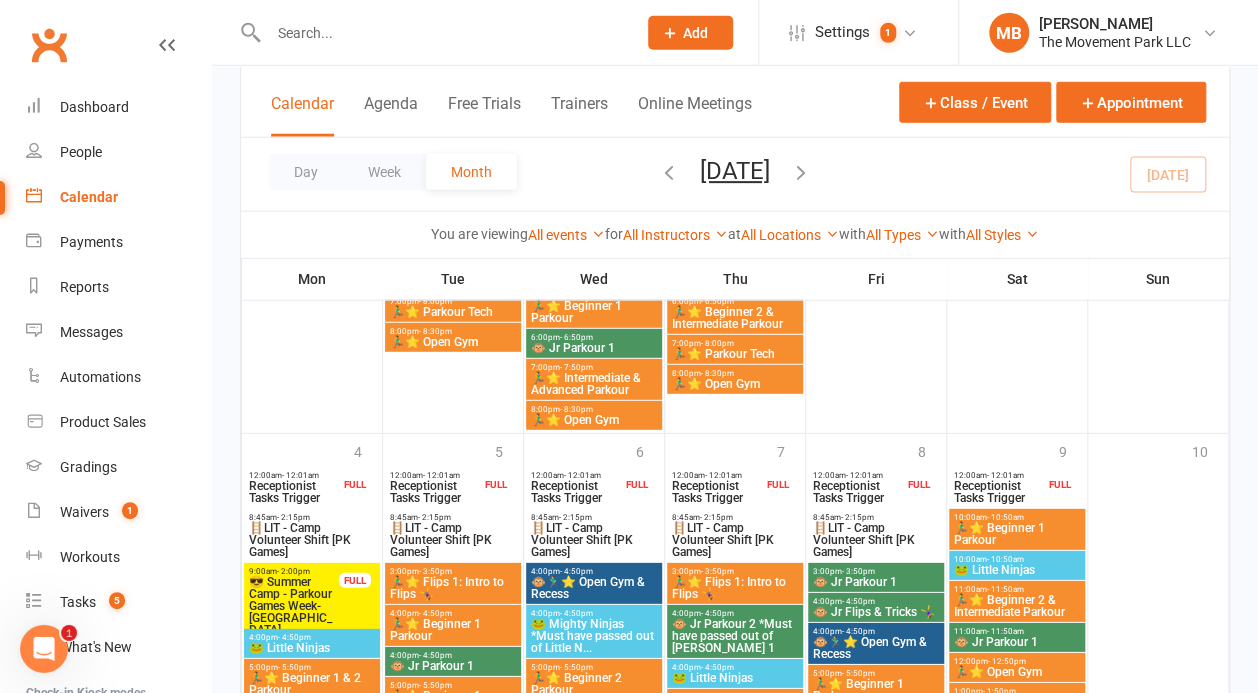 click at bounding box center [801, 172] 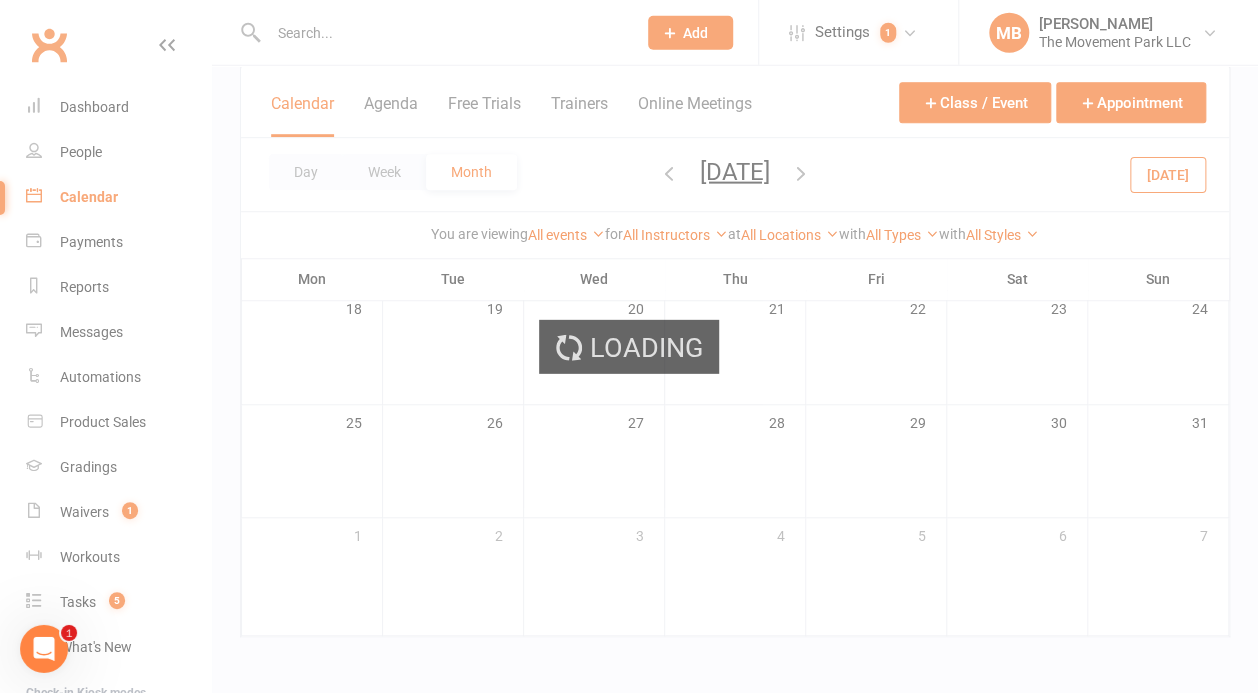 scroll, scrollTop: 472, scrollLeft: 0, axis: vertical 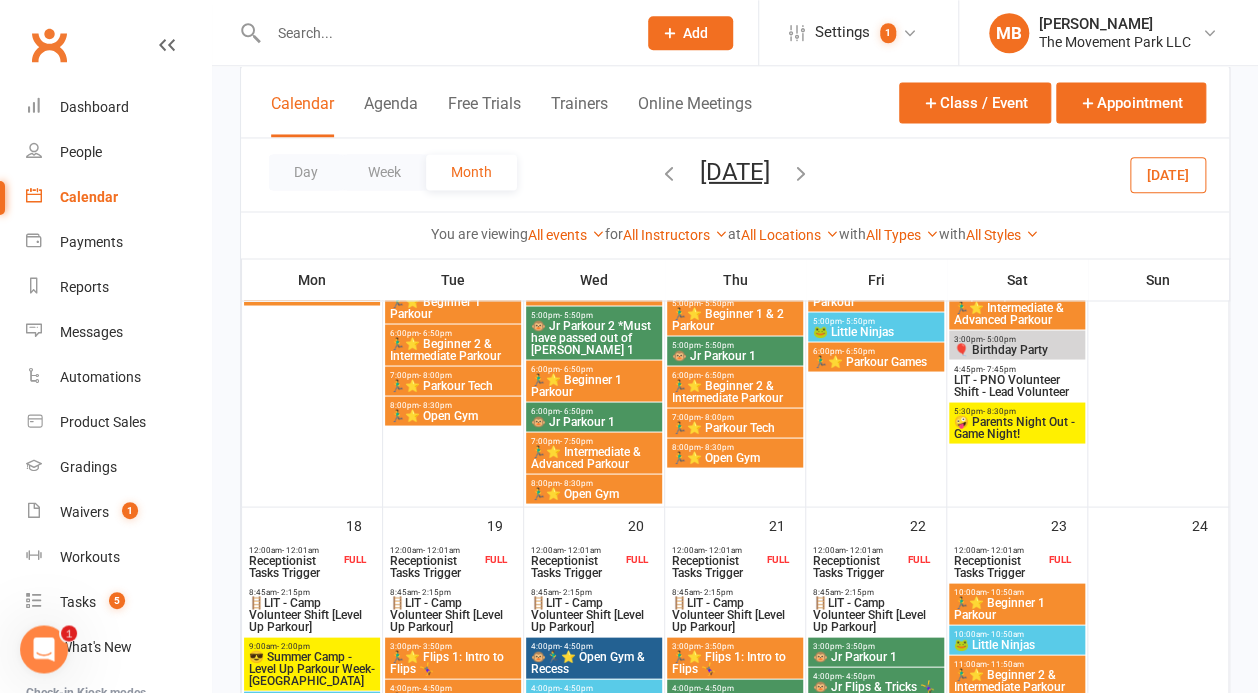 click on "😎 Summer Camp - Level Up Parkour Week-[GEOGRAPHIC_DATA]" at bounding box center (312, 668) 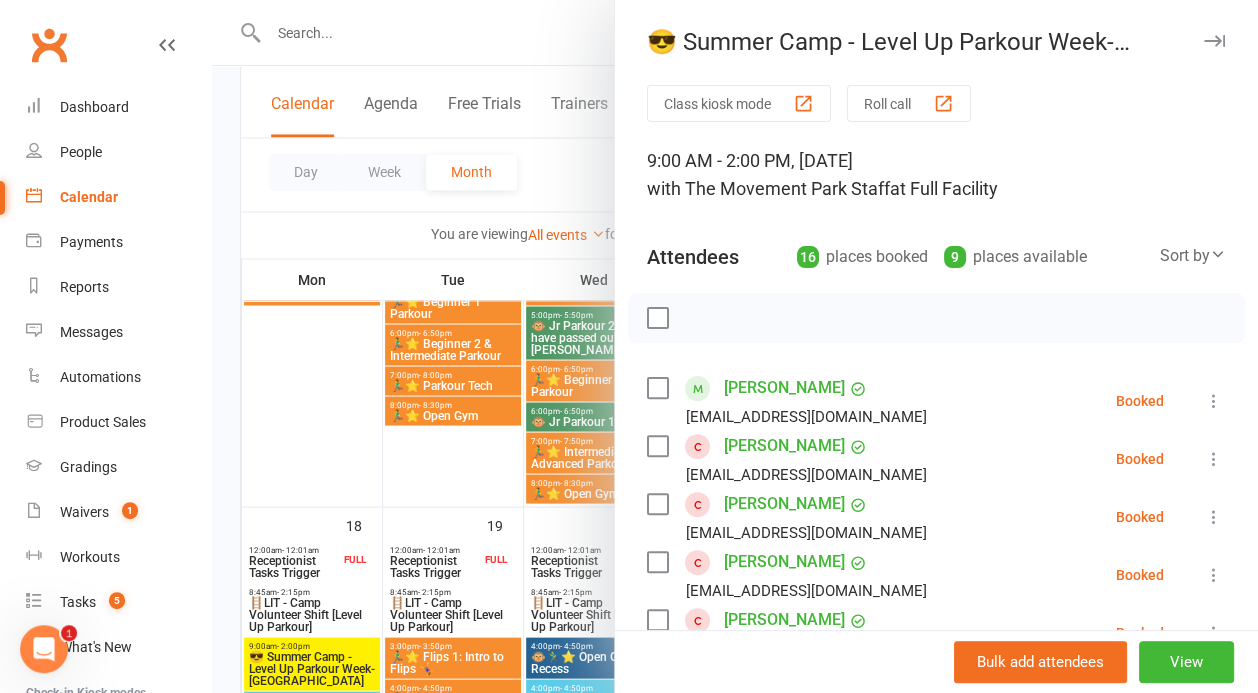 click at bounding box center (735, 346) 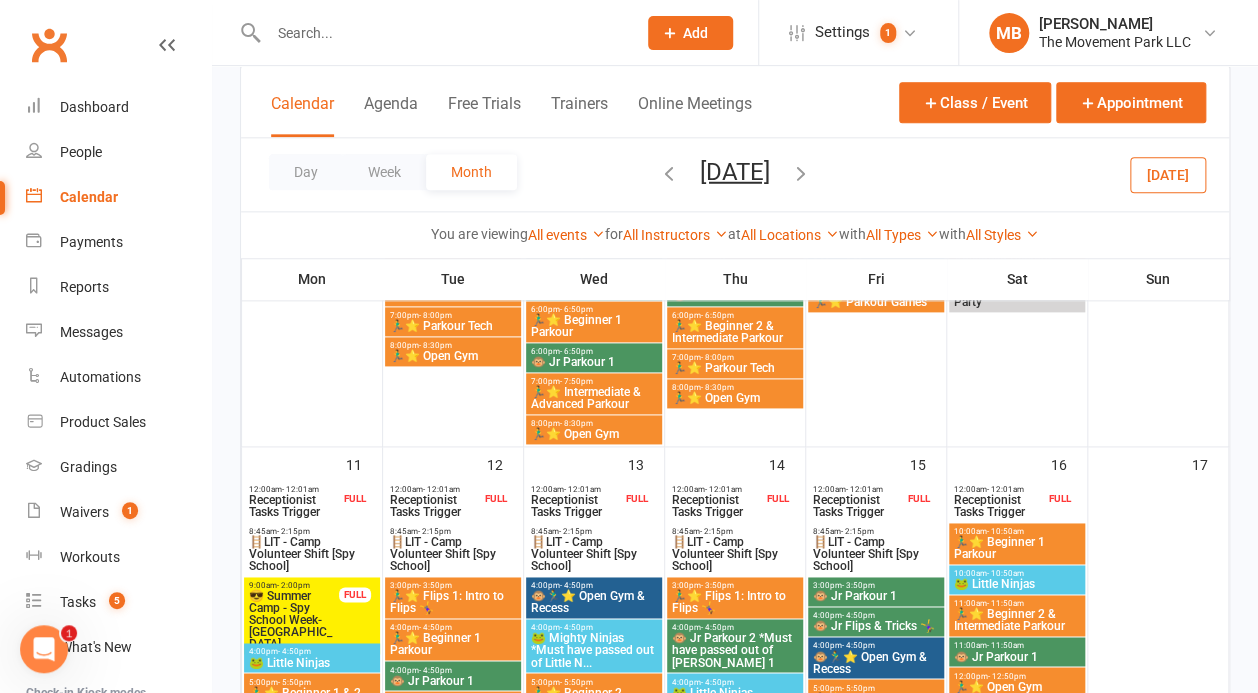 scroll, scrollTop: 899, scrollLeft: 0, axis: vertical 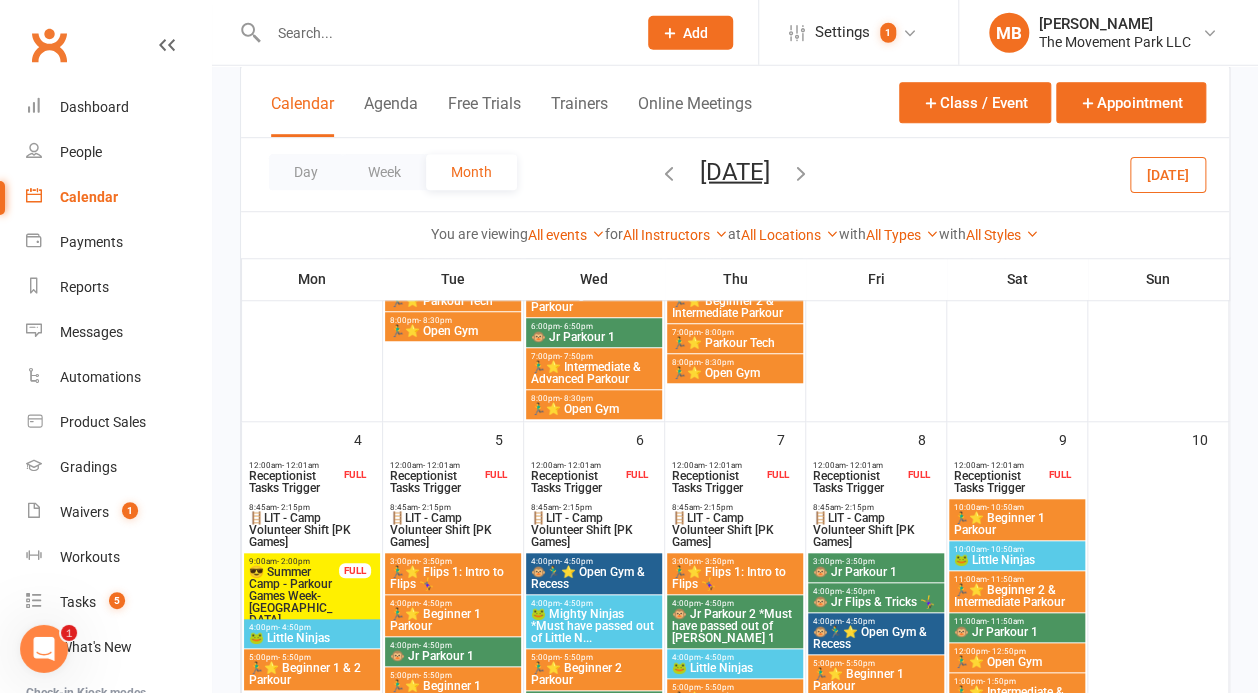 click on "9:00am  - 2:00pm 😎 Summer Camp - Parkour Games Week-[GEOGRAPHIC_DATA] FULL" at bounding box center (312, 591) 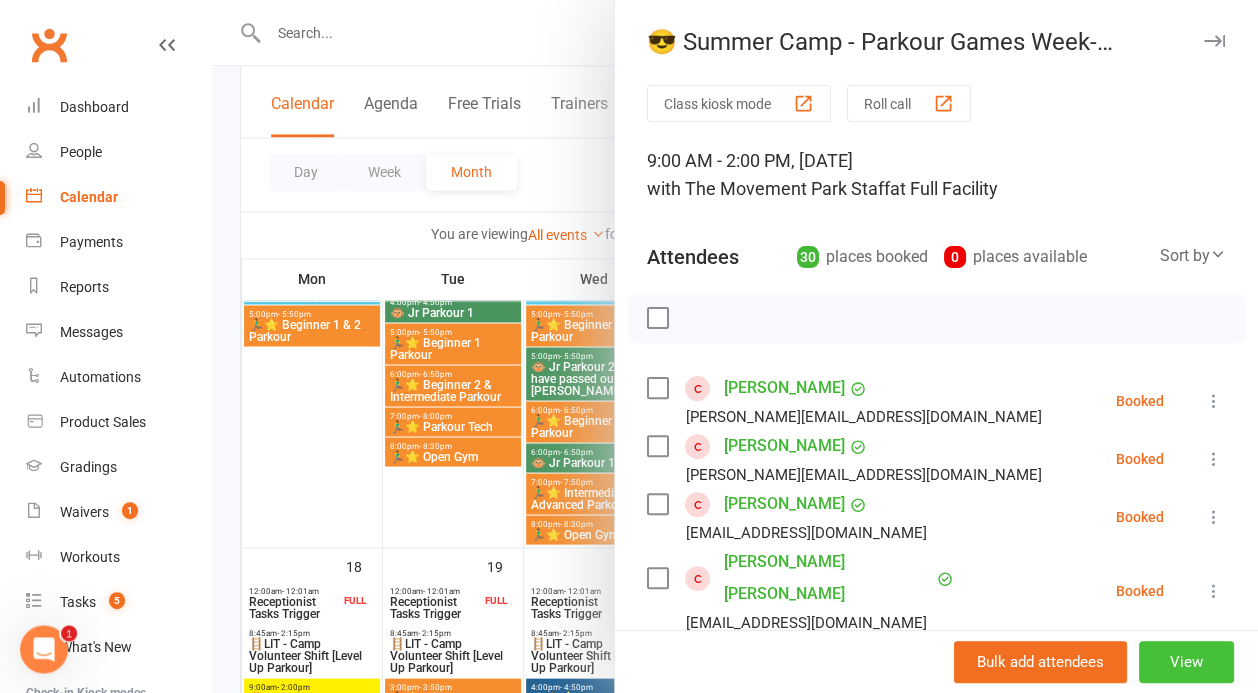 scroll, scrollTop: 1325, scrollLeft: 0, axis: vertical 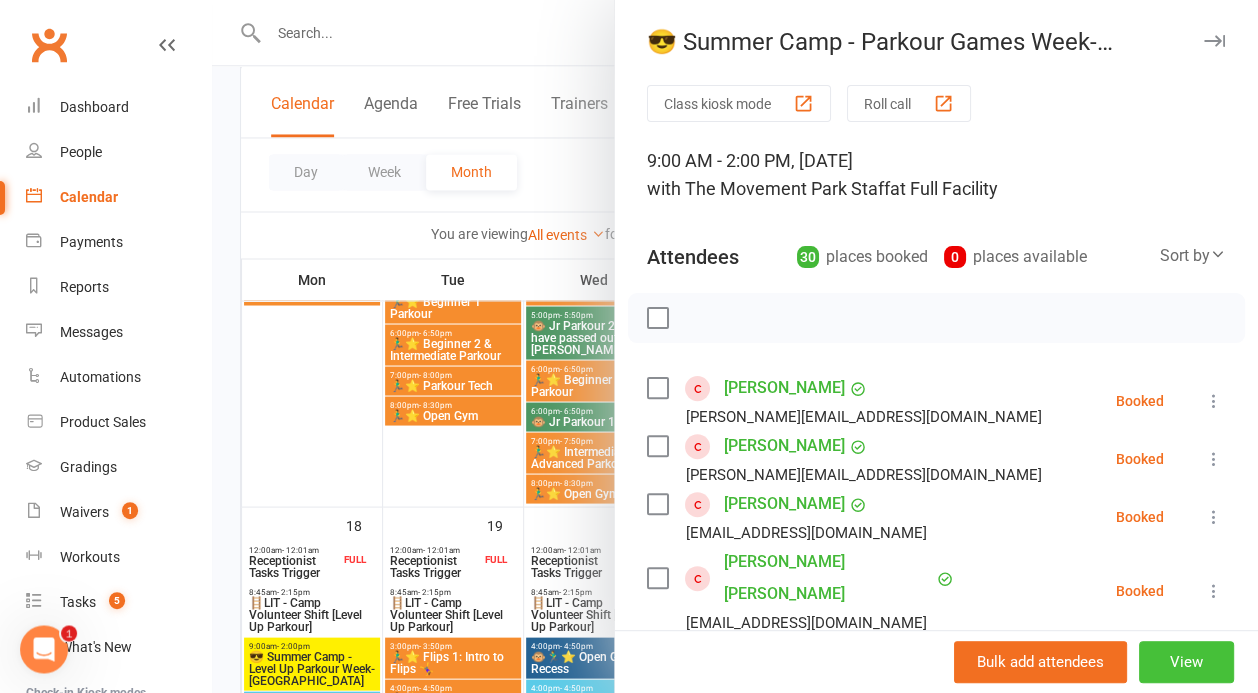 click on "View" at bounding box center [1186, 662] 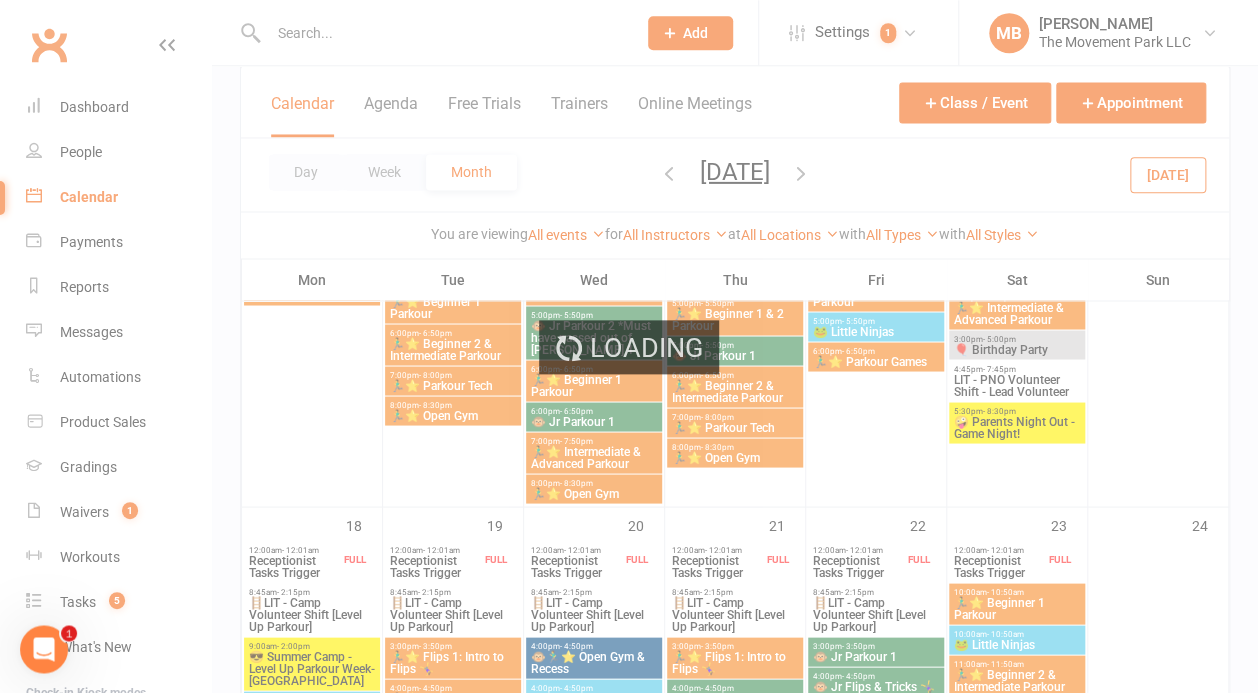 scroll, scrollTop: 0, scrollLeft: 0, axis: both 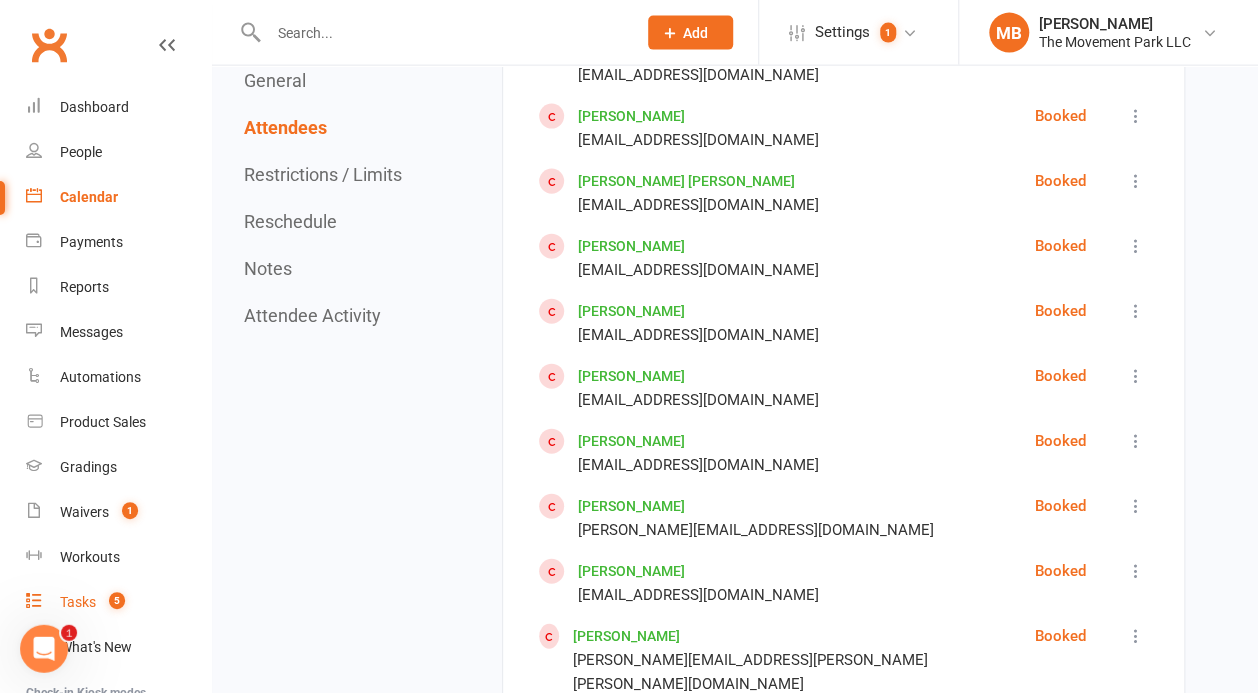 click on "Tasks   5" at bounding box center [118, 602] 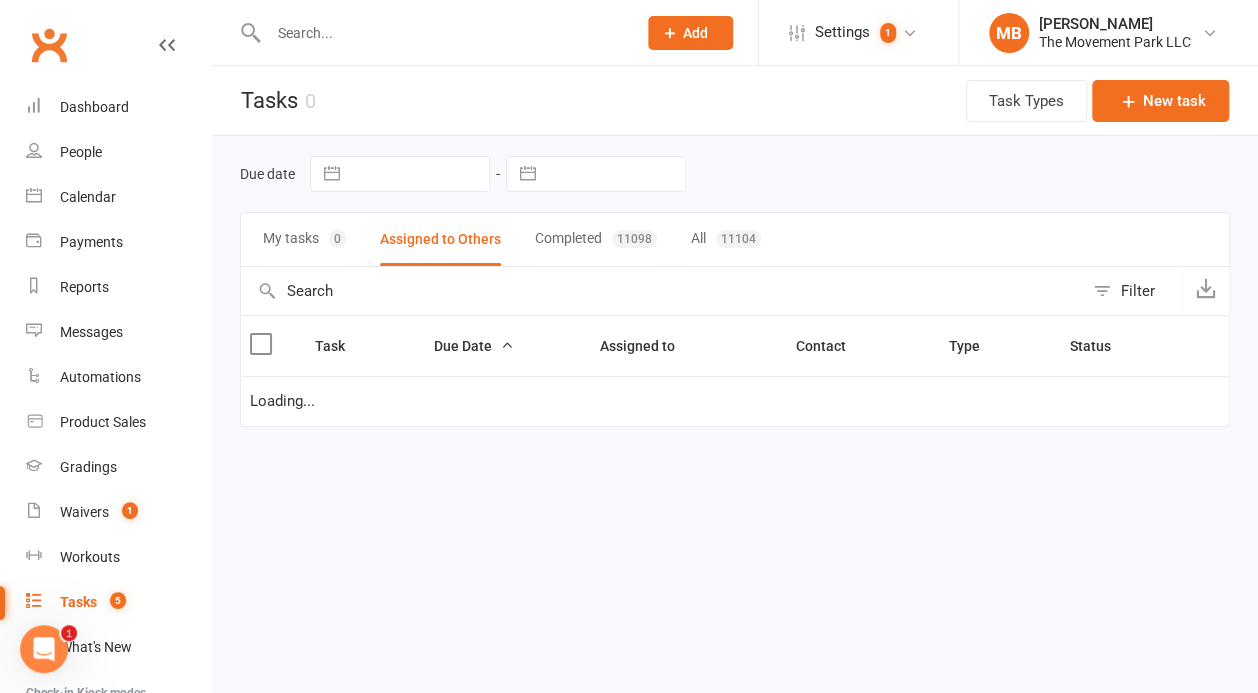 select on "waiting" 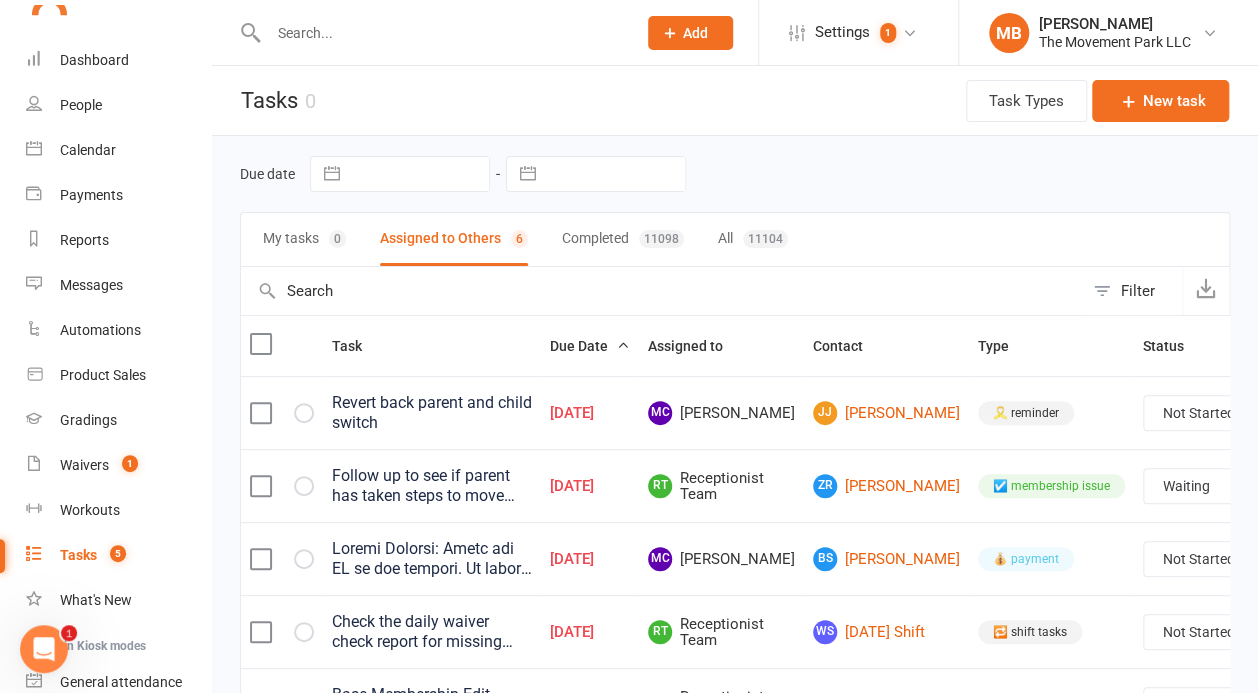scroll, scrollTop: 58, scrollLeft: 0, axis: vertical 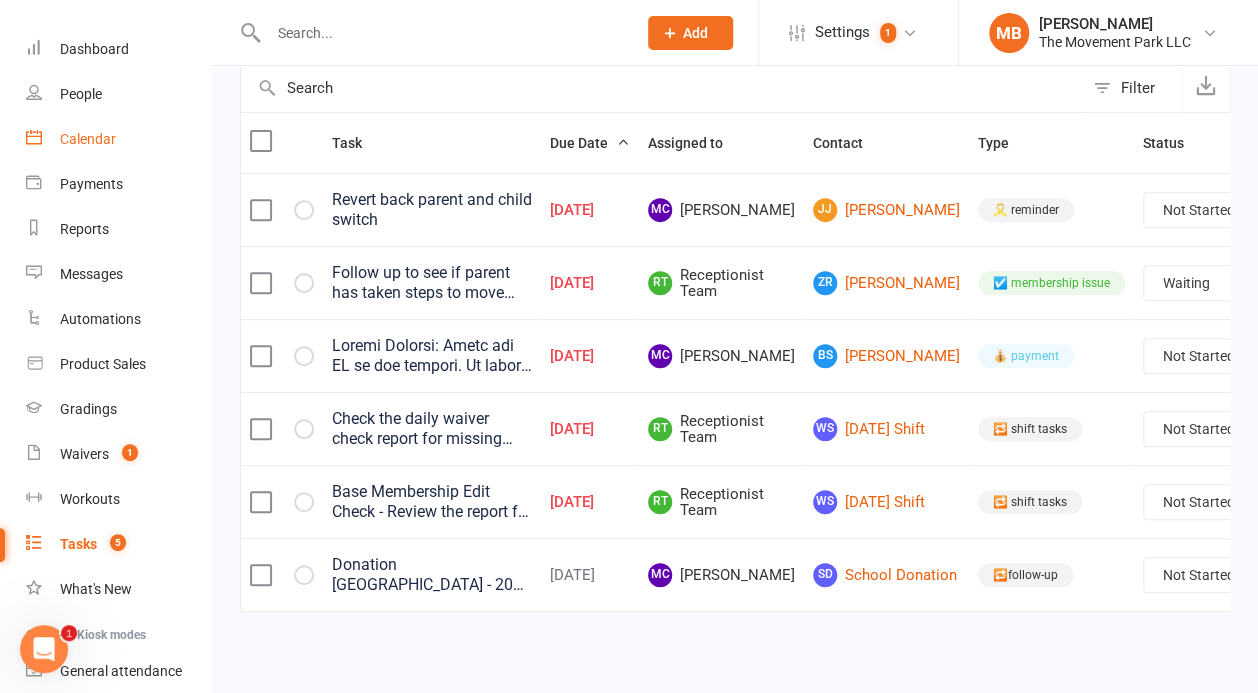 click on "Calendar" at bounding box center (118, 139) 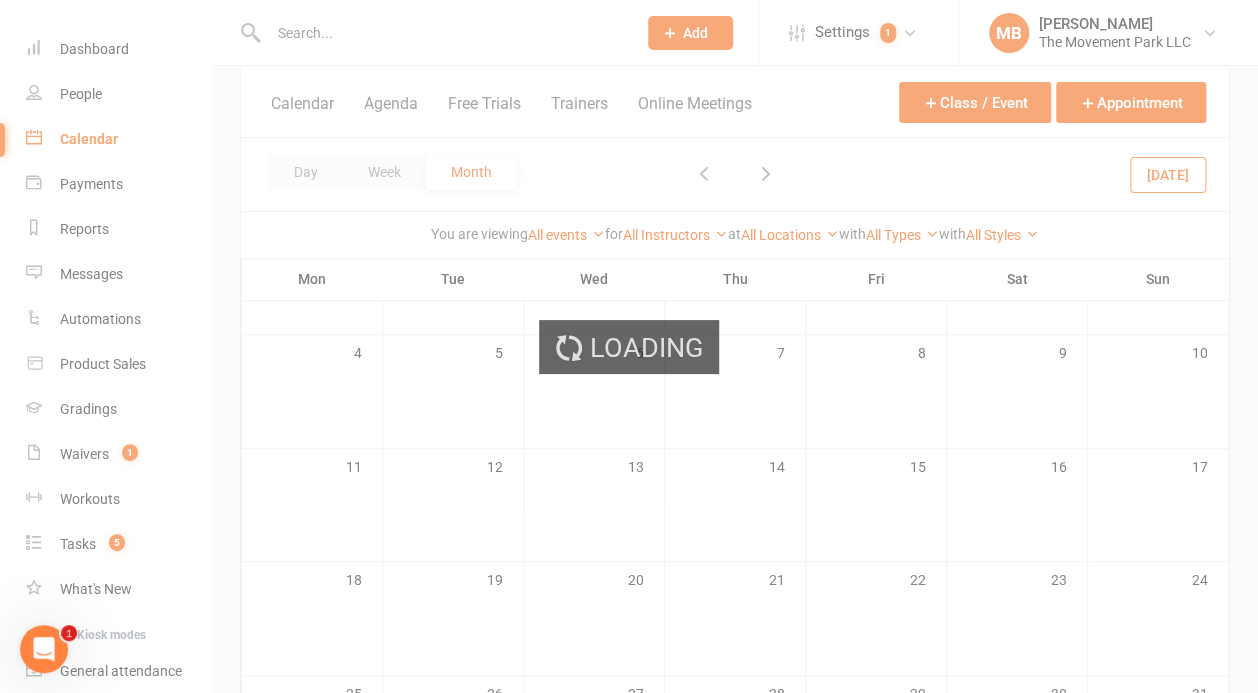 scroll, scrollTop: 58, scrollLeft: 0, axis: vertical 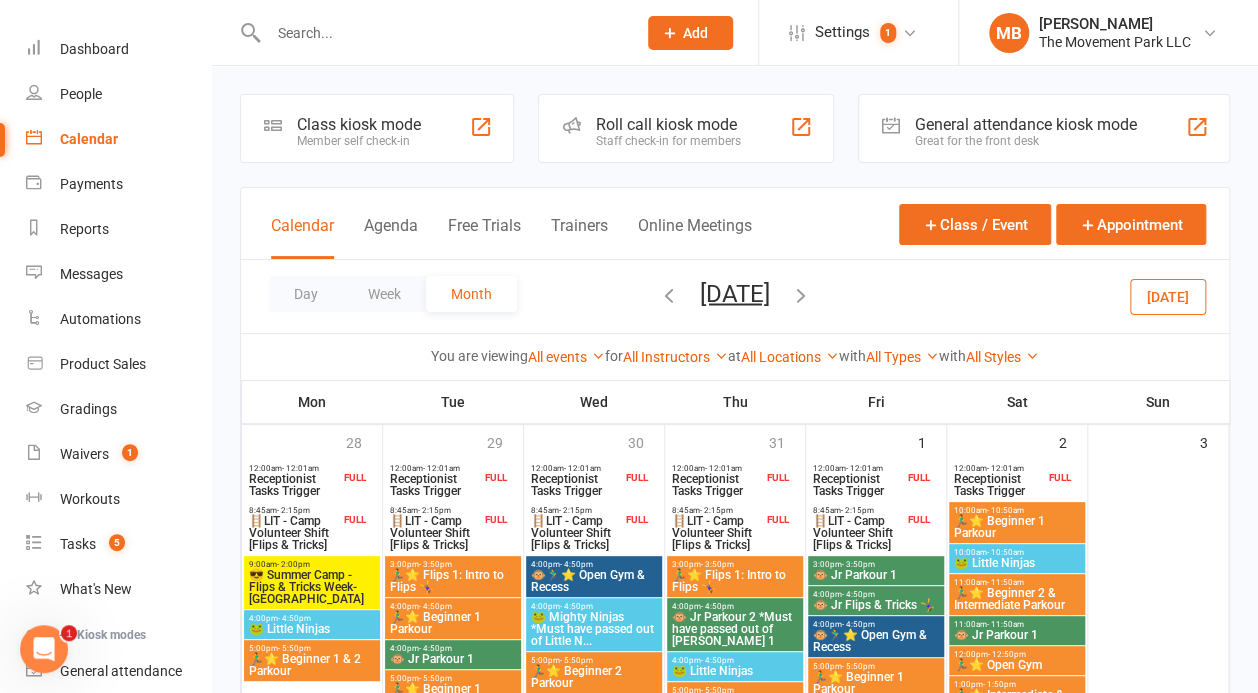 click at bounding box center (442, 33) 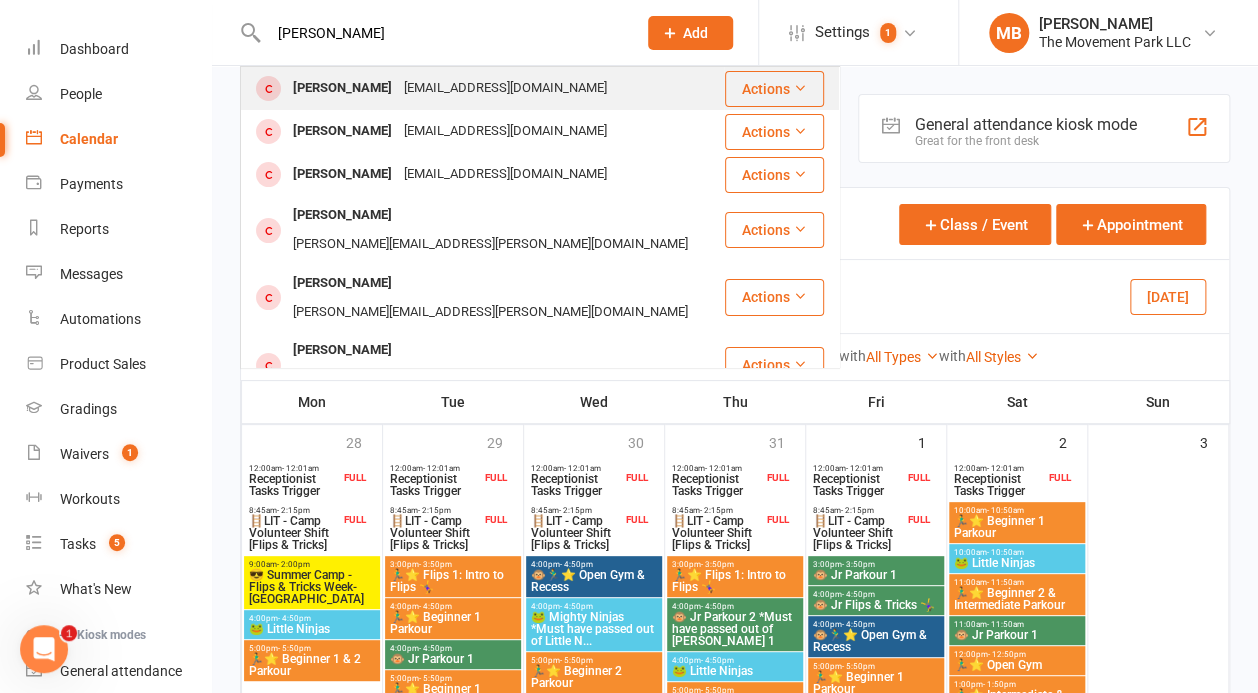 type on "[PERSON_NAME]" 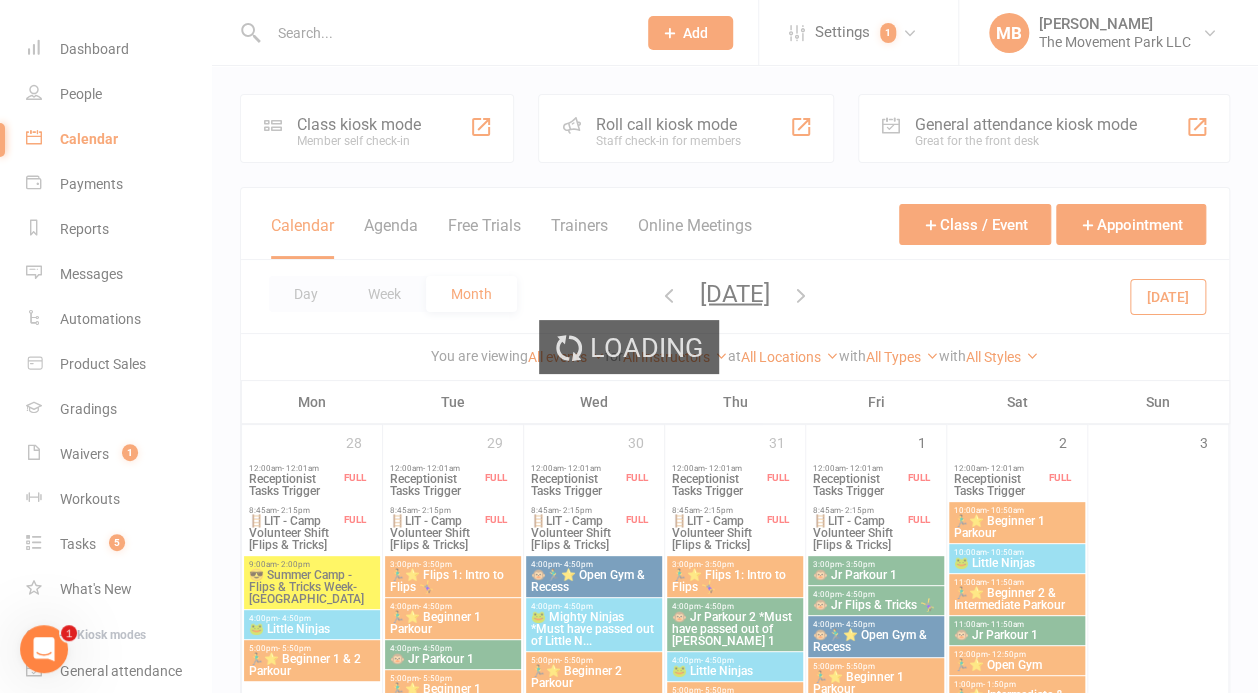 scroll, scrollTop: 58, scrollLeft: 0, axis: vertical 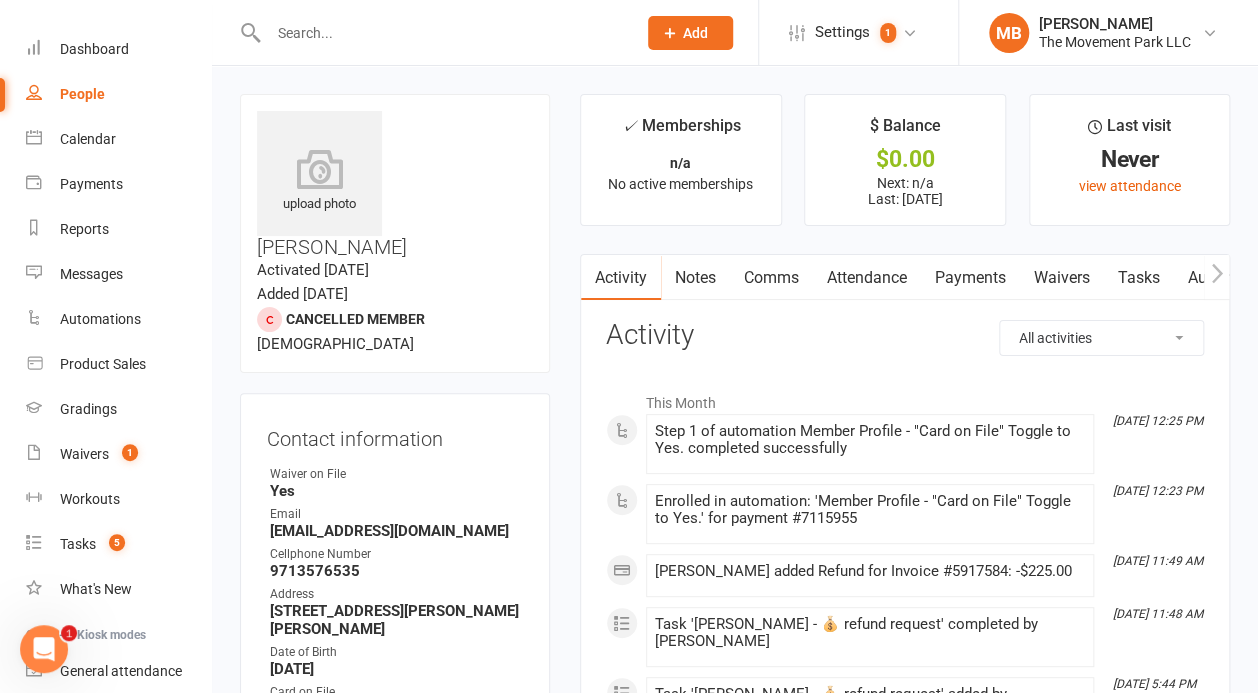 click on "Notes" at bounding box center [695, 278] 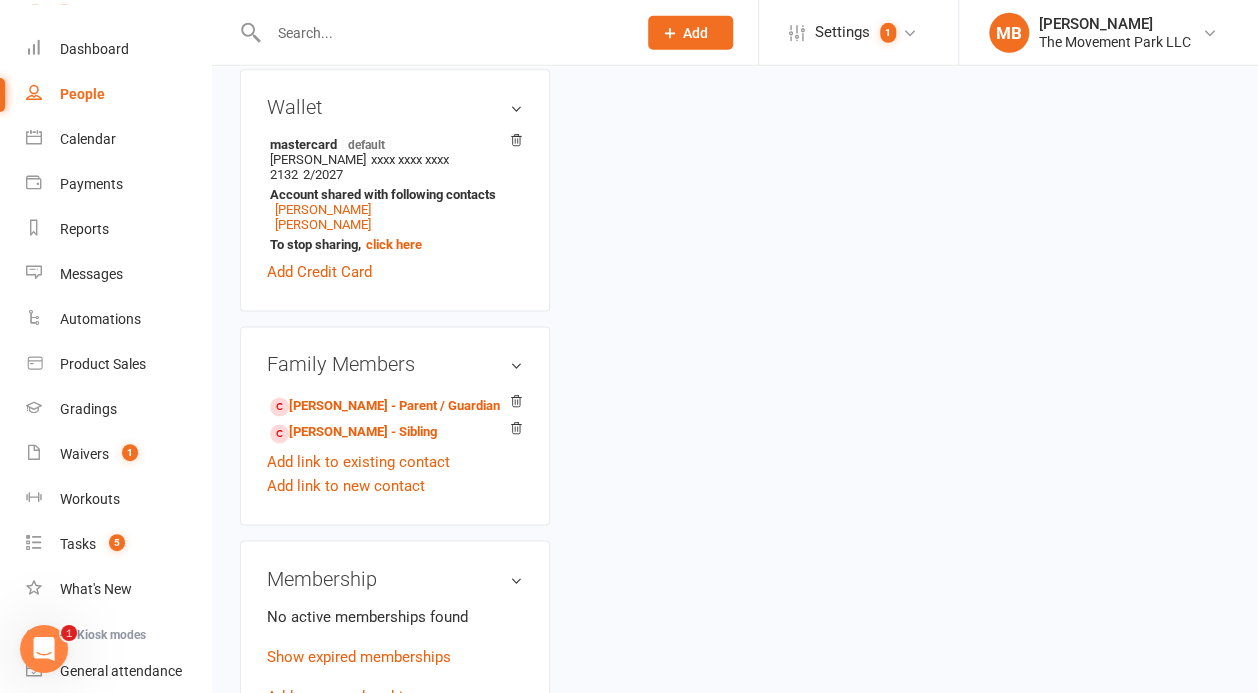 scroll, scrollTop: 1183, scrollLeft: 0, axis: vertical 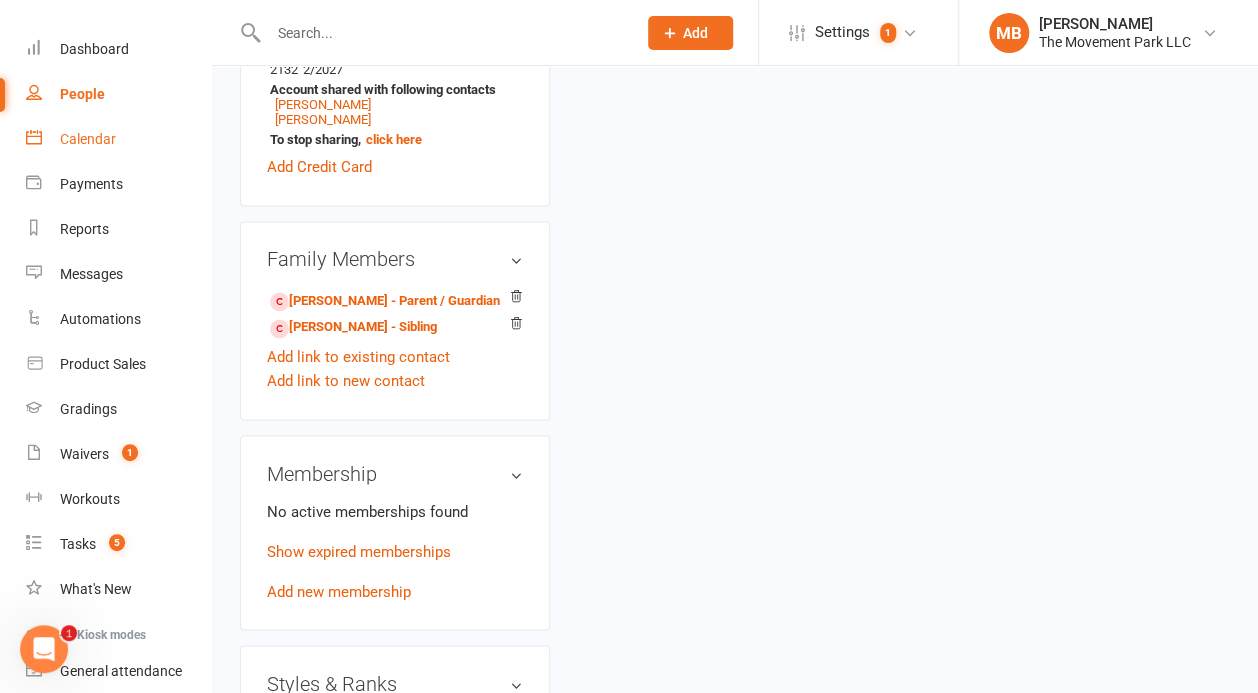 click on "Calendar" at bounding box center [88, 139] 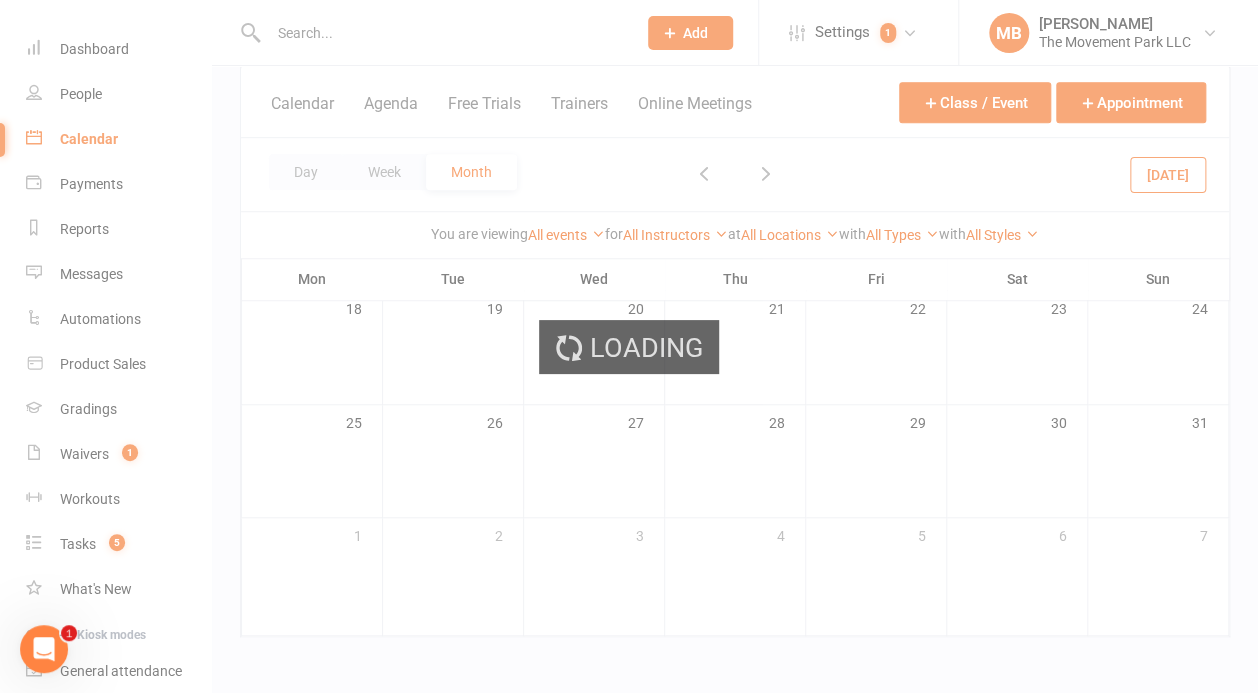 scroll, scrollTop: 58, scrollLeft: 0, axis: vertical 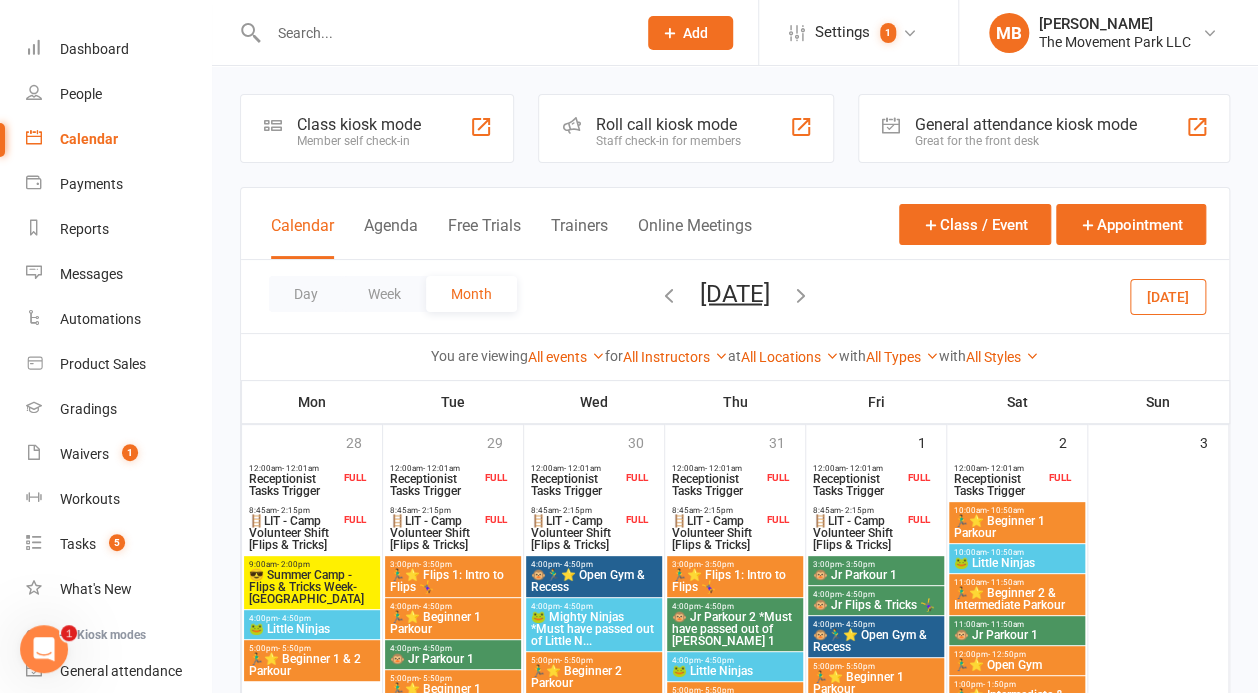 click on "[DATE]" at bounding box center (1168, 296) 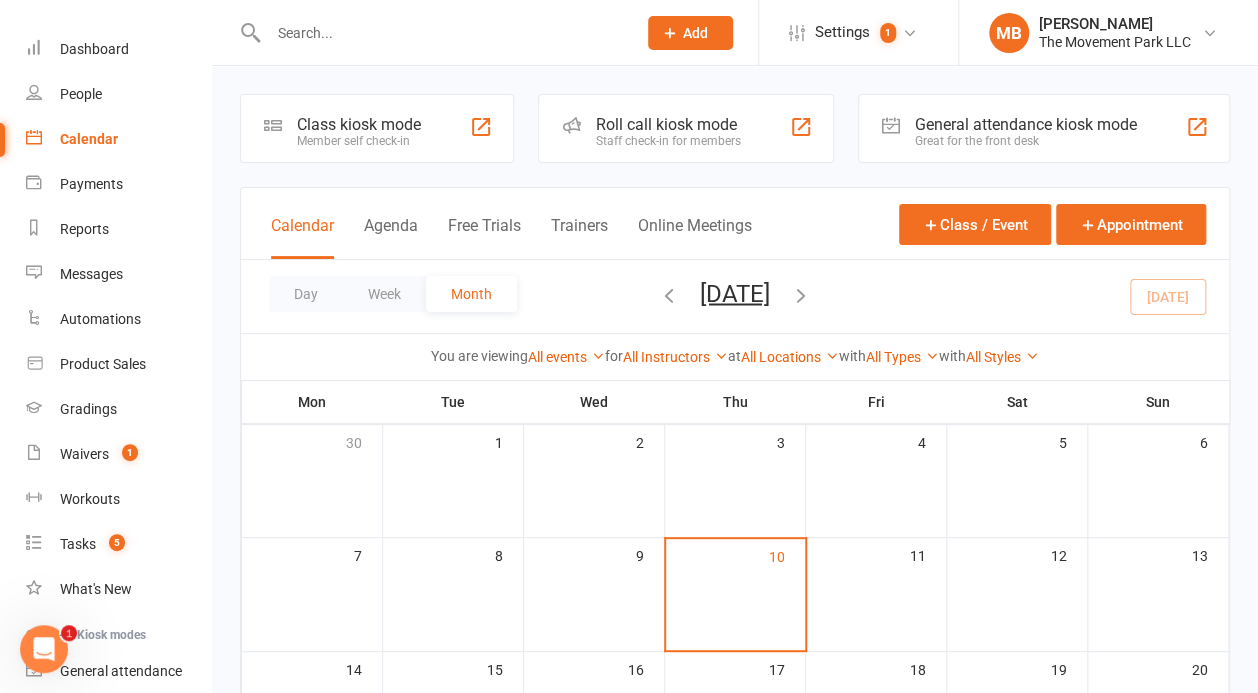 scroll, scrollTop: 58, scrollLeft: 0, axis: vertical 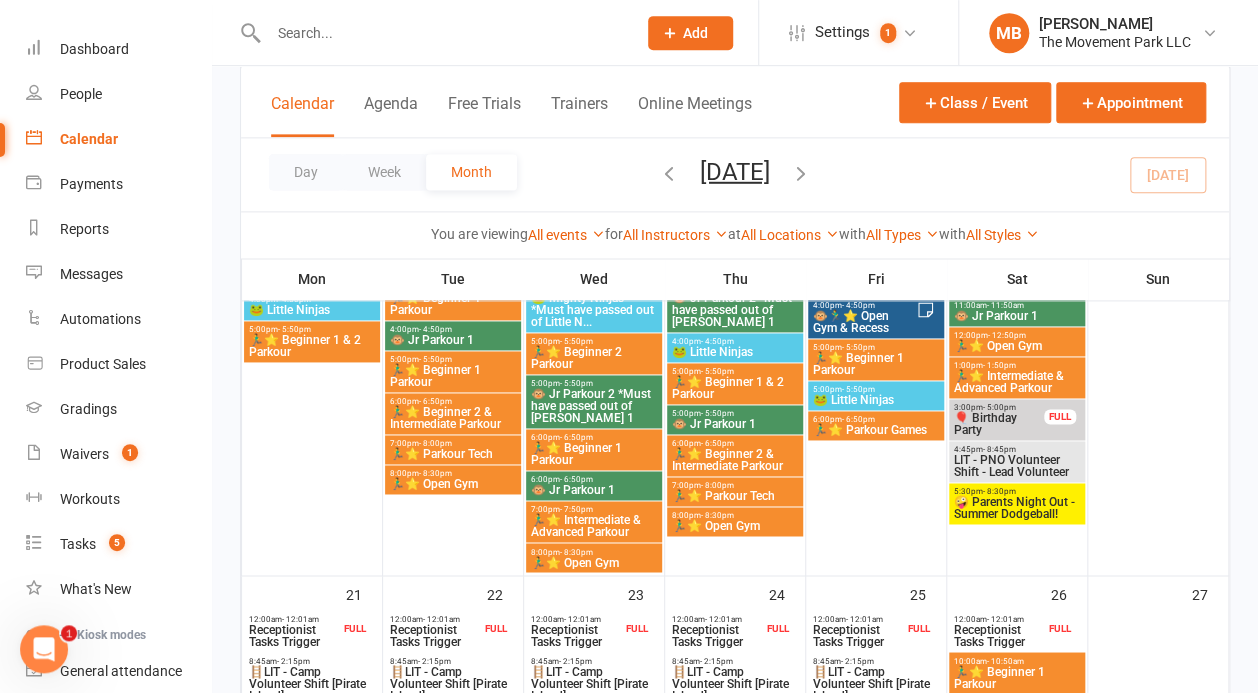 click on "🤪 Parents Night Out - Summer Dodgeball!" at bounding box center (1017, 508) 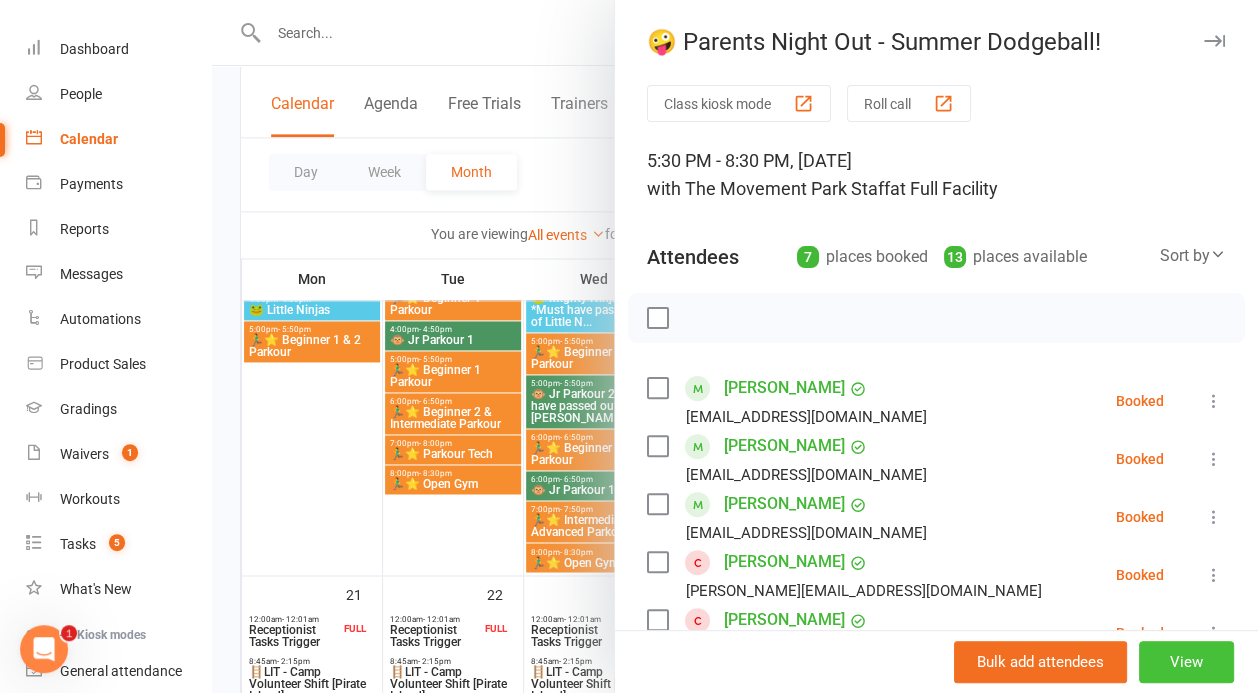 click on "View" at bounding box center (1186, 662) 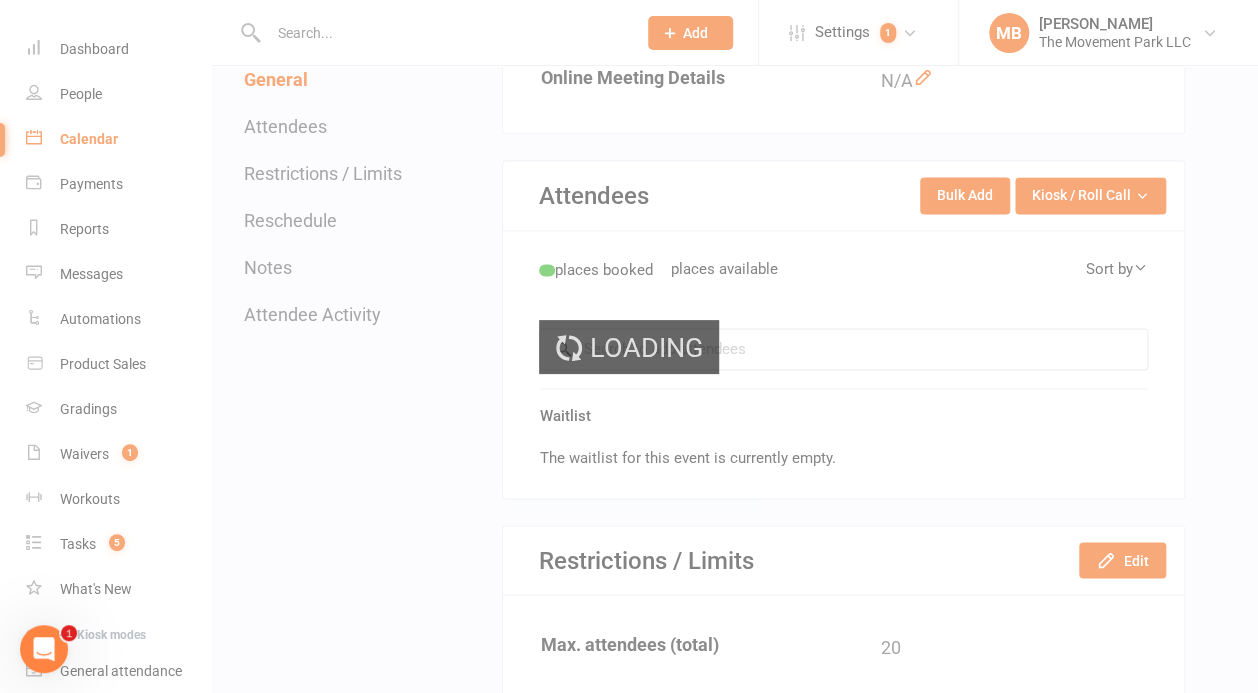 scroll, scrollTop: 0, scrollLeft: 0, axis: both 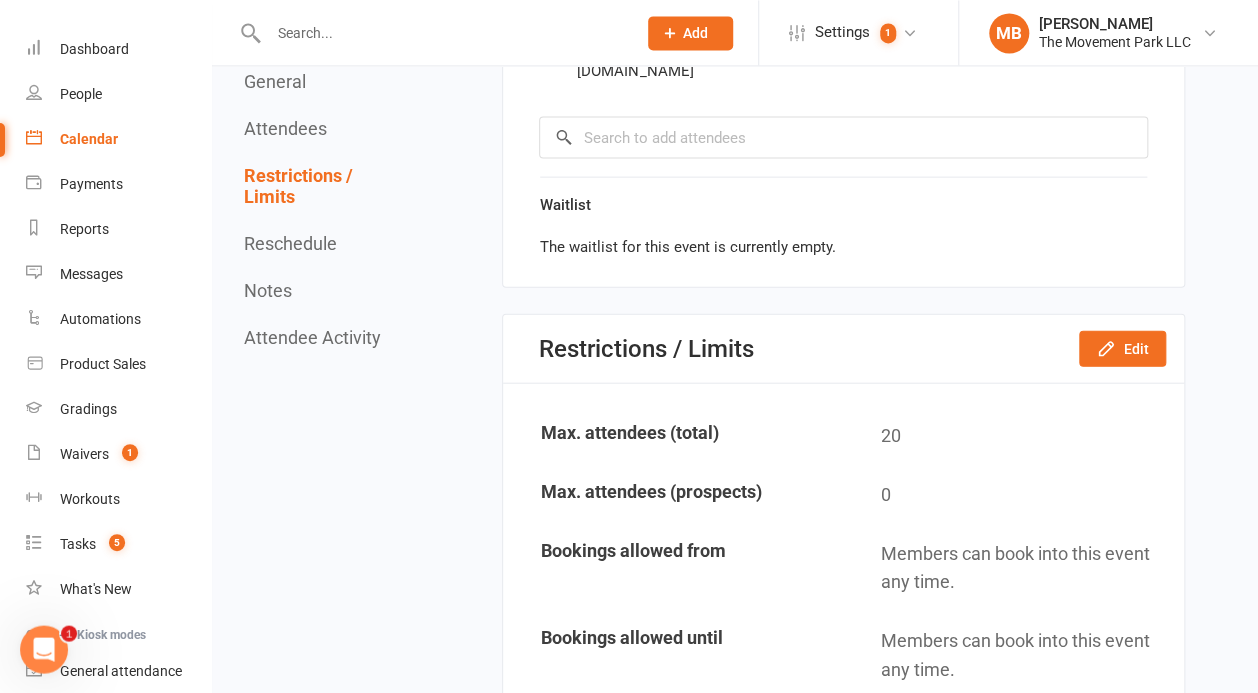 click on "Calendar" at bounding box center [118, 139] 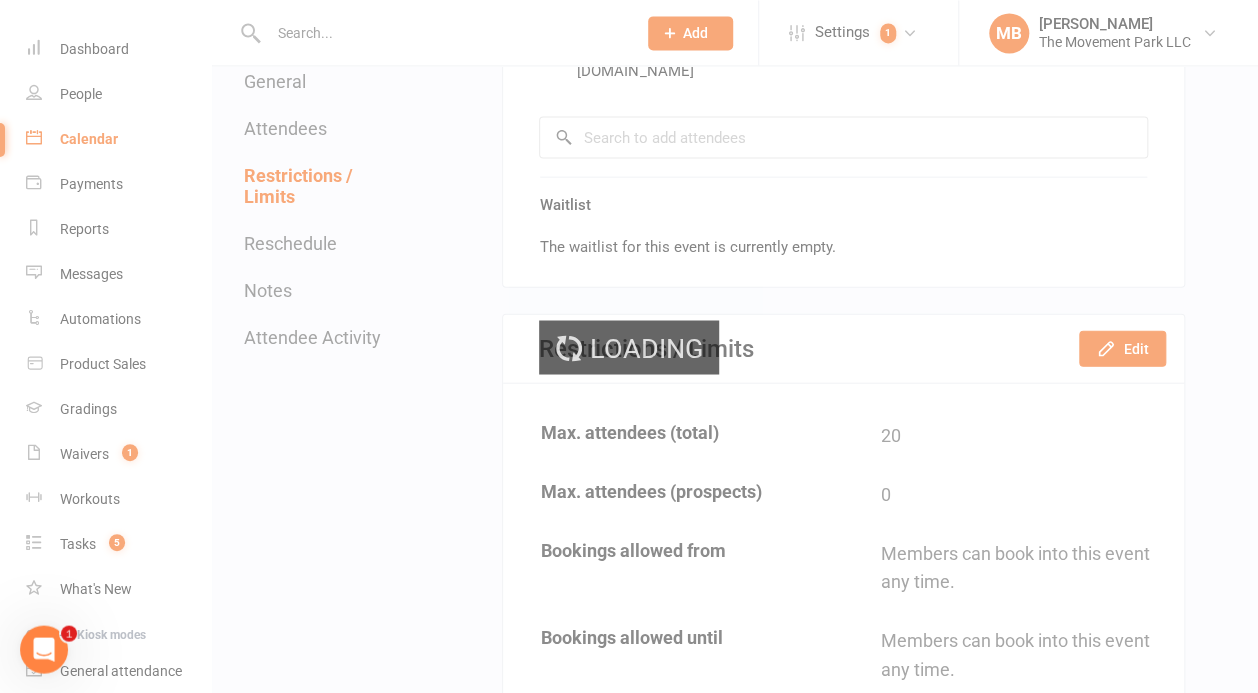 scroll, scrollTop: 0, scrollLeft: 0, axis: both 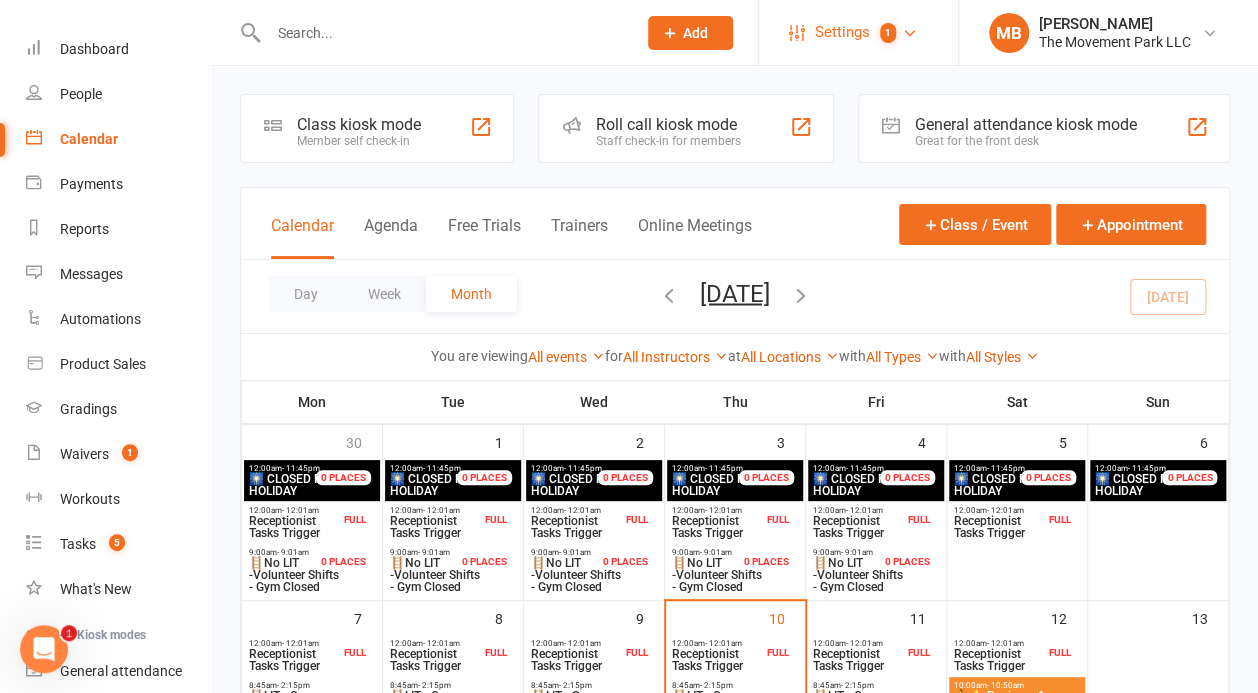 click on "Settings" at bounding box center (842, 32) 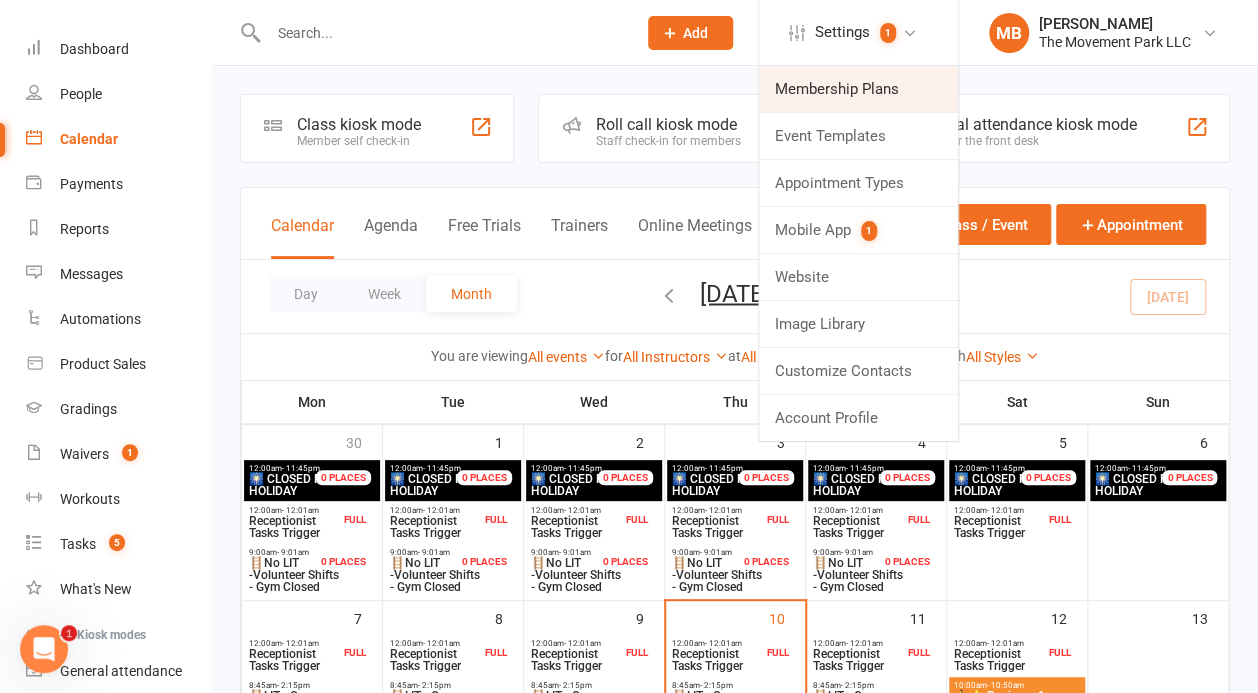 click on "Membership Plans" at bounding box center (858, 89) 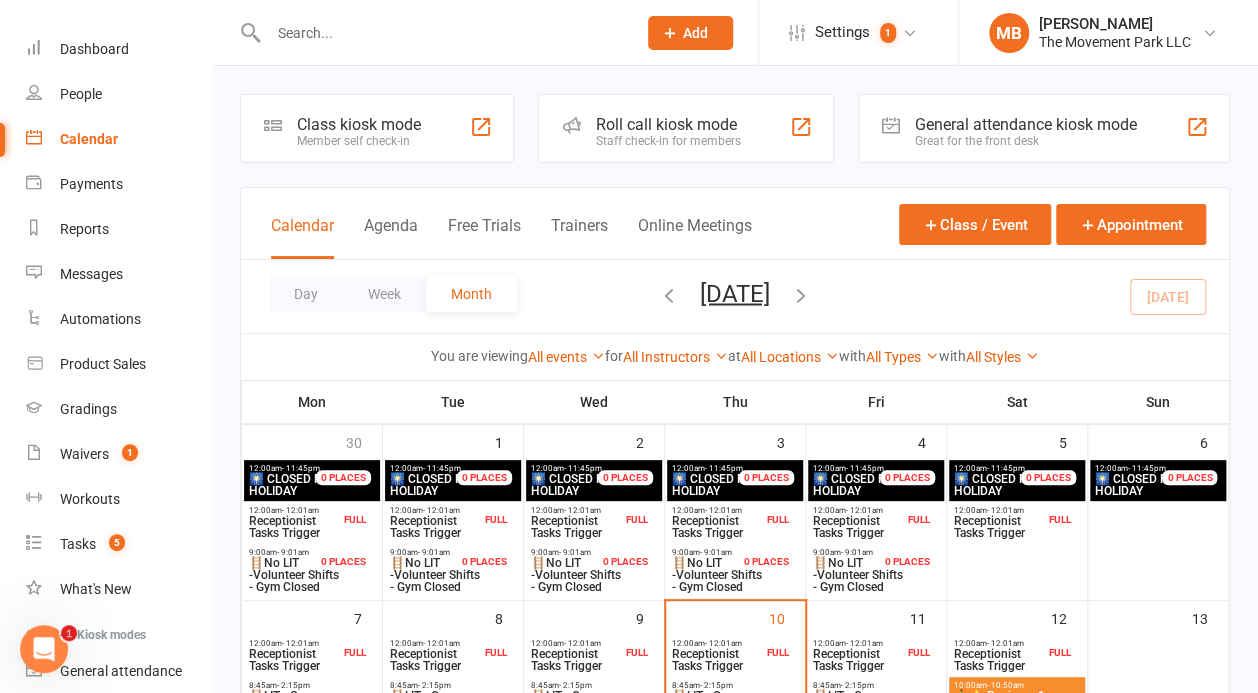 scroll, scrollTop: 58, scrollLeft: 0, axis: vertical 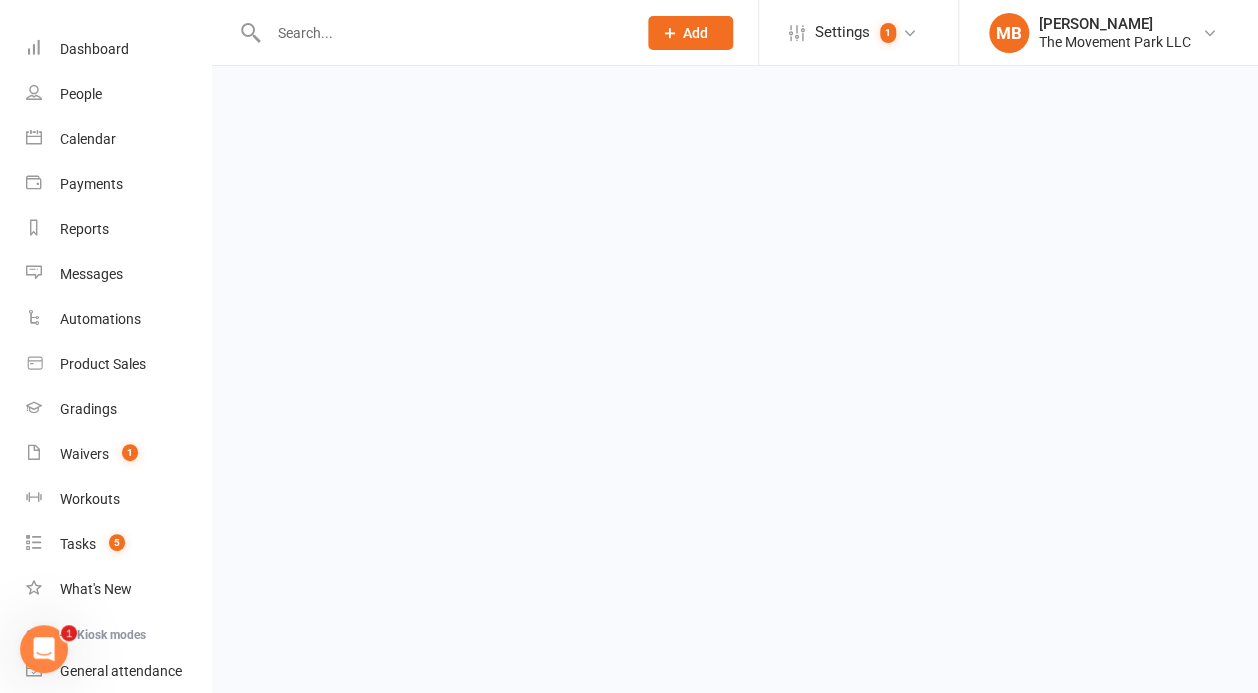 select on "100" 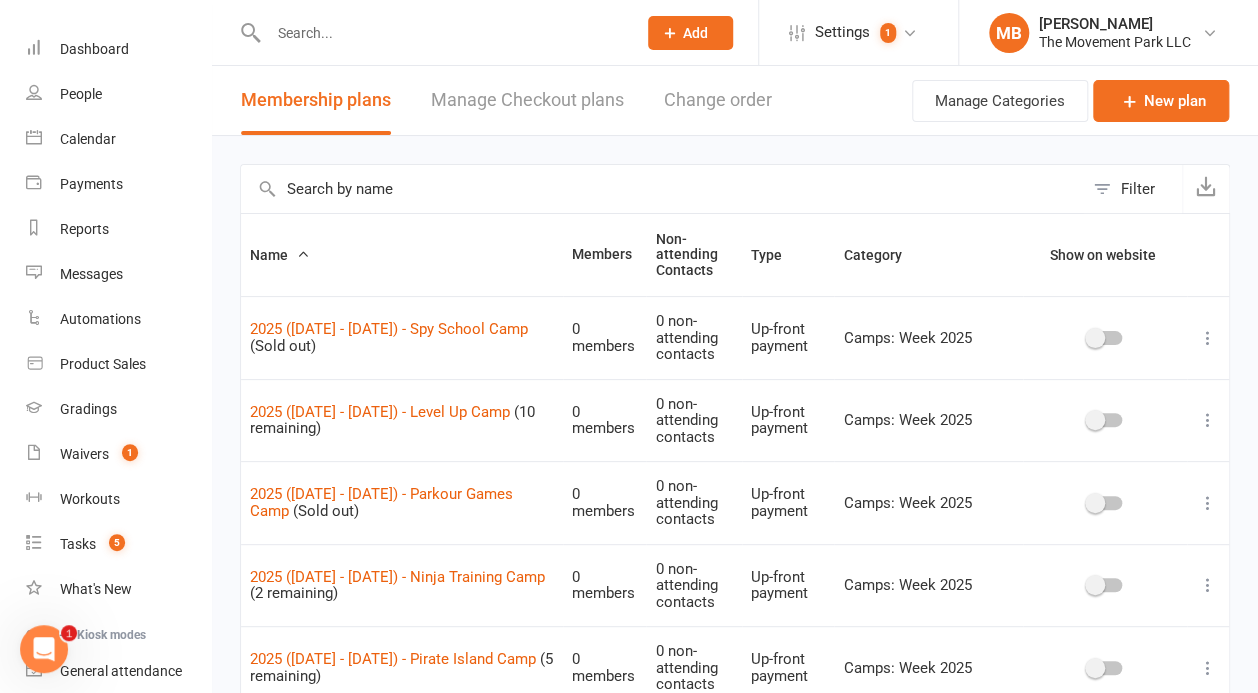click at bounding box center [1208, 420] 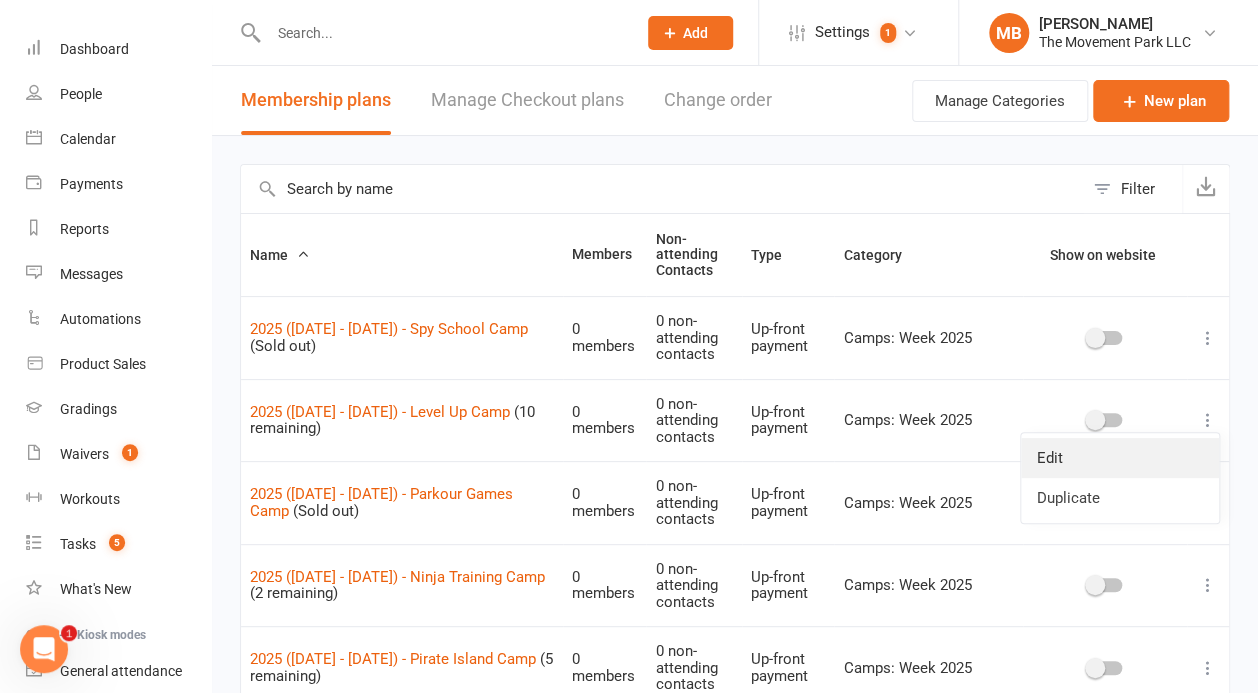click on "Edit" at bounding box center (1120, 458) 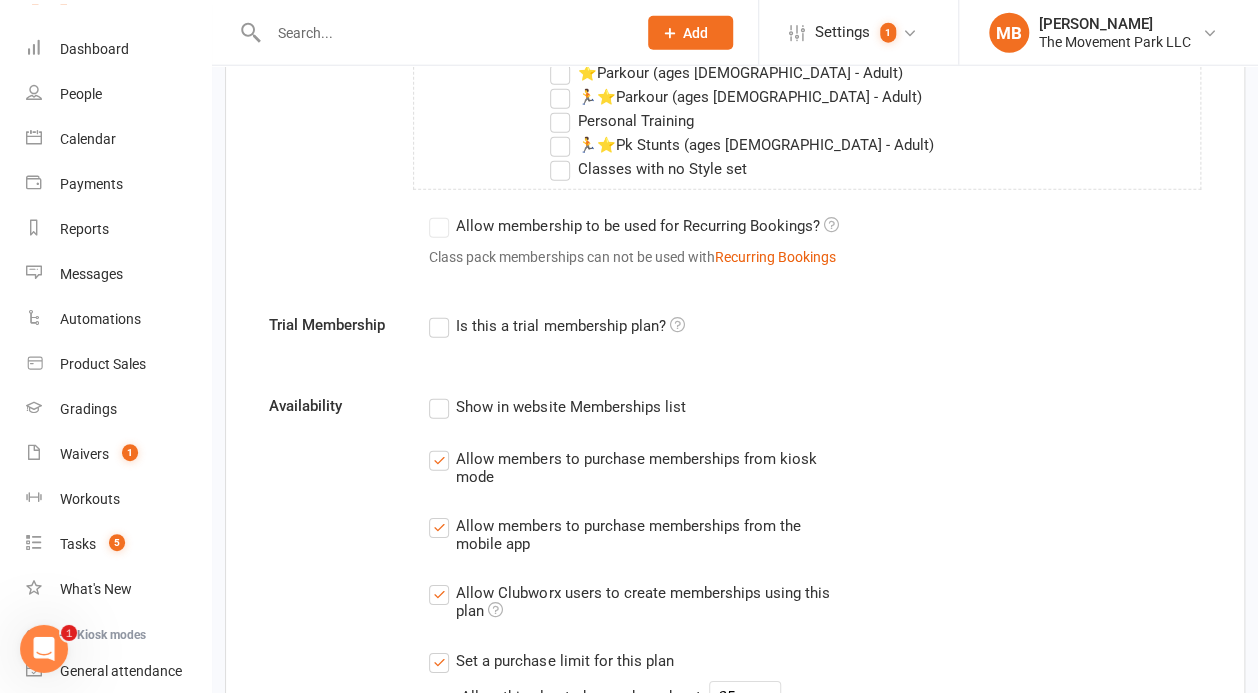 scroll, scrollTop: 2366, scrollLeft: 0, axis: vertical 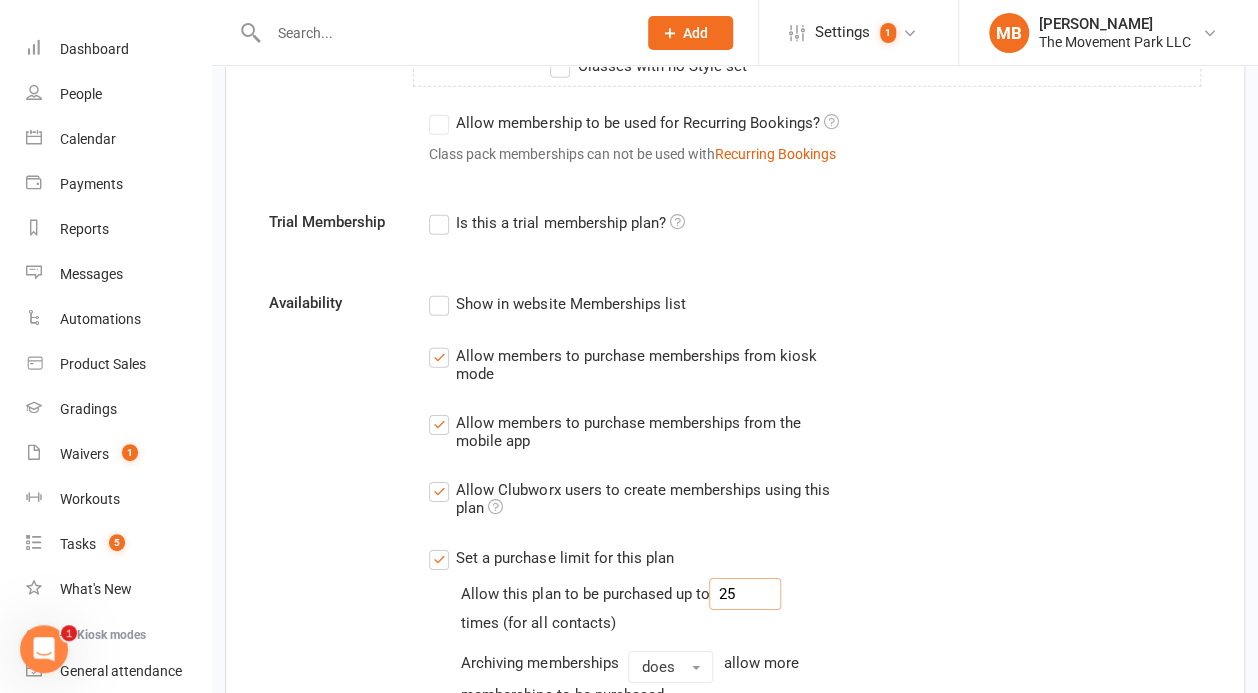 click on "25" at bounding box center (745, 594) 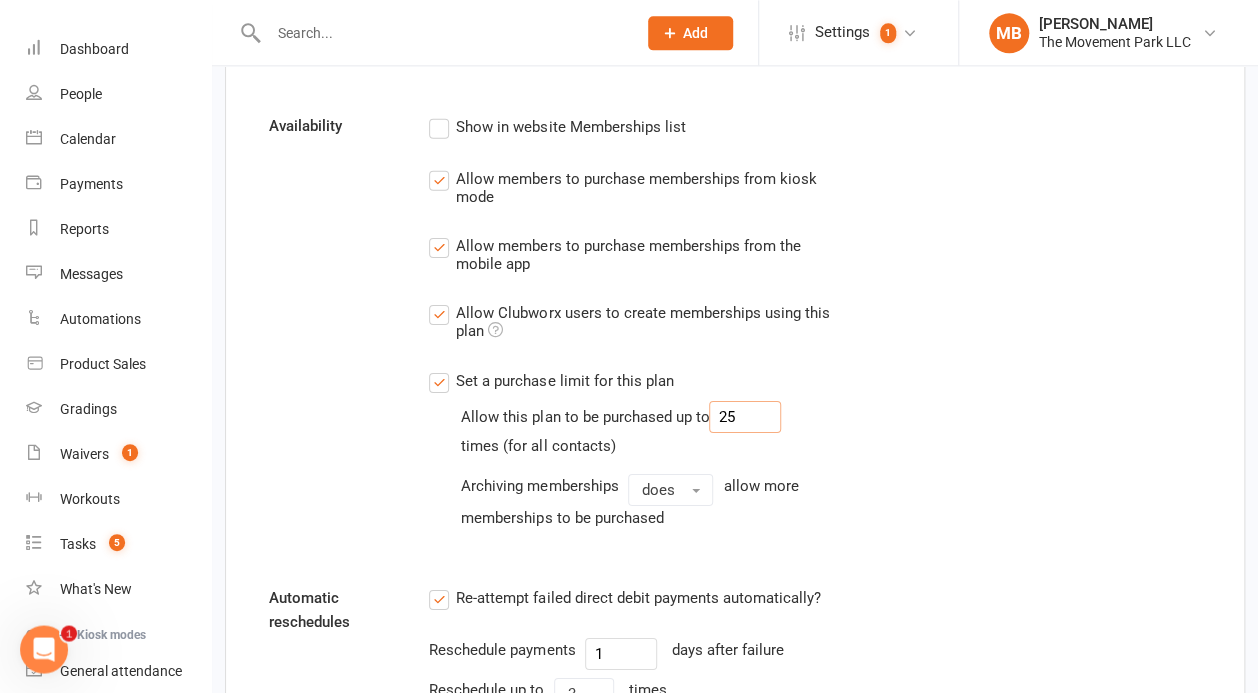 scroll, scrollTop: 2366, scrollLeft: 0, axis: vertical 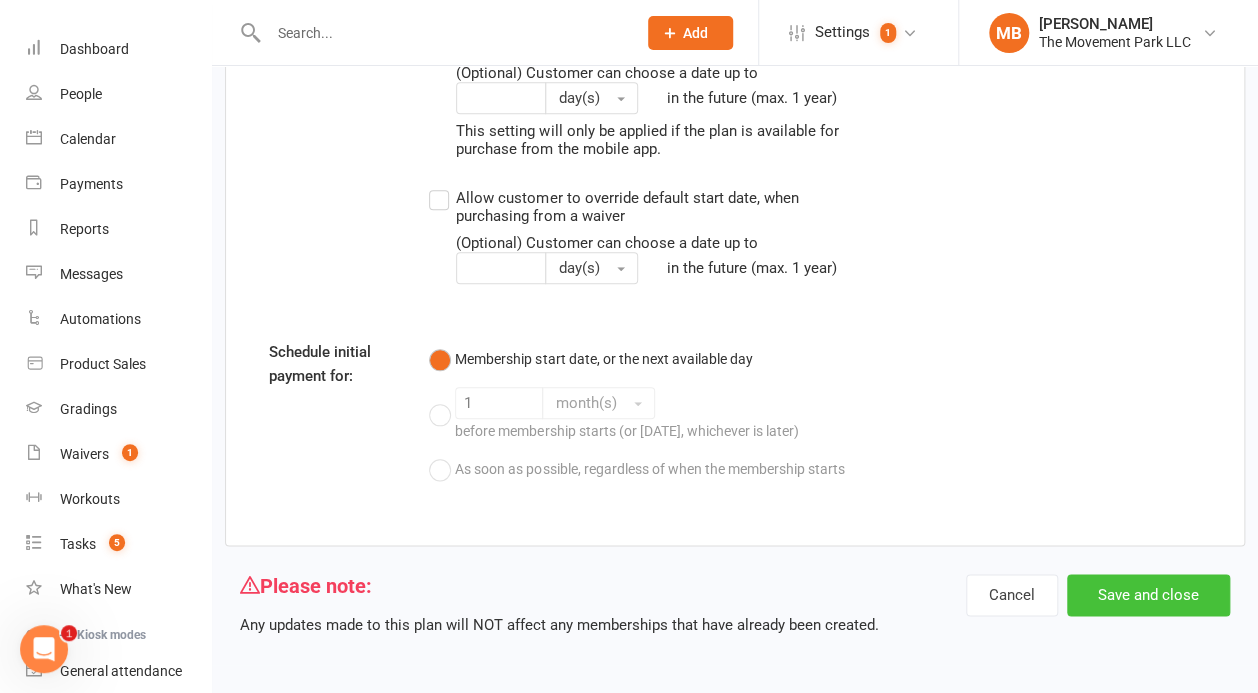 type on "24" 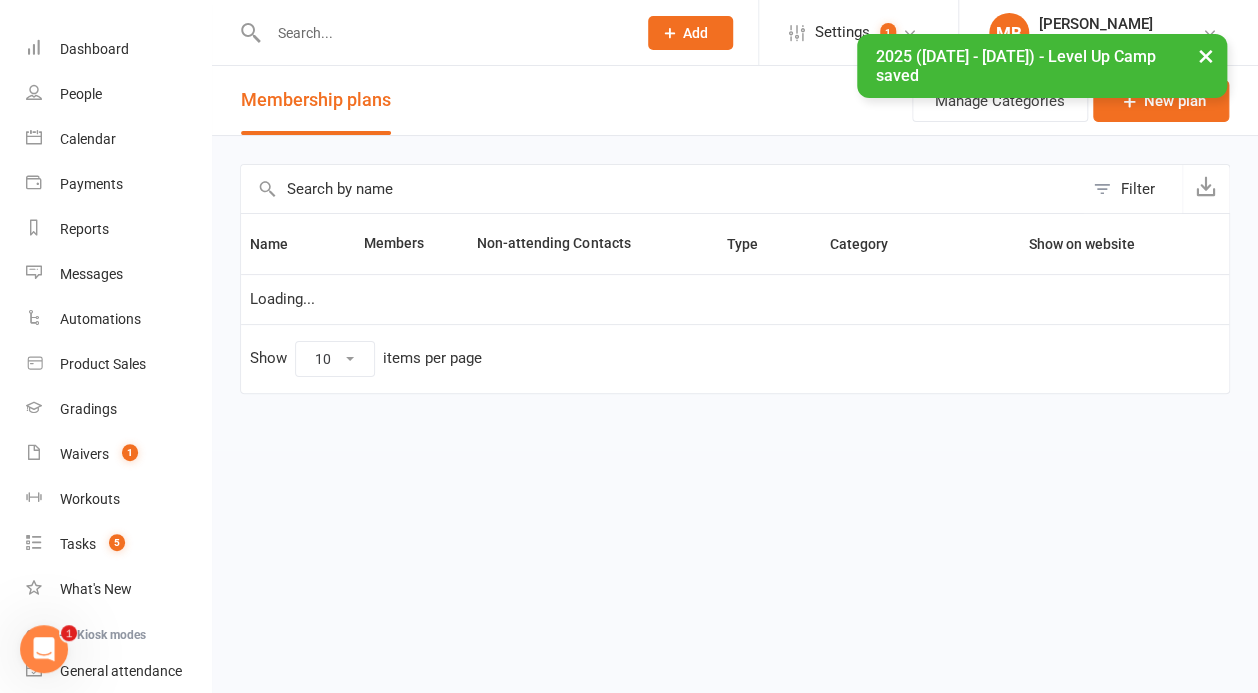 select on "100" 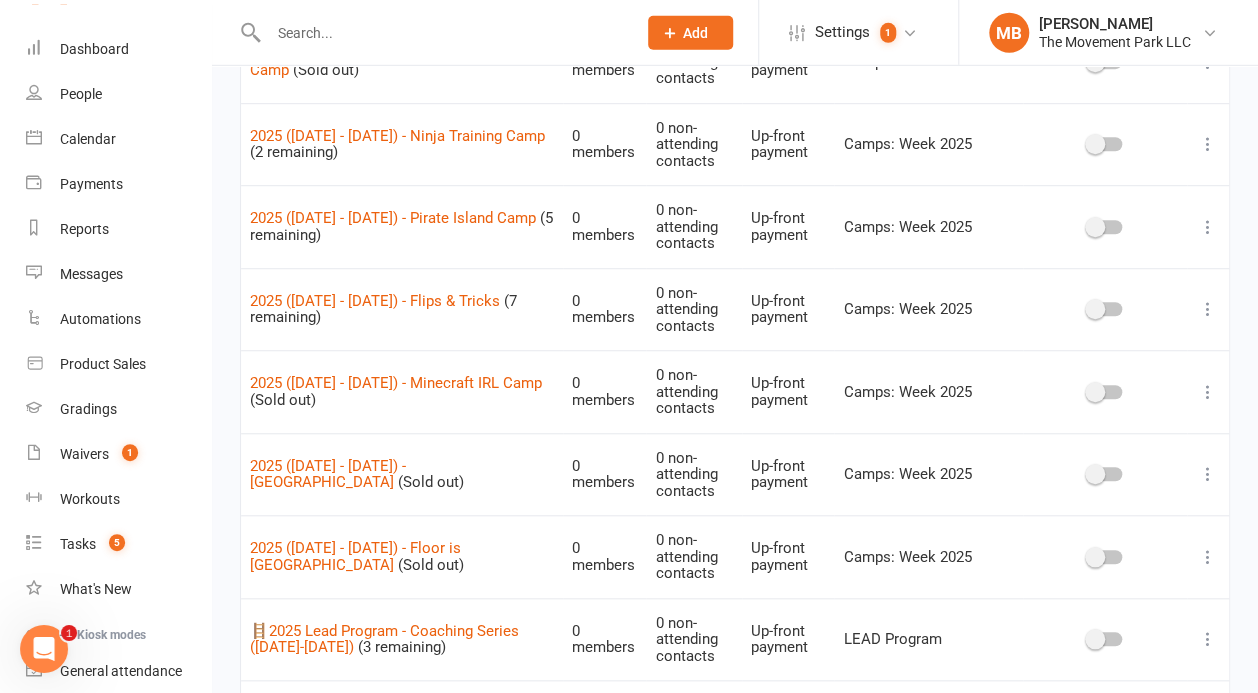 scroll, scrollTop: 592, scrollLeft: 0, axis: vertical 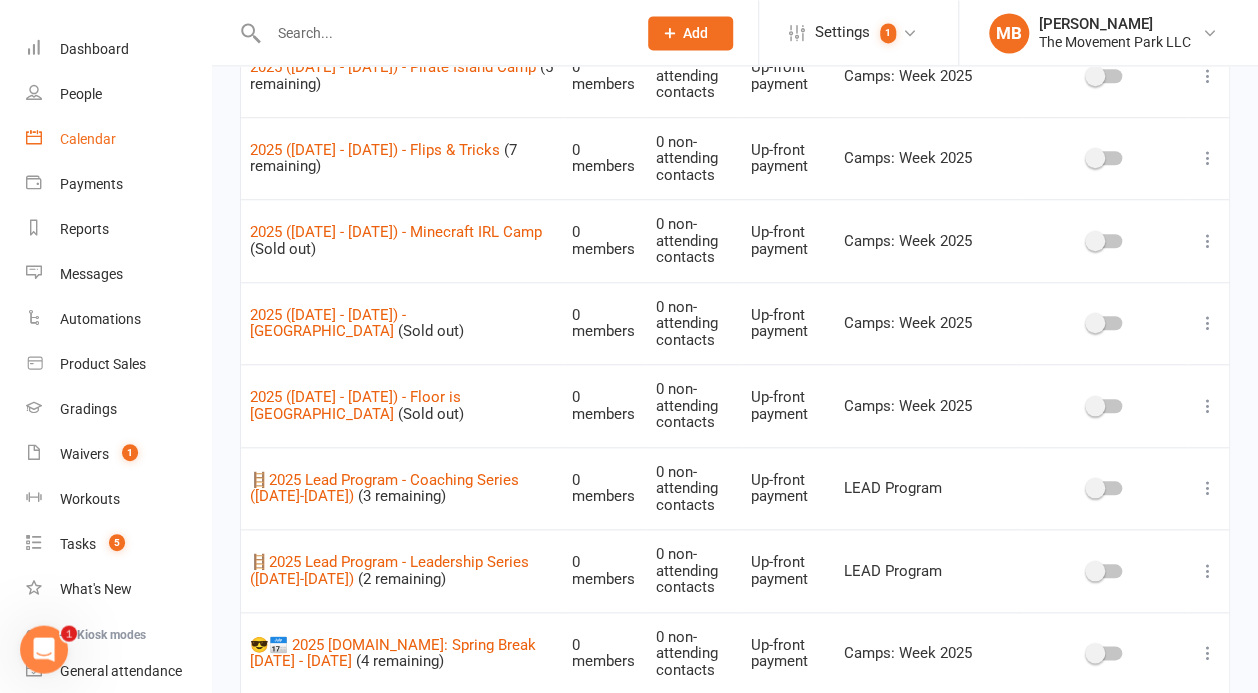 click on "Calendar" at bounding box center [118, 139] 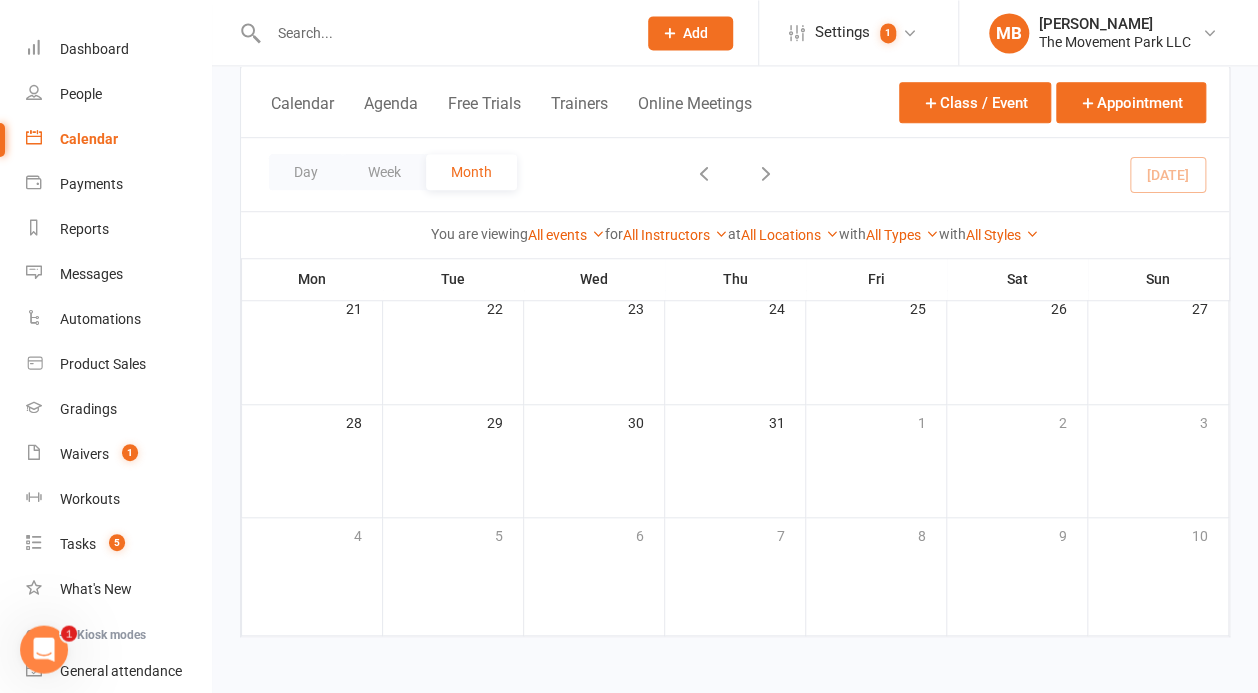 scroll, scrollTop: 58, scrollLeft: 0, axis: vertical 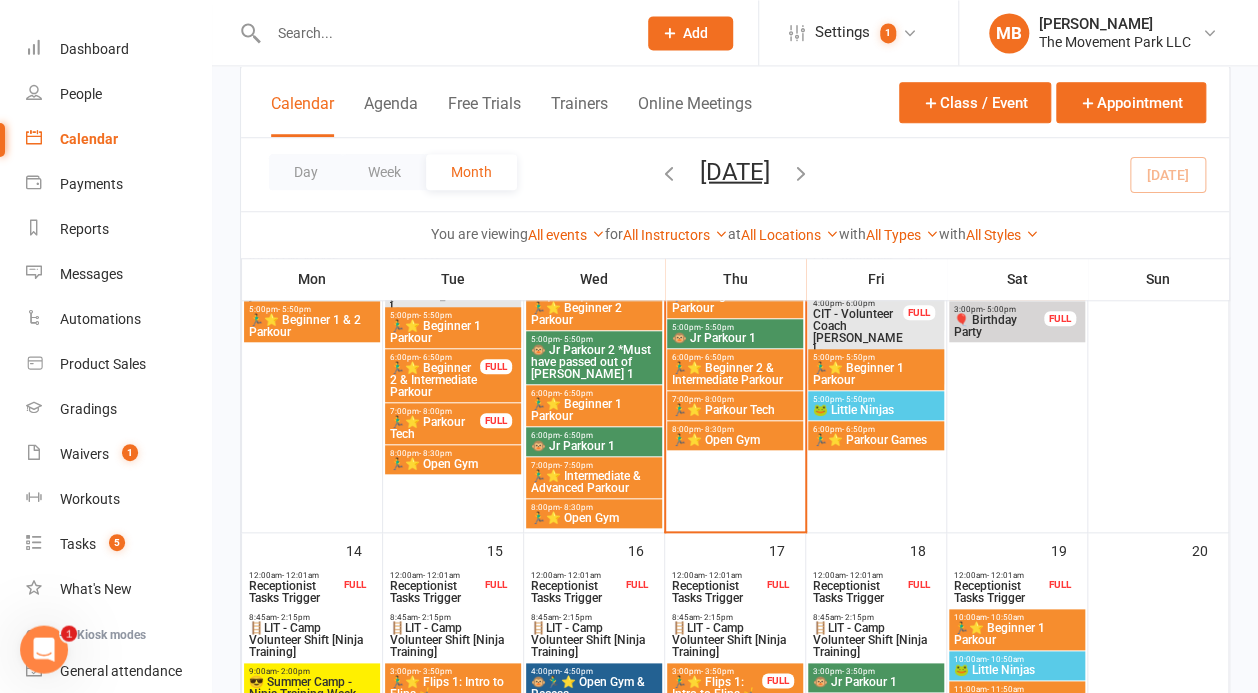 click on "😎 Summer Camp - Ninja Training Week-[GEOGRAPHIC_DATA]" at bounding box center [312, 694] 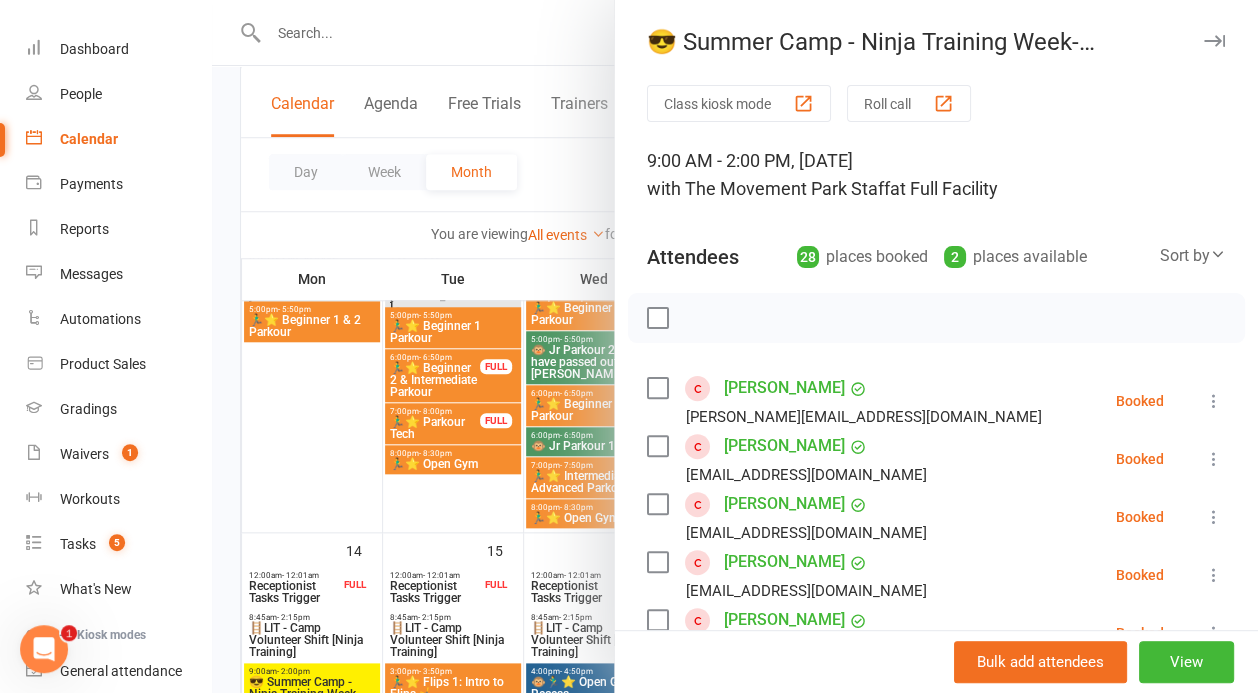 click at bounding box center [735, 346] 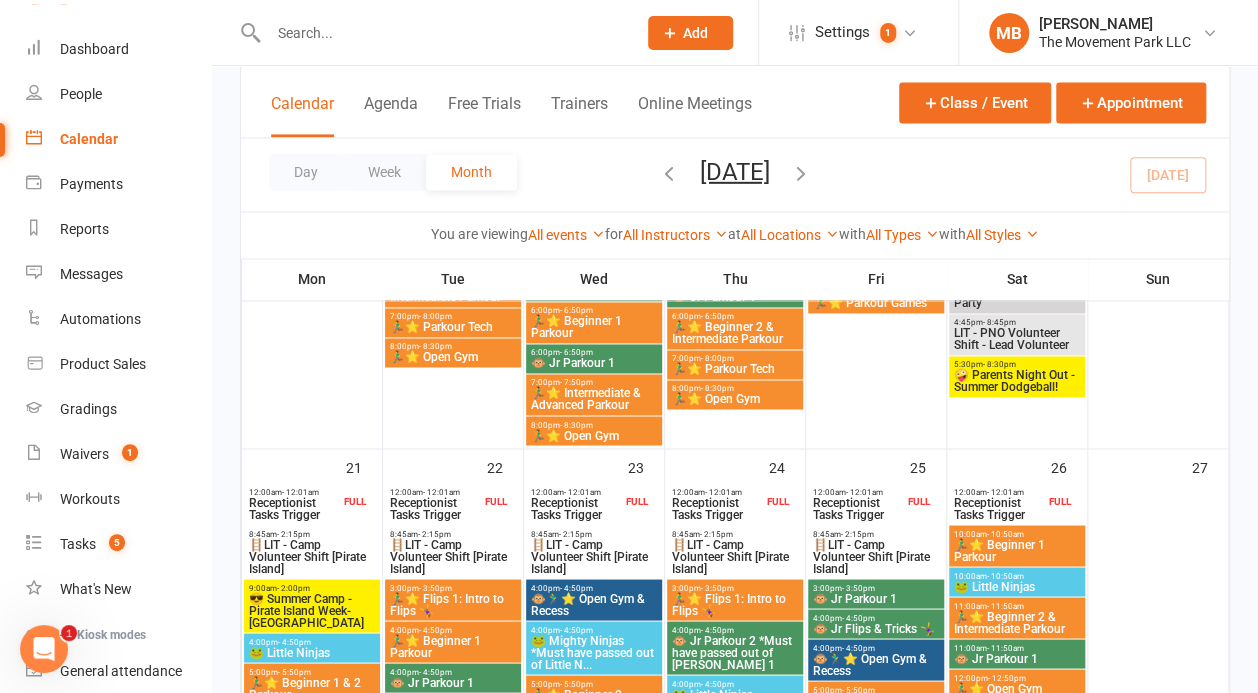 scroll, scrollTop: 1171, scrollLeft: 0, axis: vertical 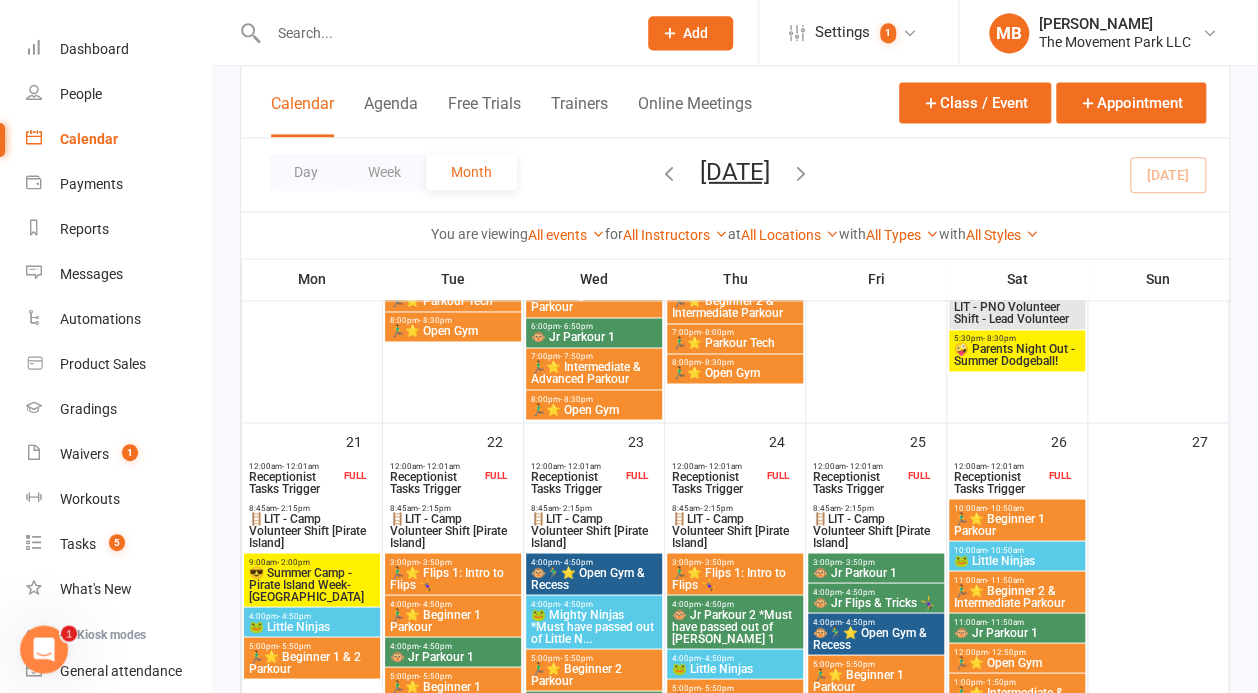 click on "😎 Summer Camp - Pirate Island Week-[GEOGRAPHIC_DATA]" at bounding box center [312, 584] 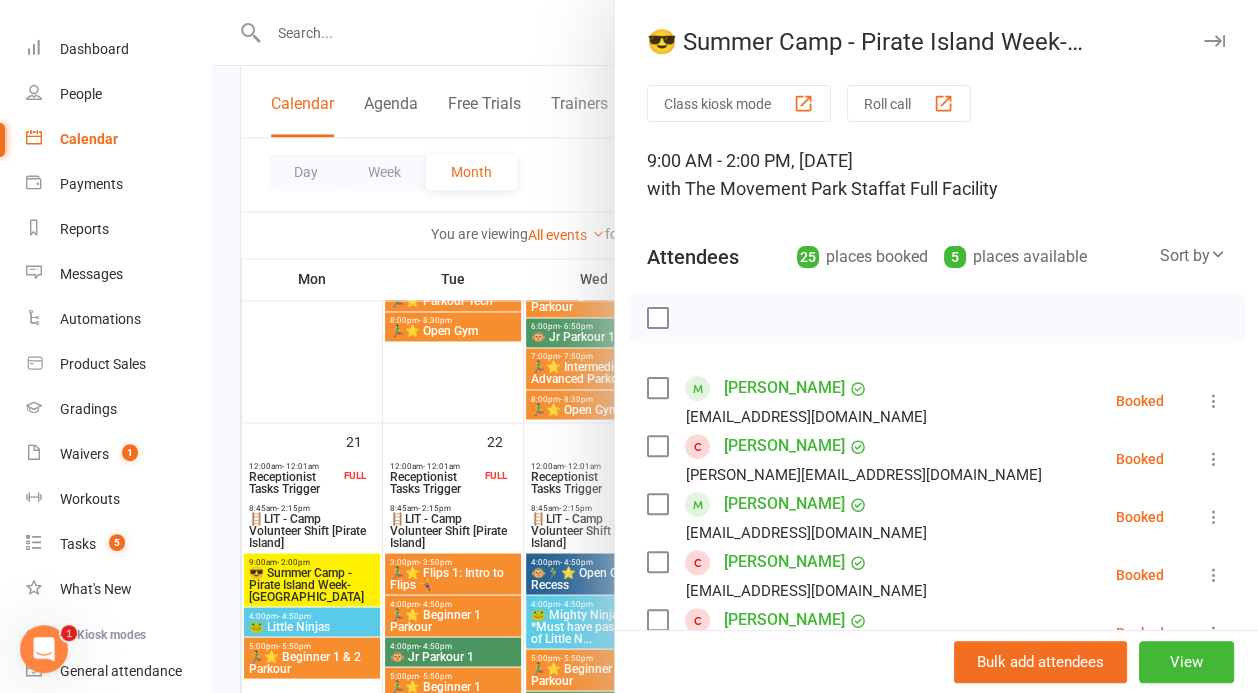 click at bounding box center (735, 346) 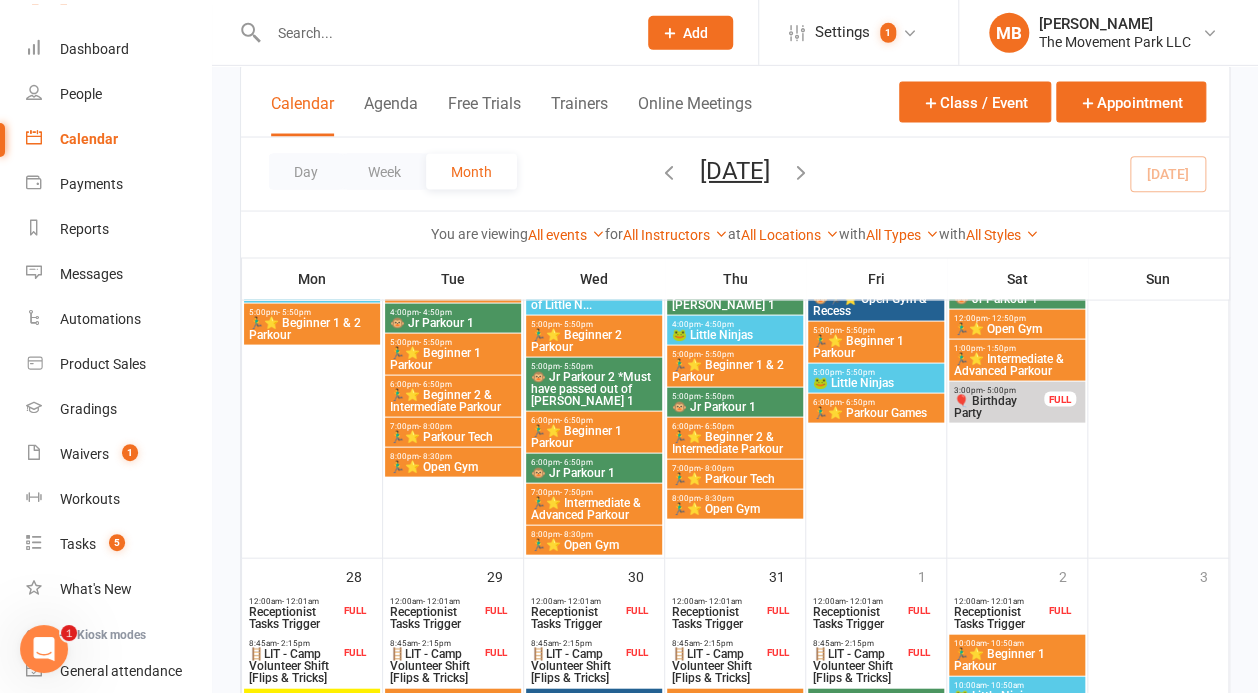 scroll, scrollTop: 1597, scrollLeft: 0, axis: vertical 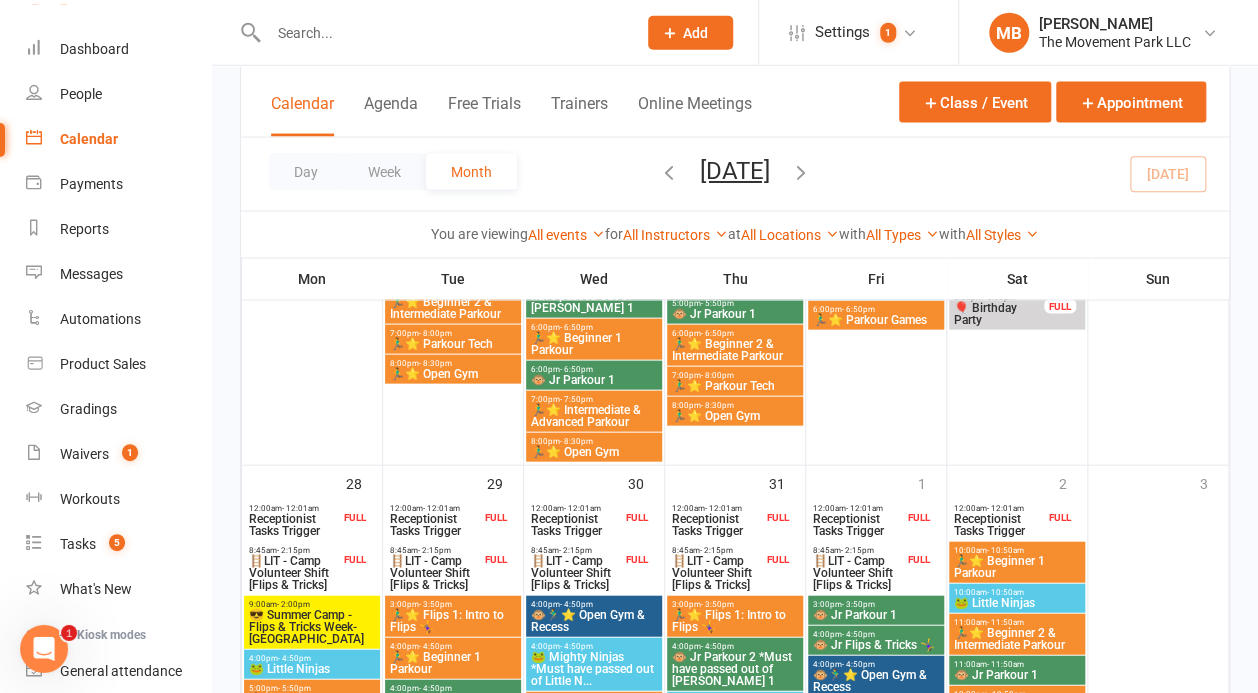 click on "😎 Summer Camp - Flips & Tricks Week-[GEOGRAPHIC_DATA]" at bounding box center [312, 627] 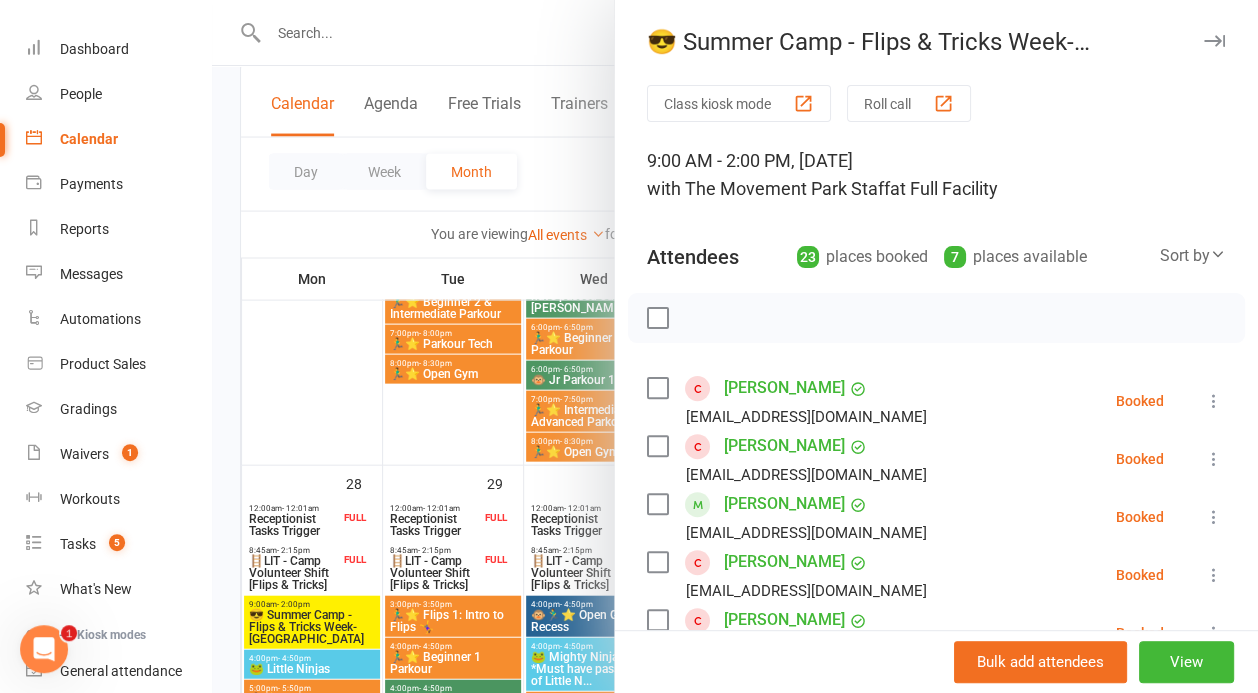 click at bounding box center [735, 346] 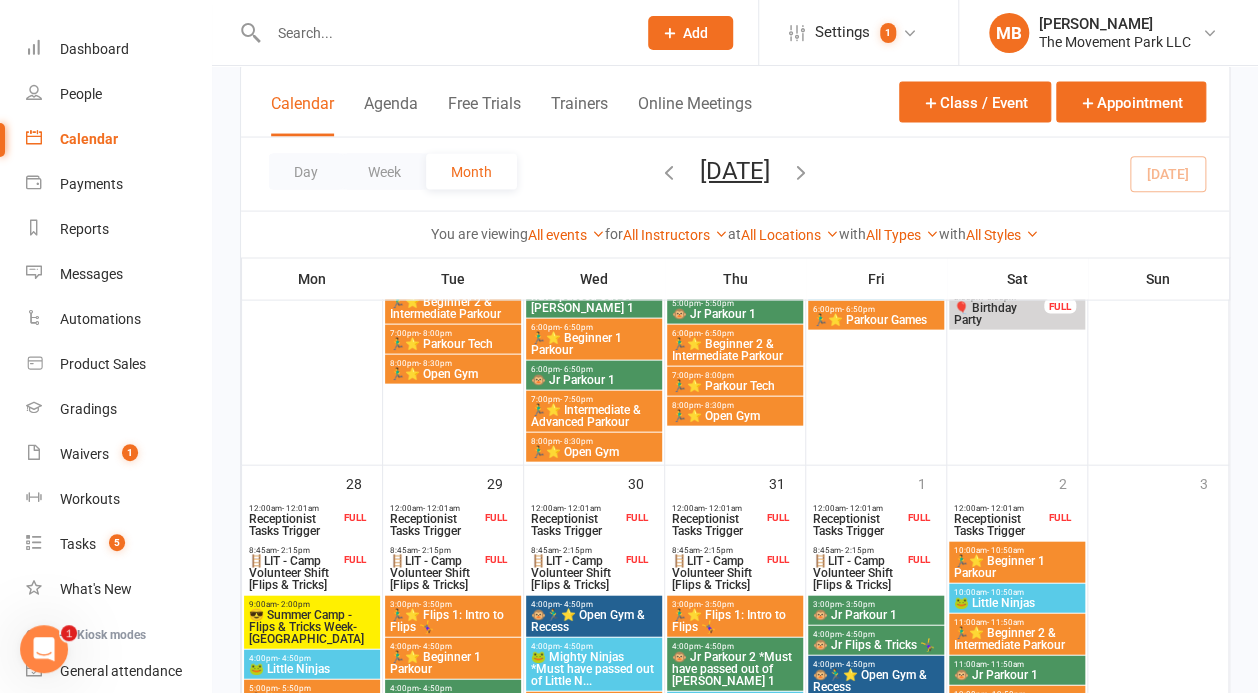 click at bounding box center (801, 172) 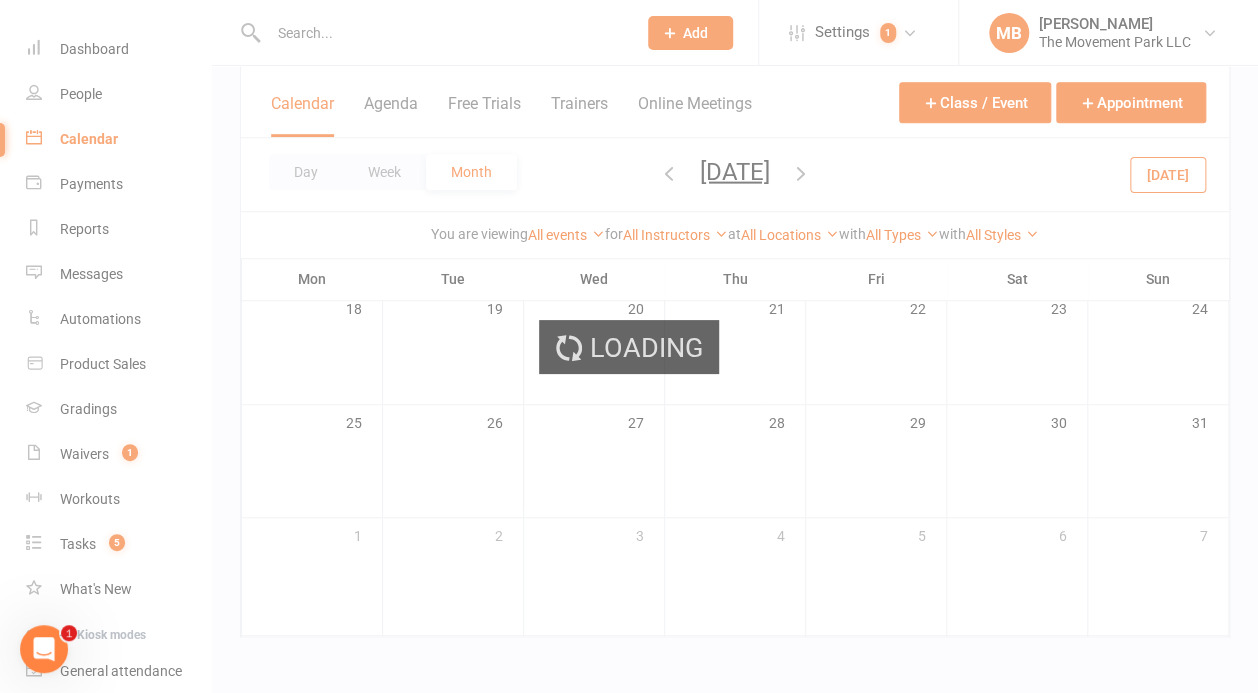 scroll, scrollTop: 472, scrollLeft: 0, axis: vertical 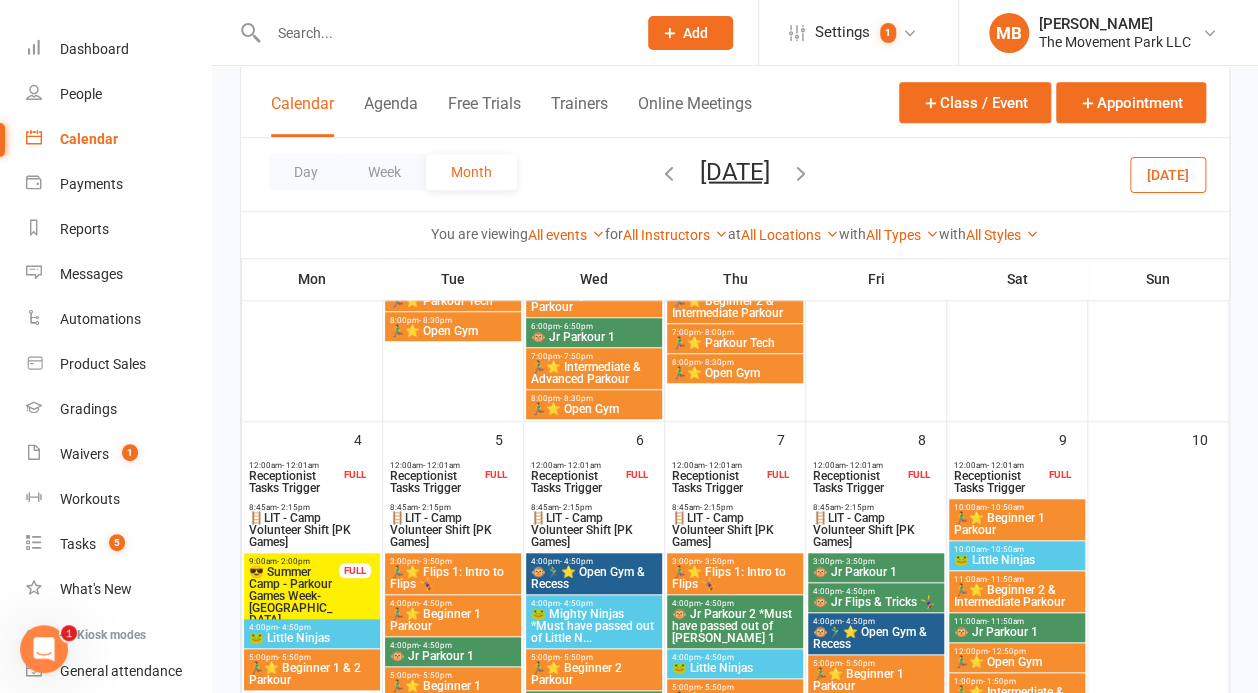 click on "😎 Summer Camp - Parkour Games Week-[GEOGRAPHIC_DATA]" at bounding box center [294, 596] 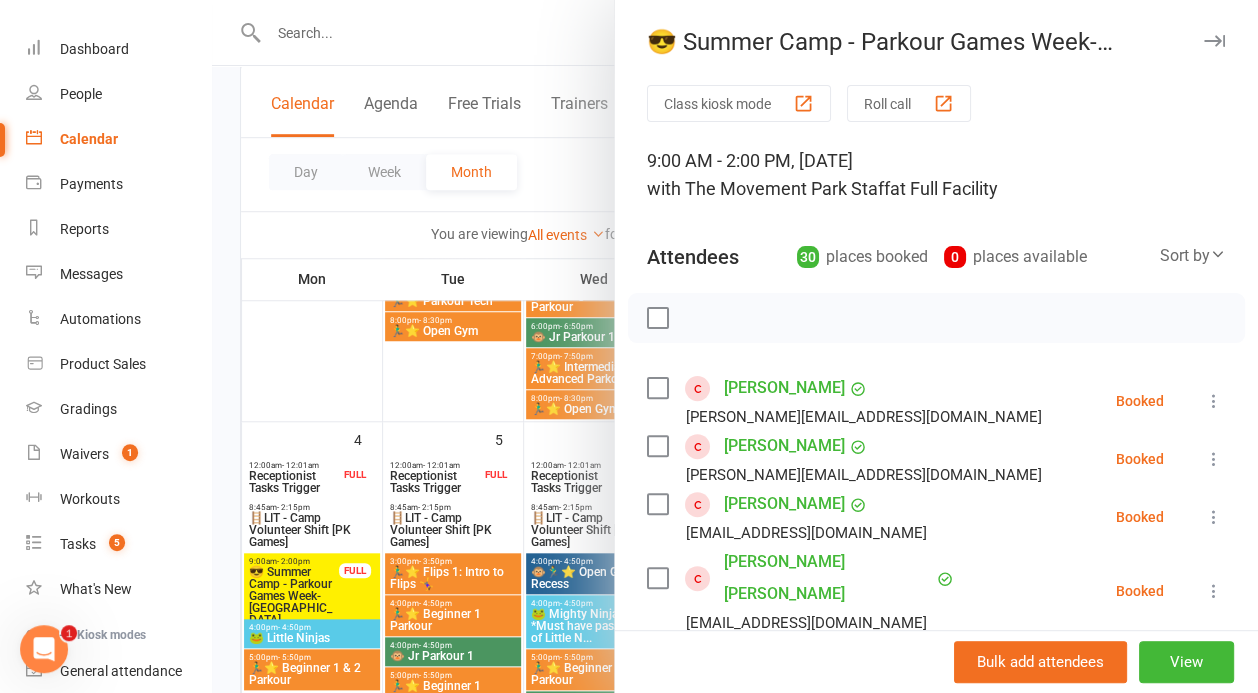 click at bounding box center (735, 346) 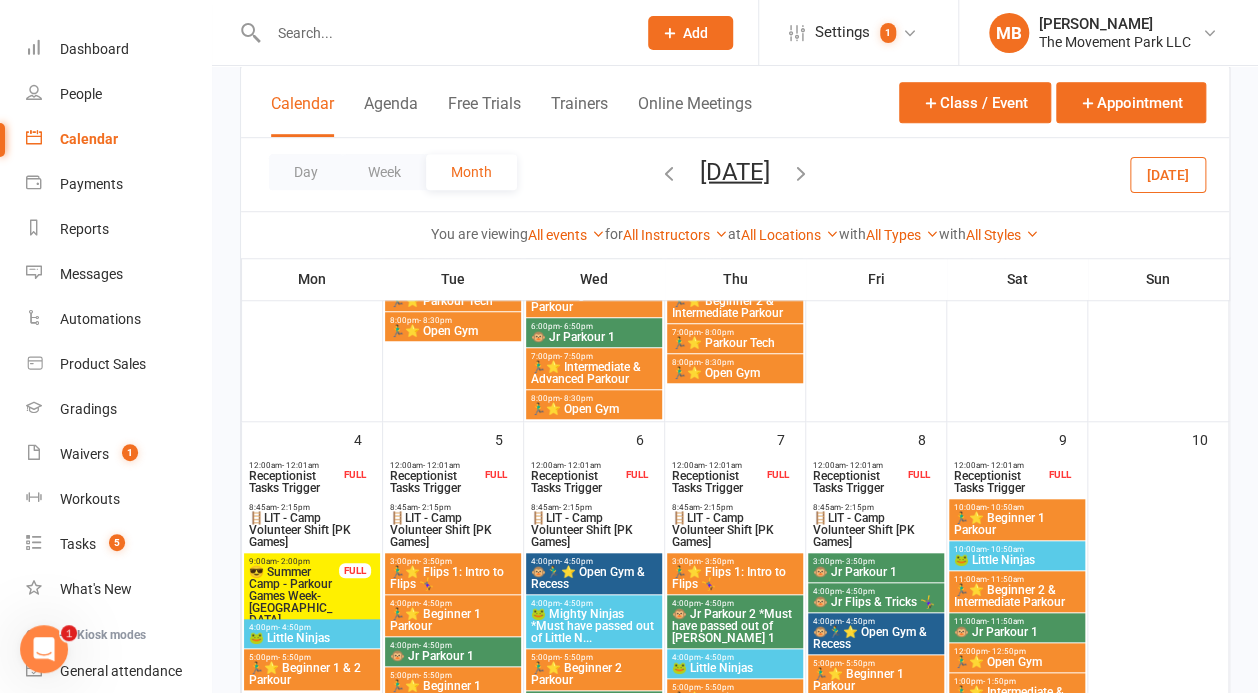scroll, scrollTop: 898, scrollLeft: 0, axis: vertical 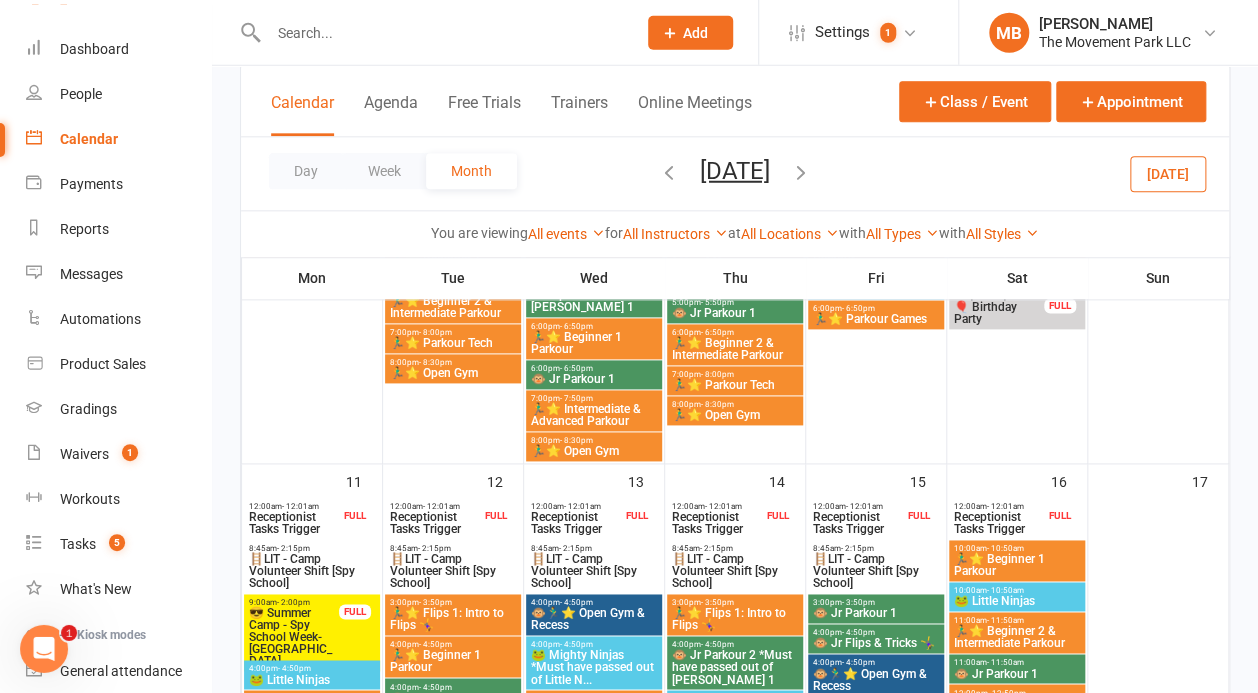 click on "😎 Summer Camp - Spy School Week-[GEOGRAPHIC_DATA]" at bounding box center (294, 638) 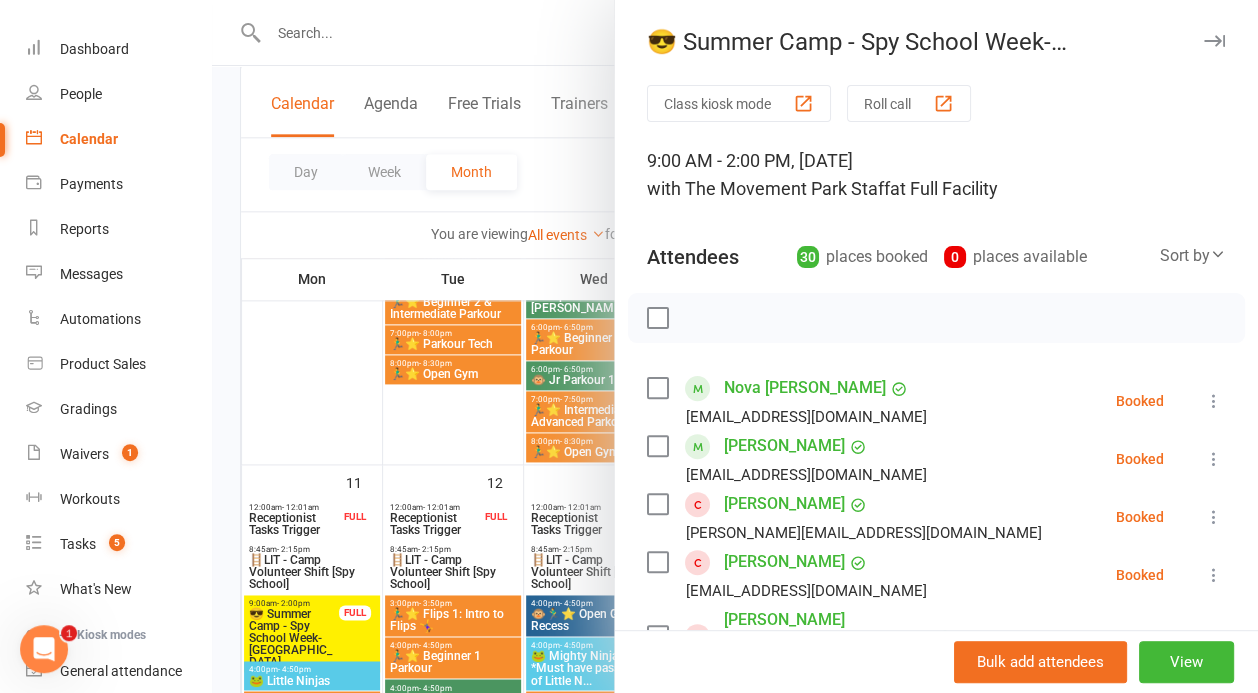 click at bounding box center (735, 346) 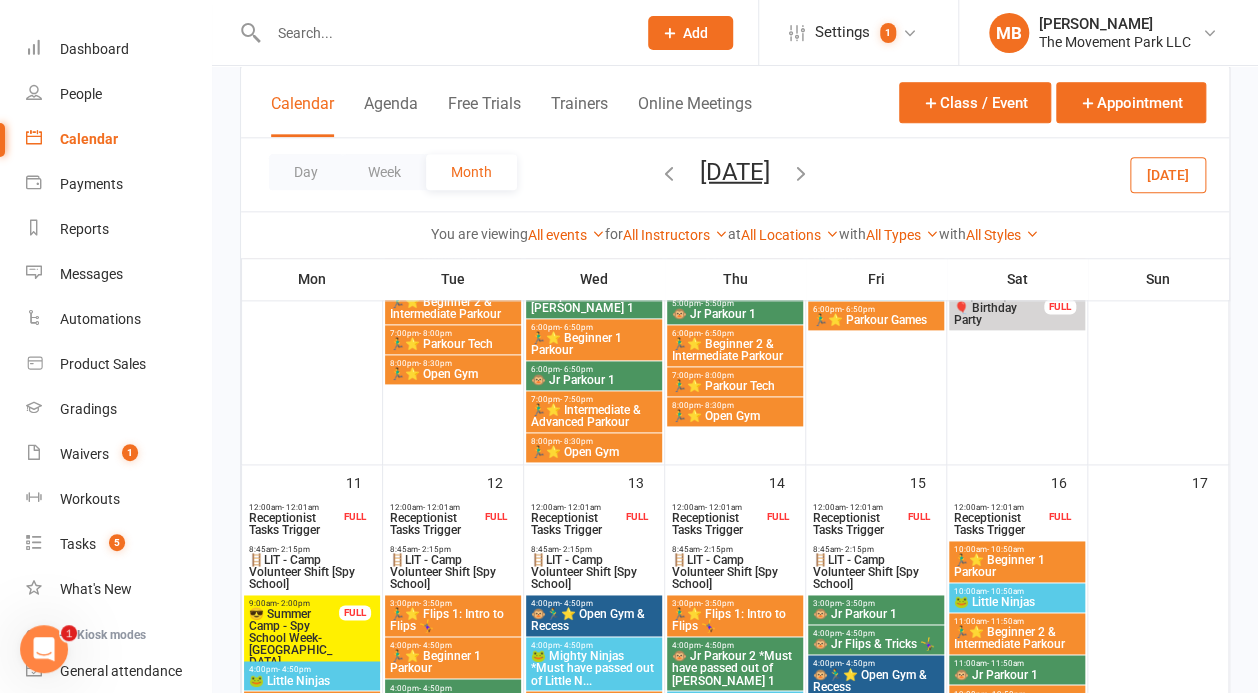 scroll, scrollTop: 1324, scrollLeft: 0, axis: vertical 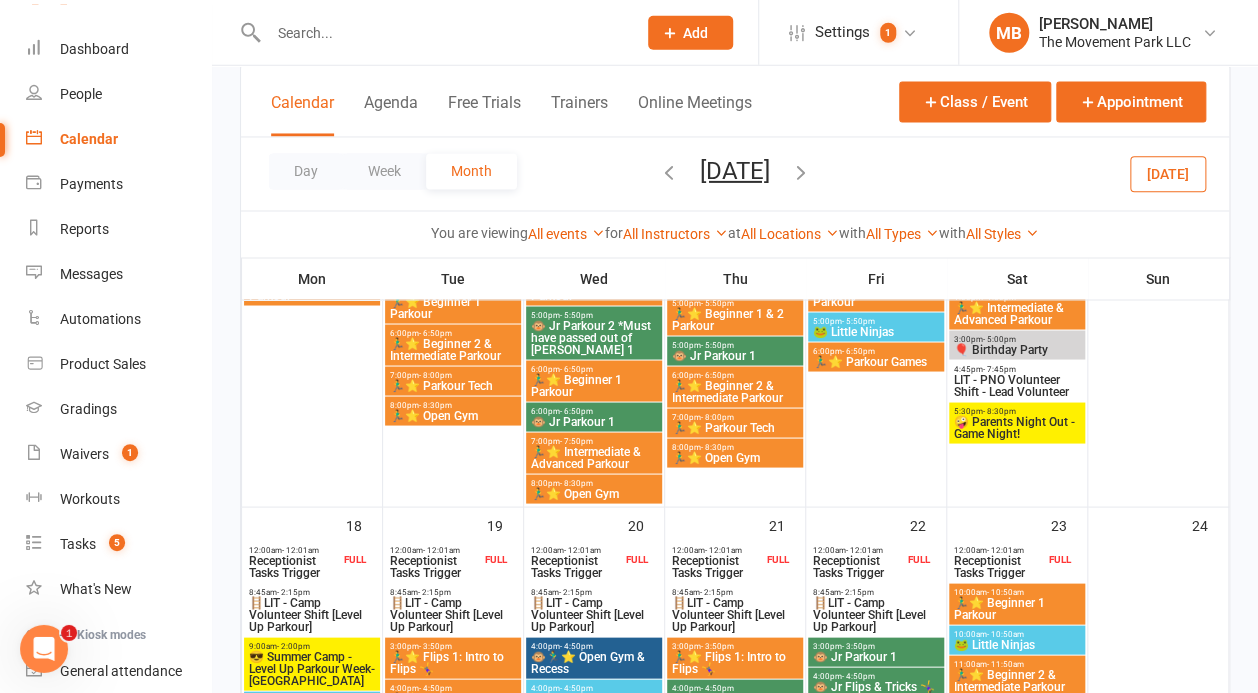 click on "🤪 Parents Night Out - Game Night!" at bounding box center [1017, 428] 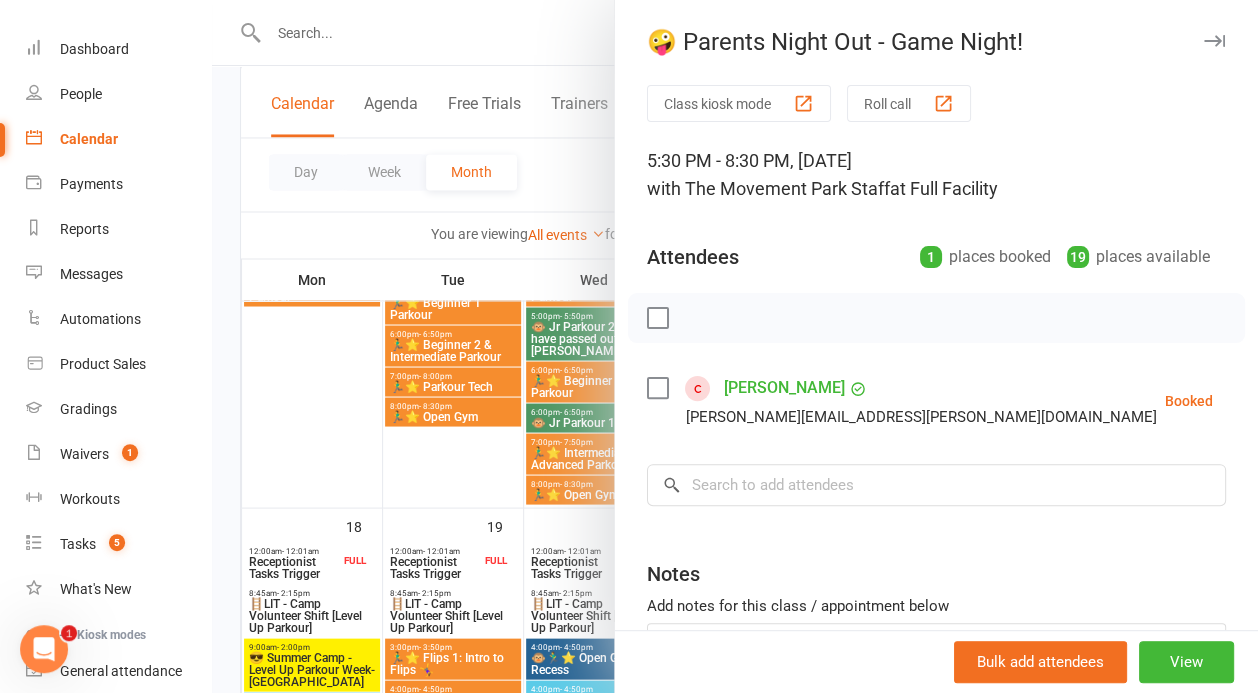 click at bounding box center [735, 346] 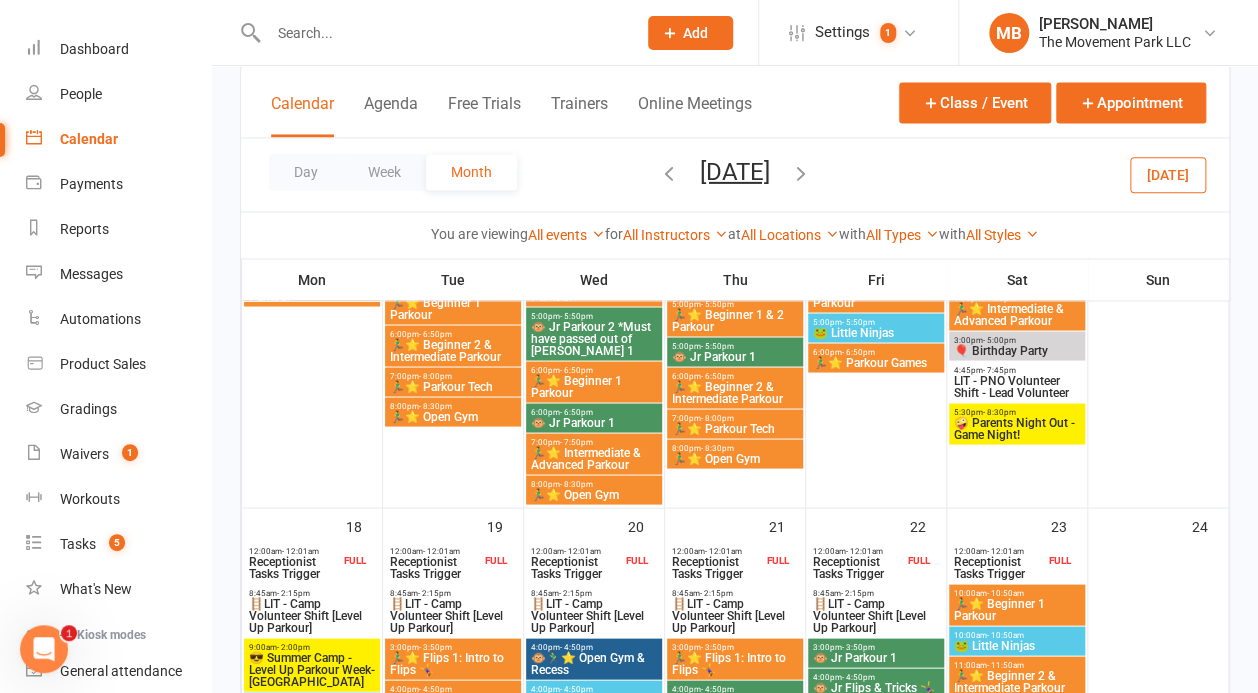 click on "😎 Summer Camp - Level Up Parkour Week-[GEOGRAPHIC_DATA]" at bounding box center (312, 669) 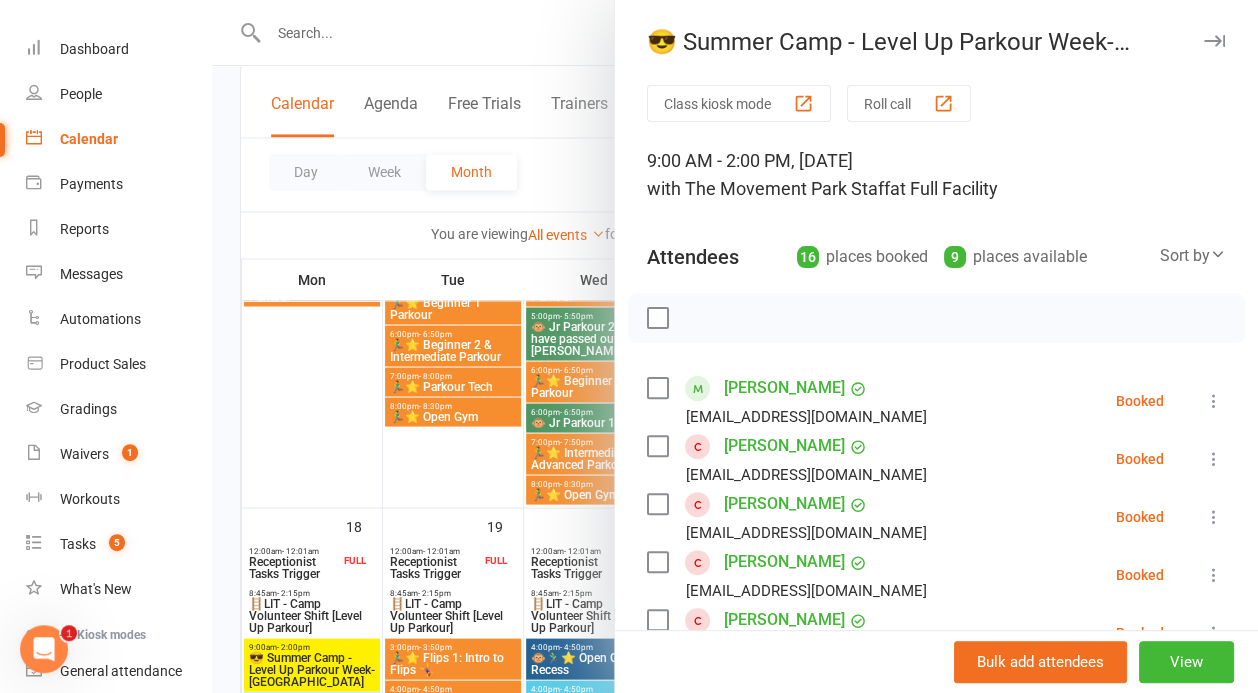 click at bounding box center (735, 346) 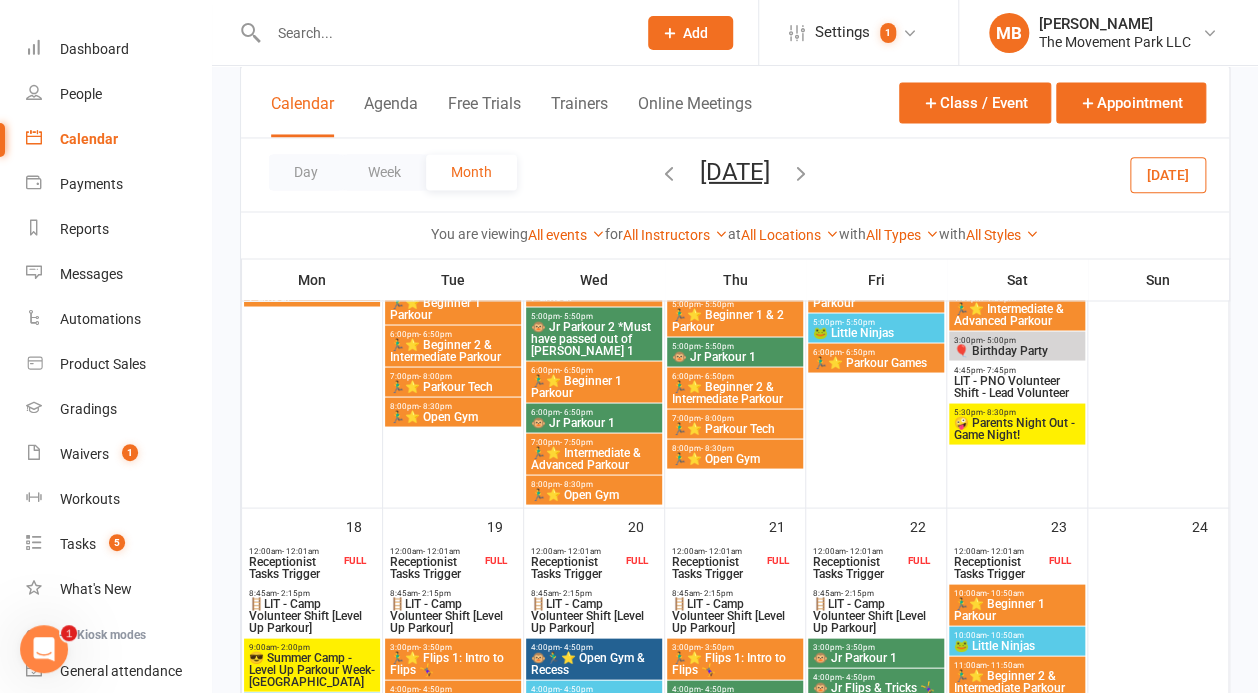 click at bounding box center (312, 290) 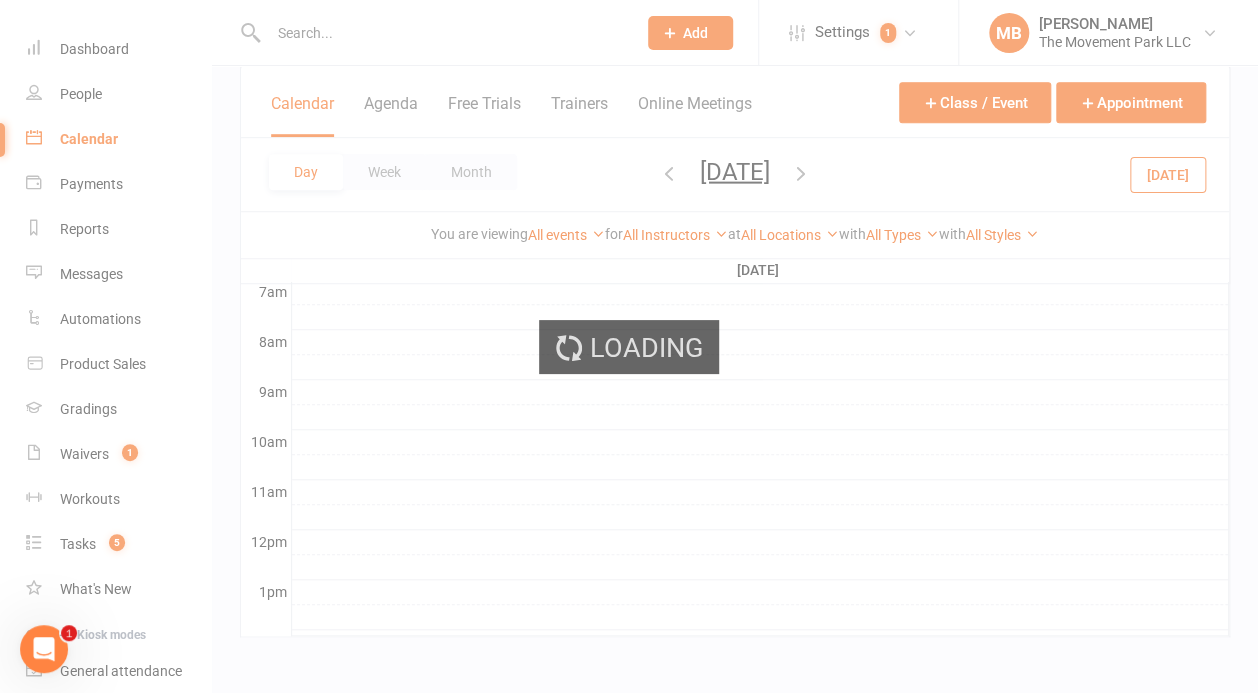 scroll, scrollTop: 476, scrollLeft: 0, axis: vertical 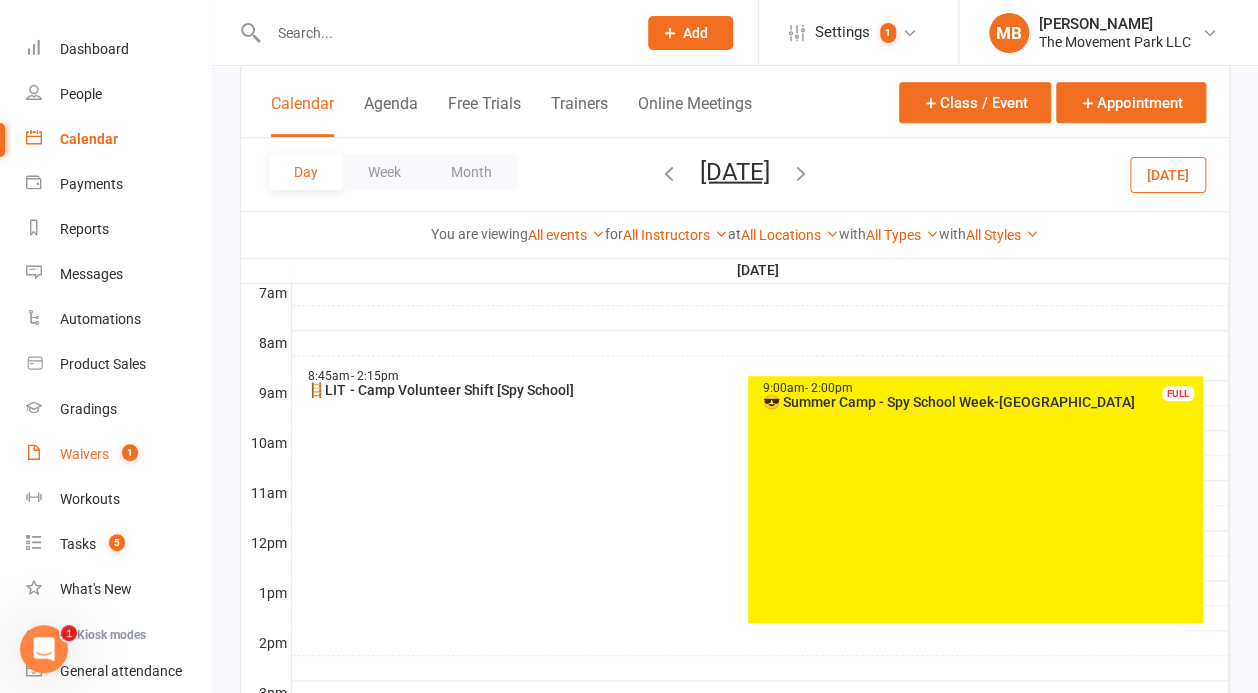click on "Waivers   1" at bounding box center (118, 454) 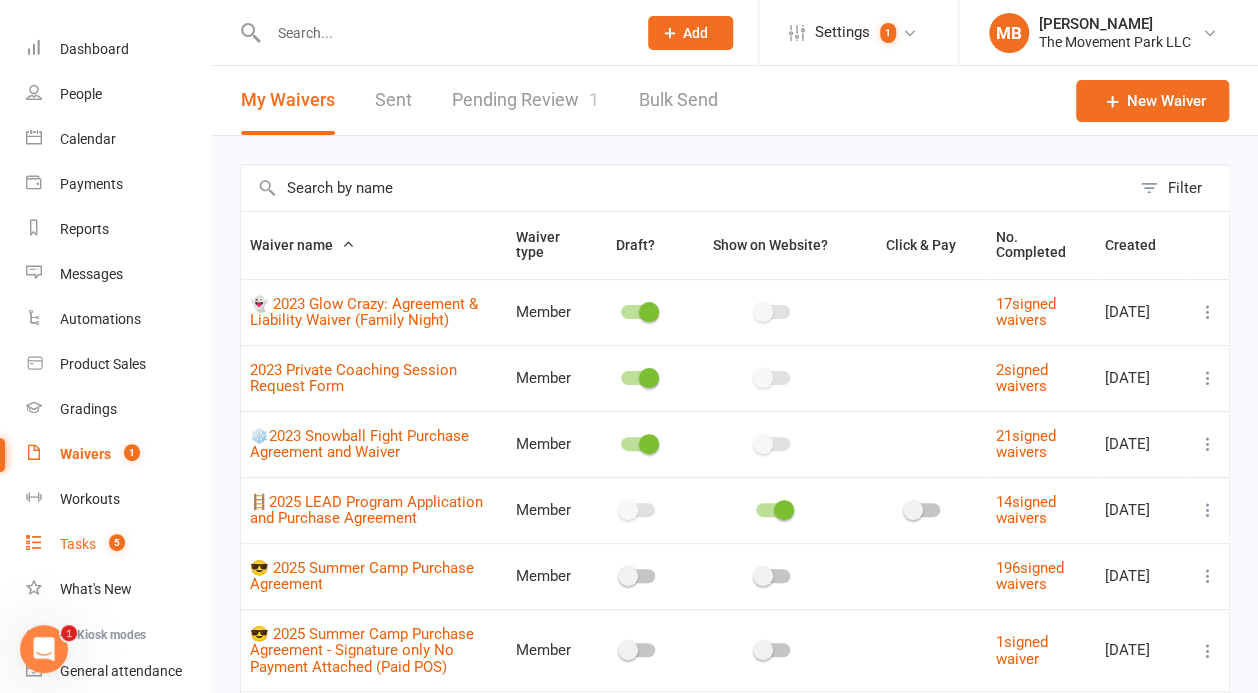 click on "Tasks" at bounding box center (78, 544) 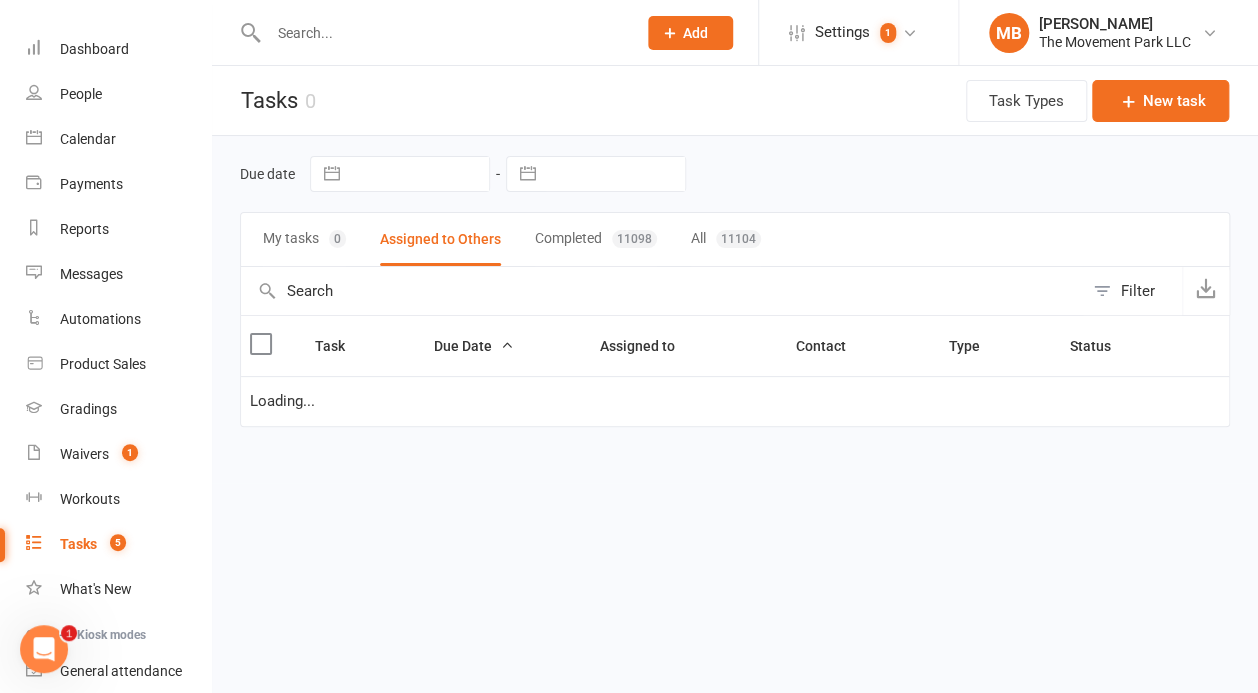 select on "waiting" 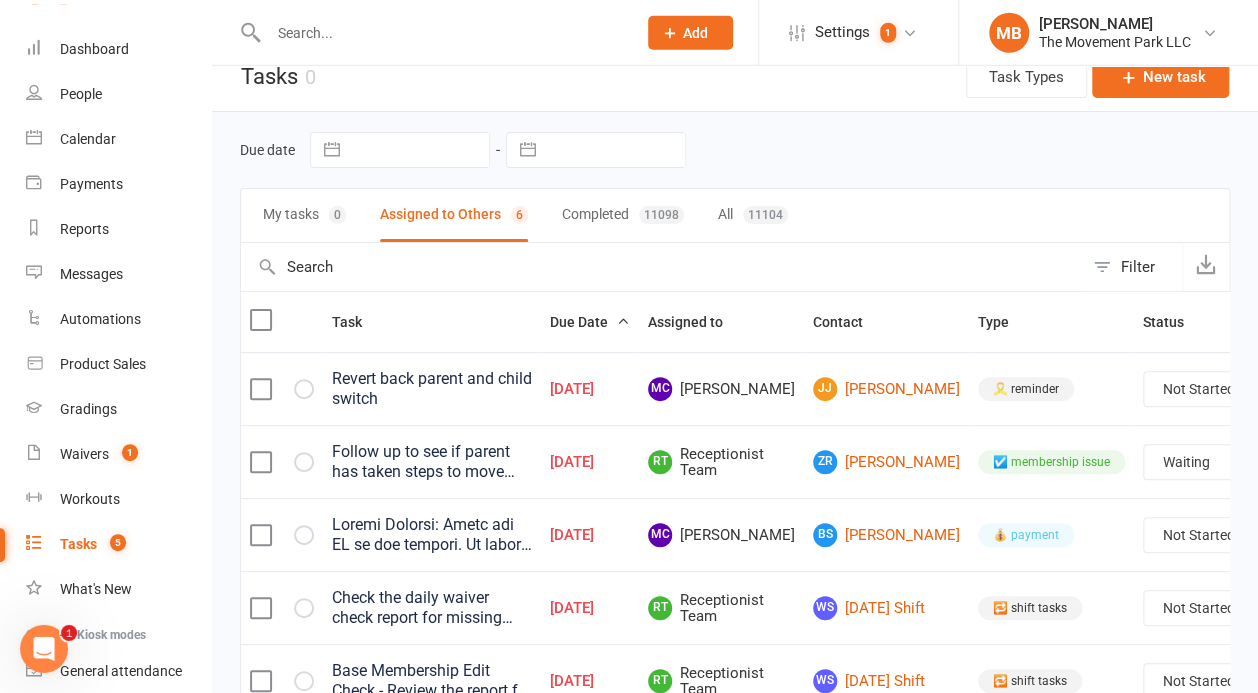 scroll, scrollTop: 0, scrollLeft: 0, axis: both 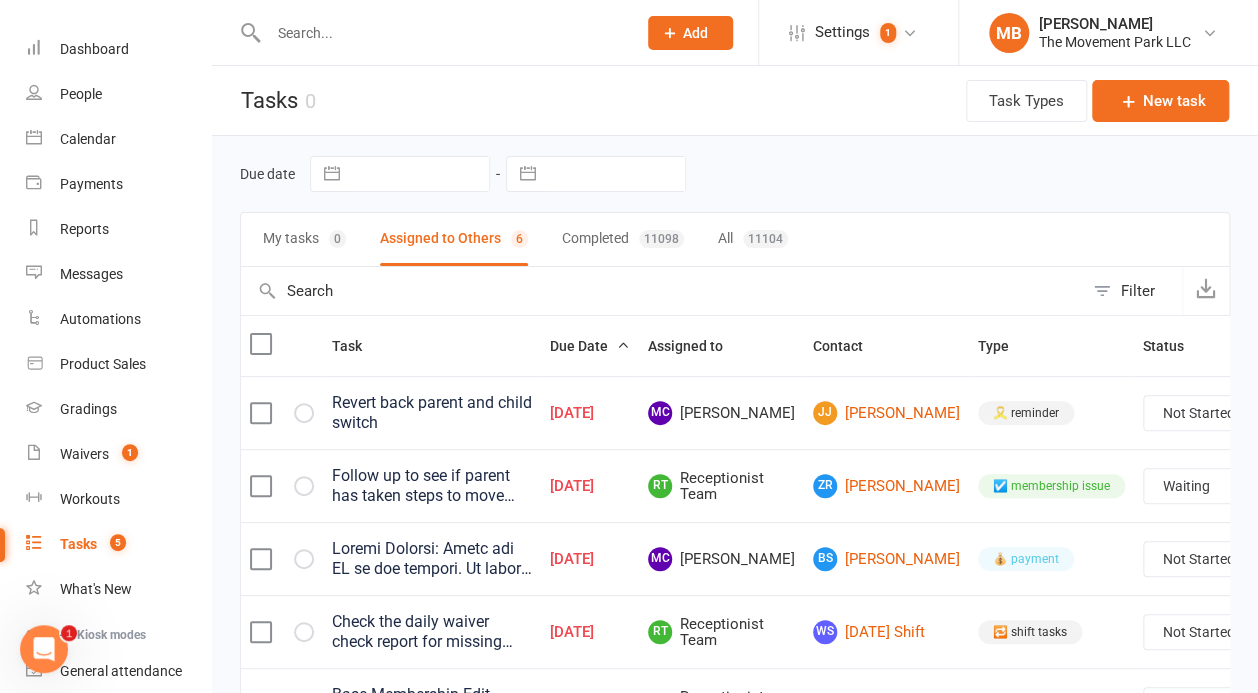 click on "Completed 11098" at bounding box center [623, 239] 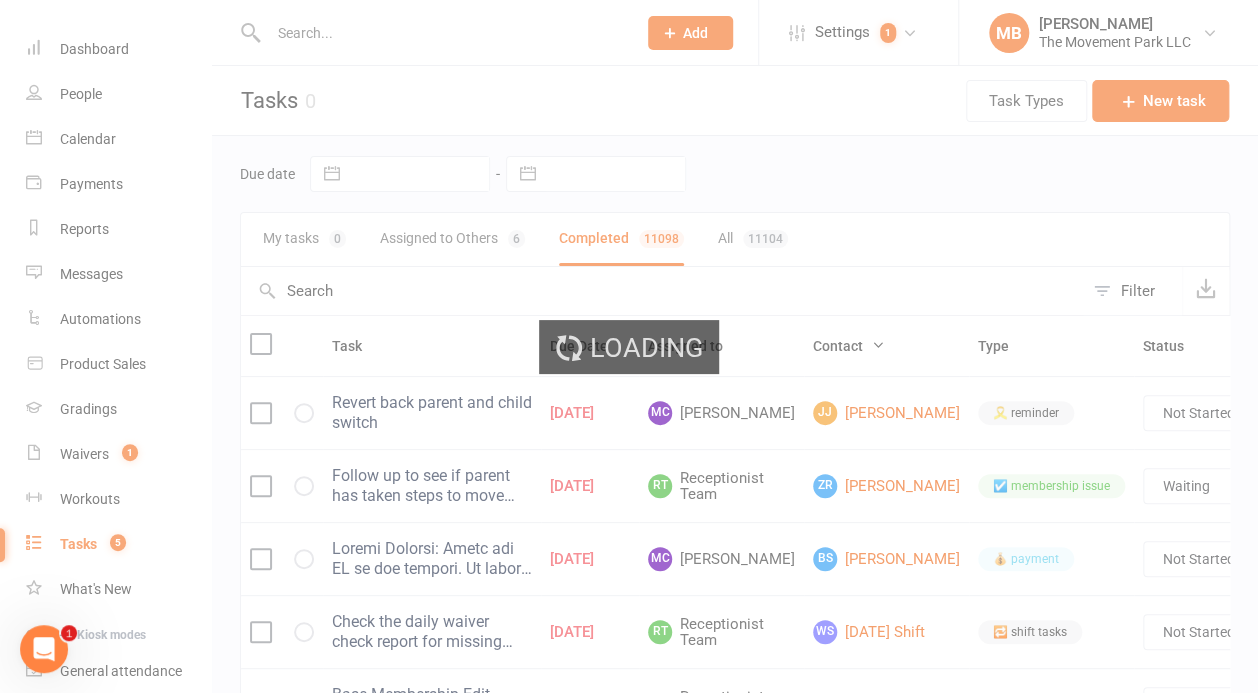 select on "finished" 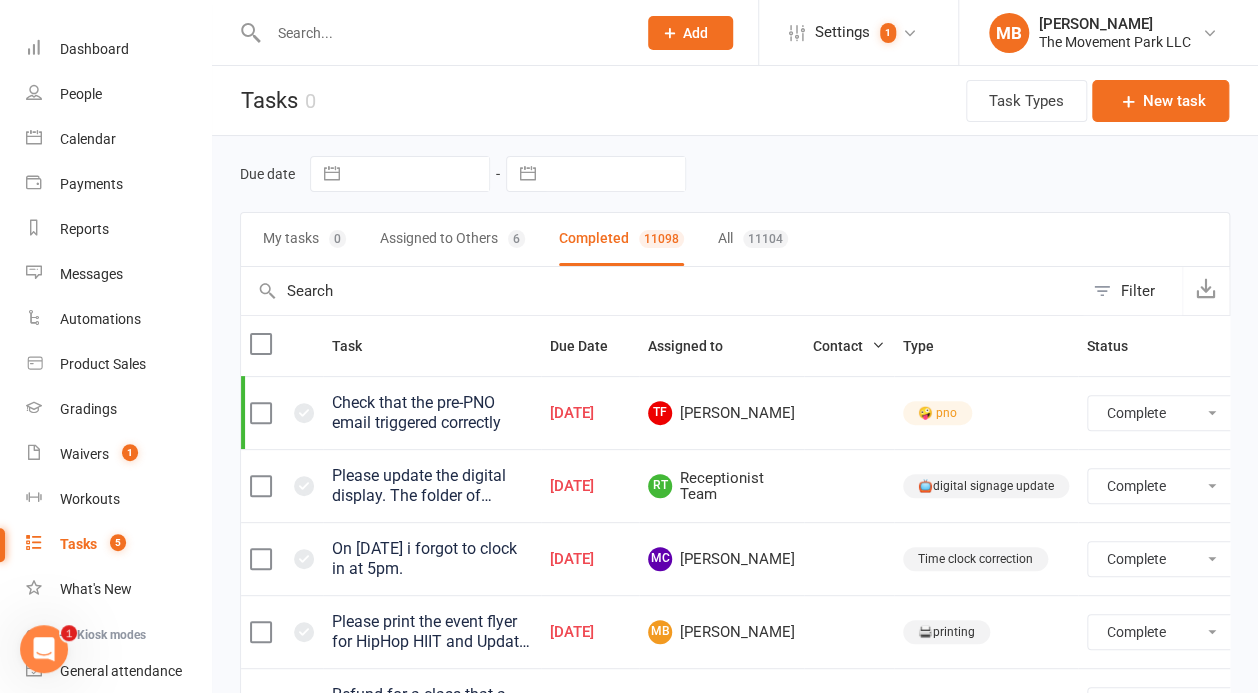 select on "finished" 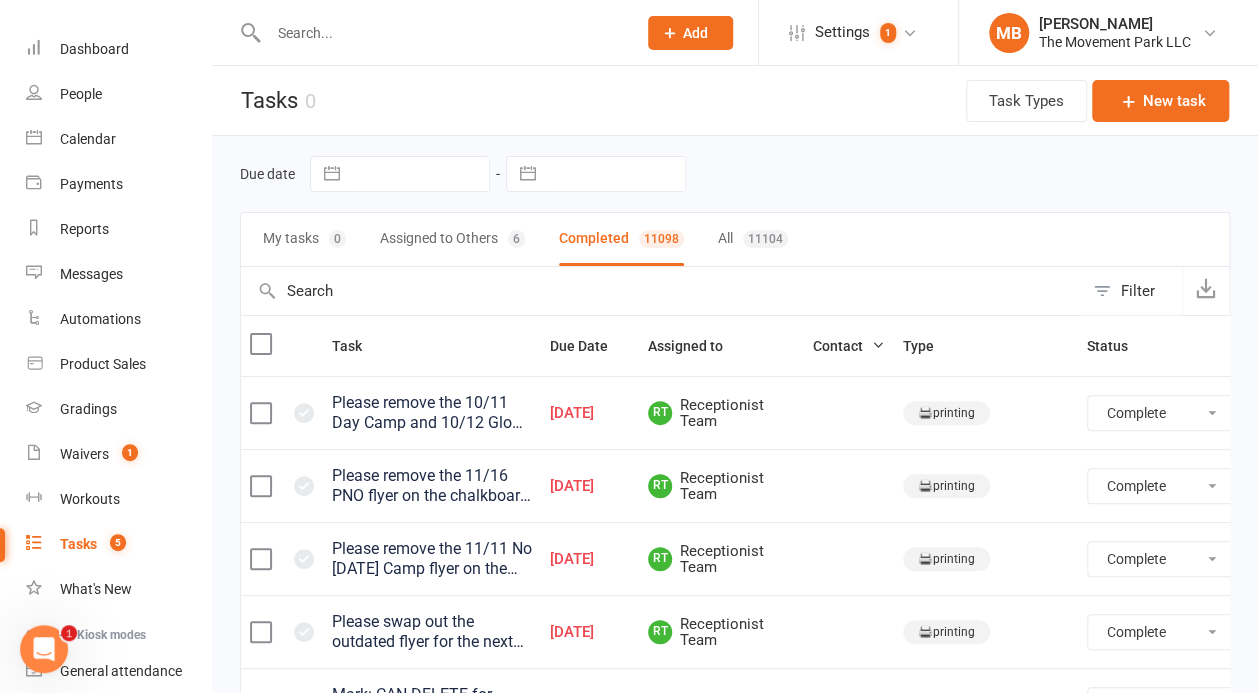 click on "Filter" at bounding box center (1138, 291) 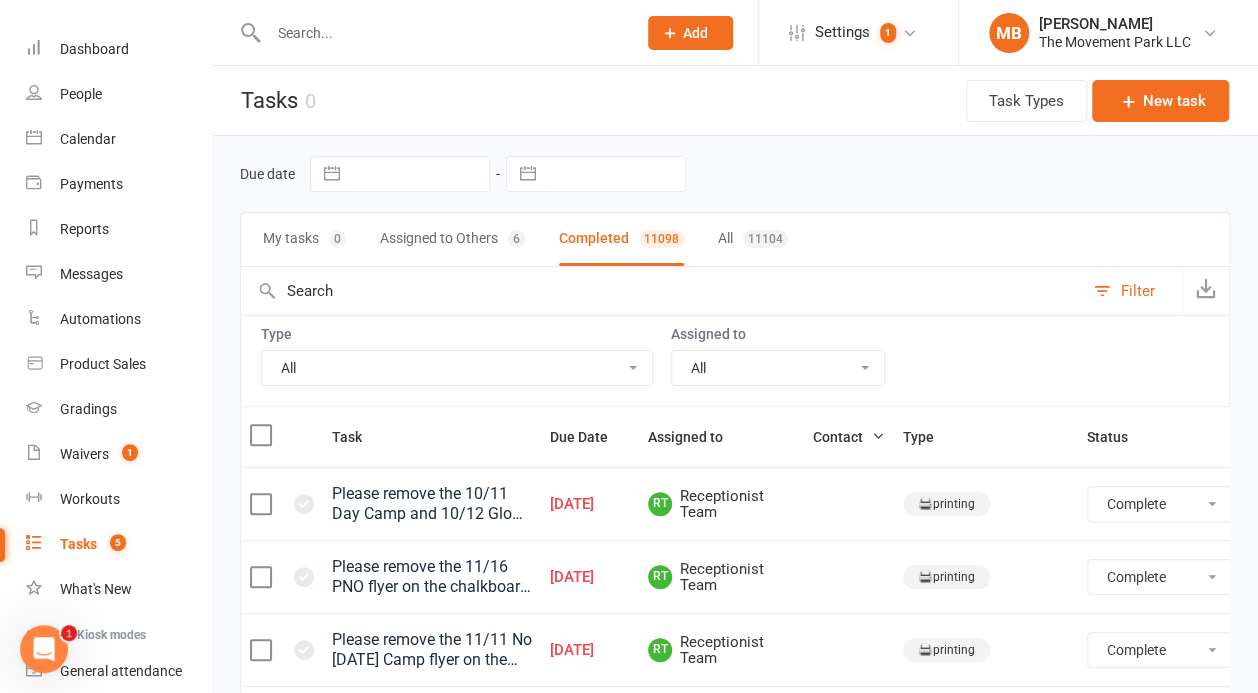 select on "28007" 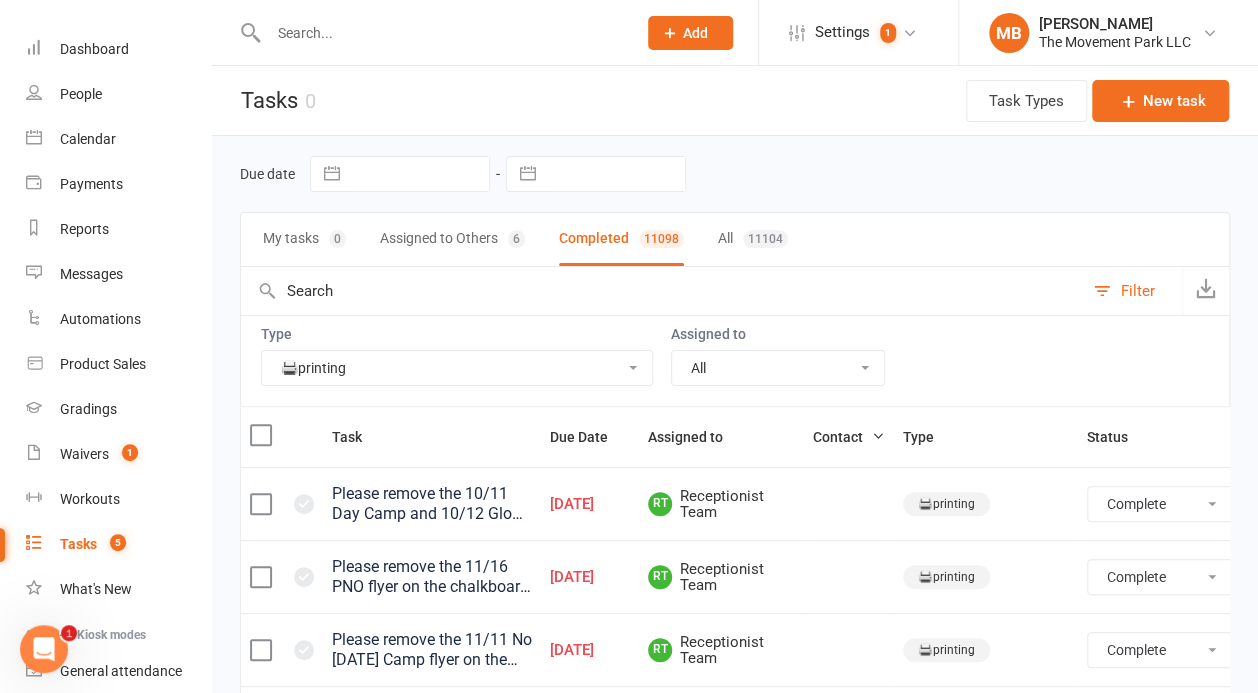 click on "🖨️printing" at bounding box center (0, 0) 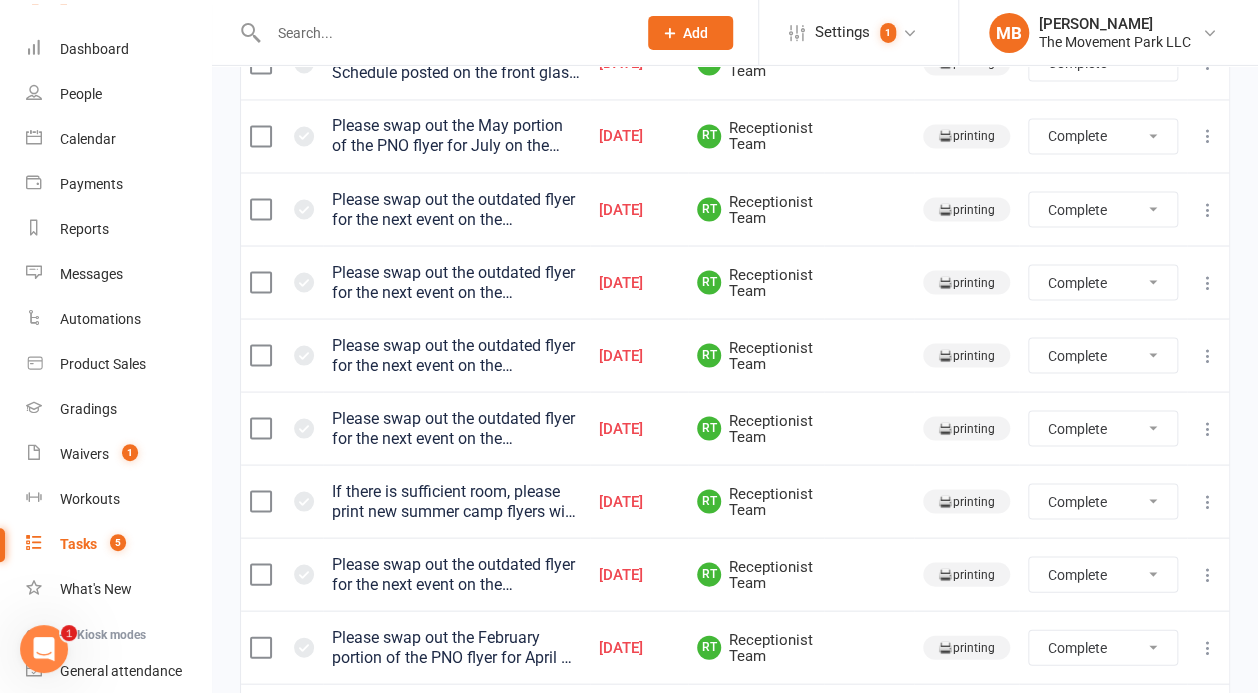 scroll, scrollTop: 1740, scrollLeft: 0, axis: vertical 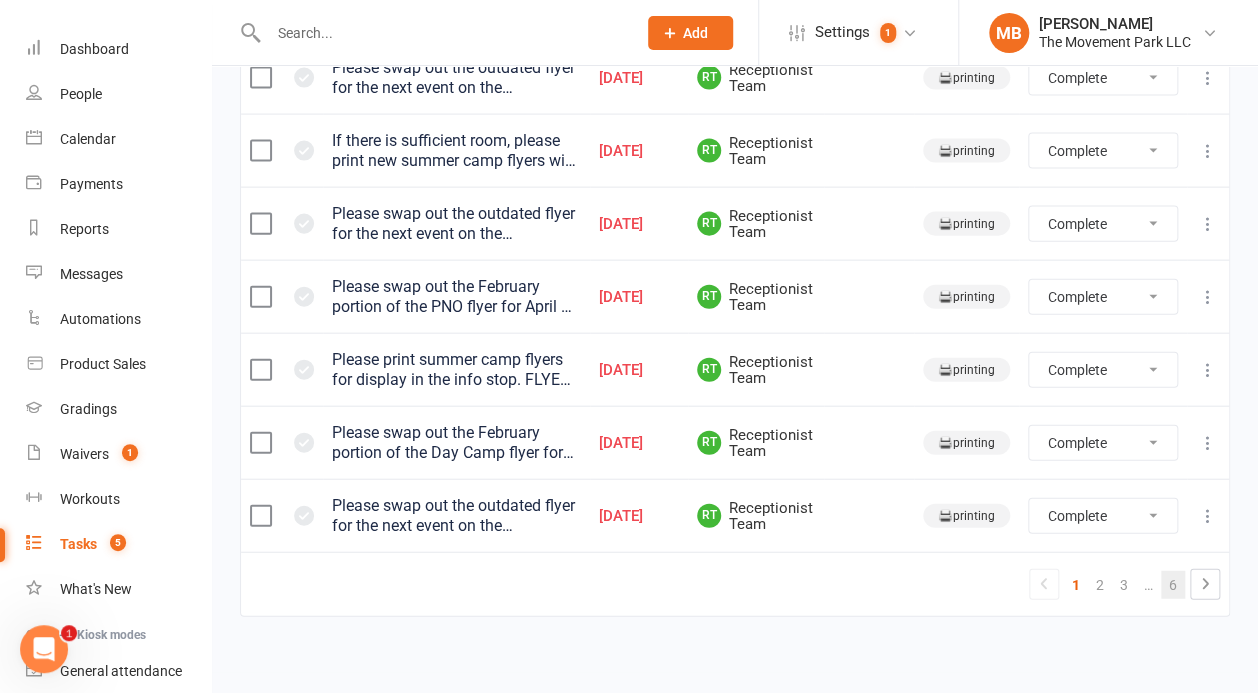 click on "6" at bounding box center (1173, 585) 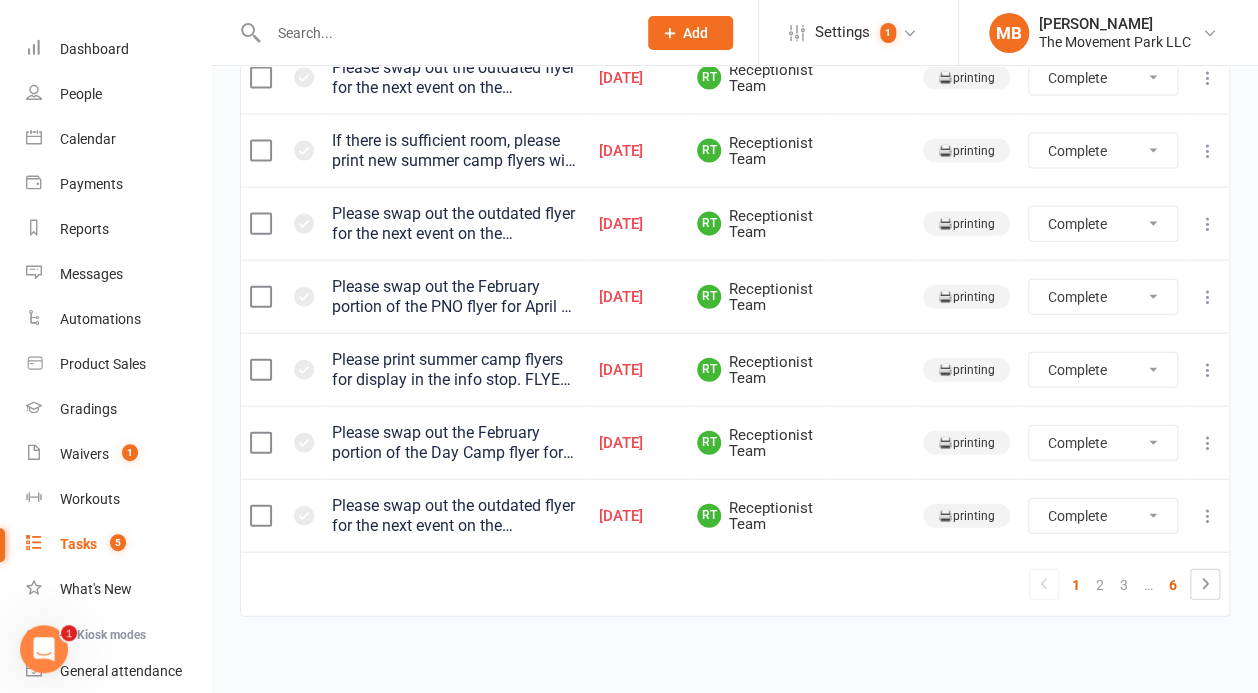 scroll, scrollTop: 138, scrollLeft: 0, axis: vertical 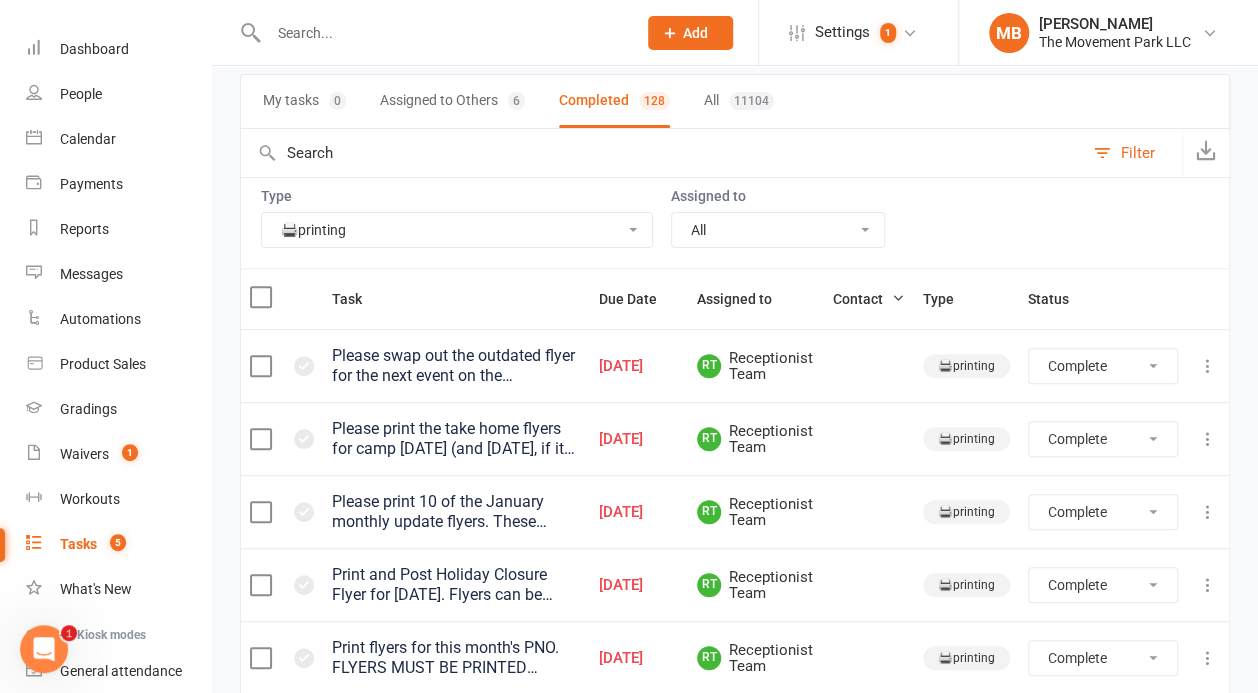 select on "finished" 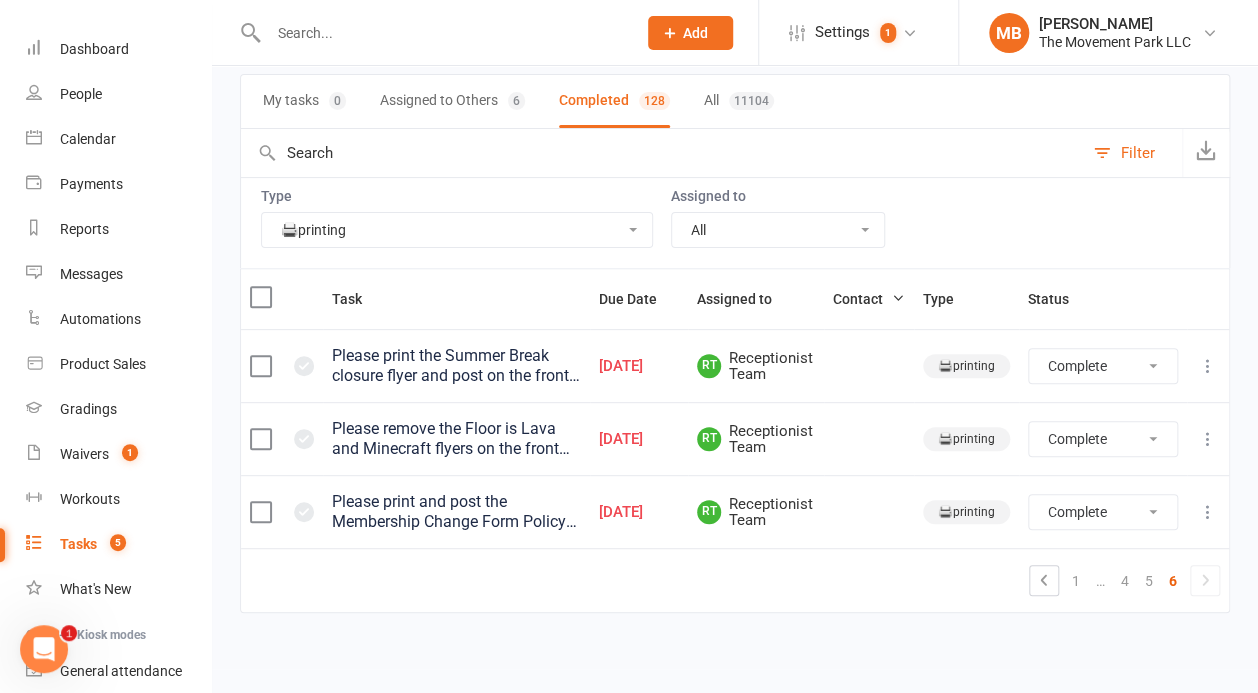 click at bounding box center (1208, 438) 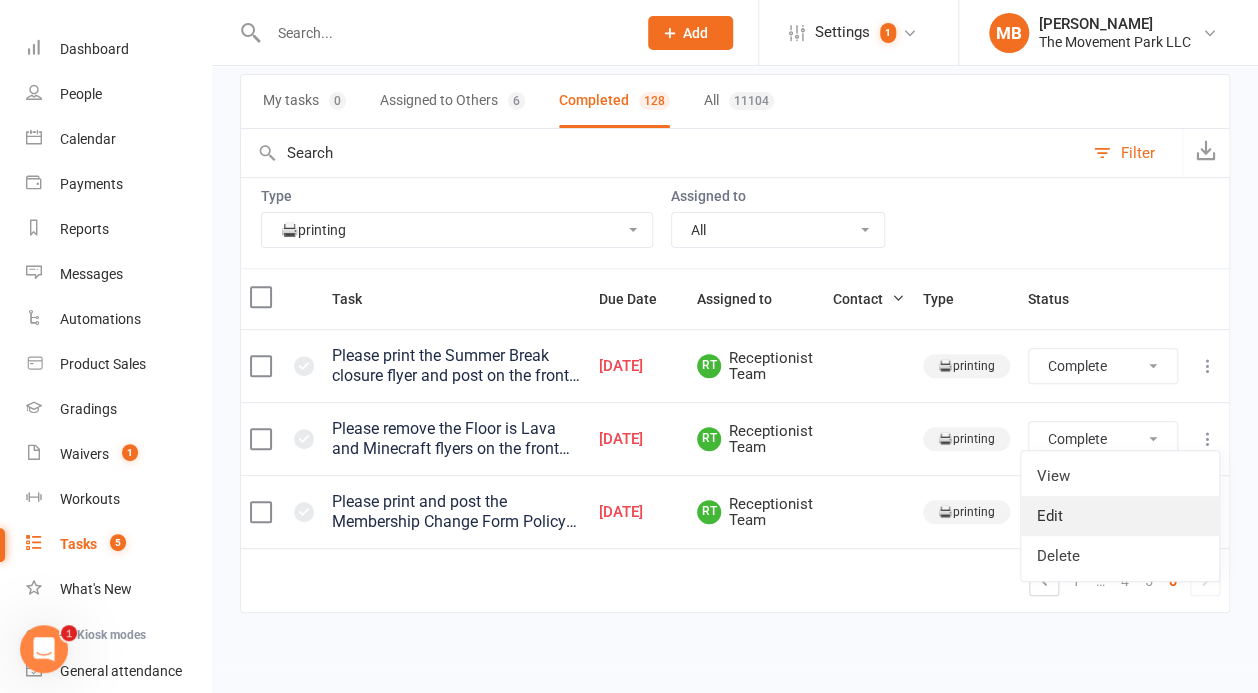 click on "Edit" at bounding box center (1120, 516) 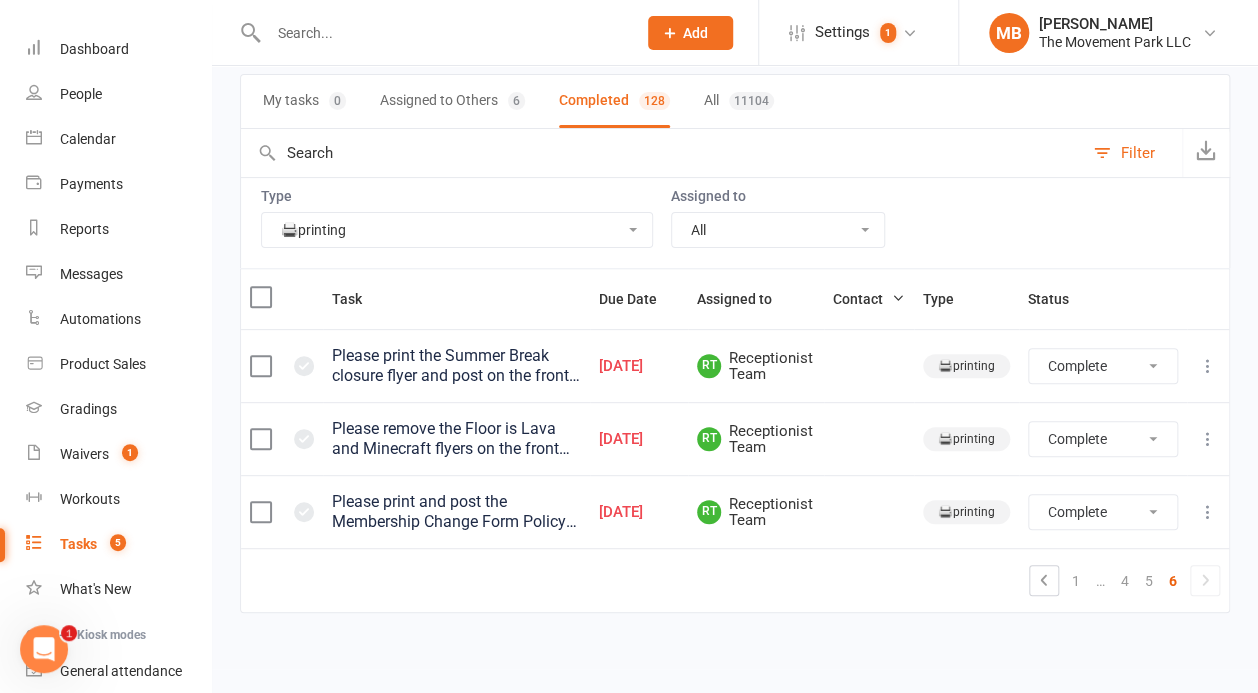 select on "41995" 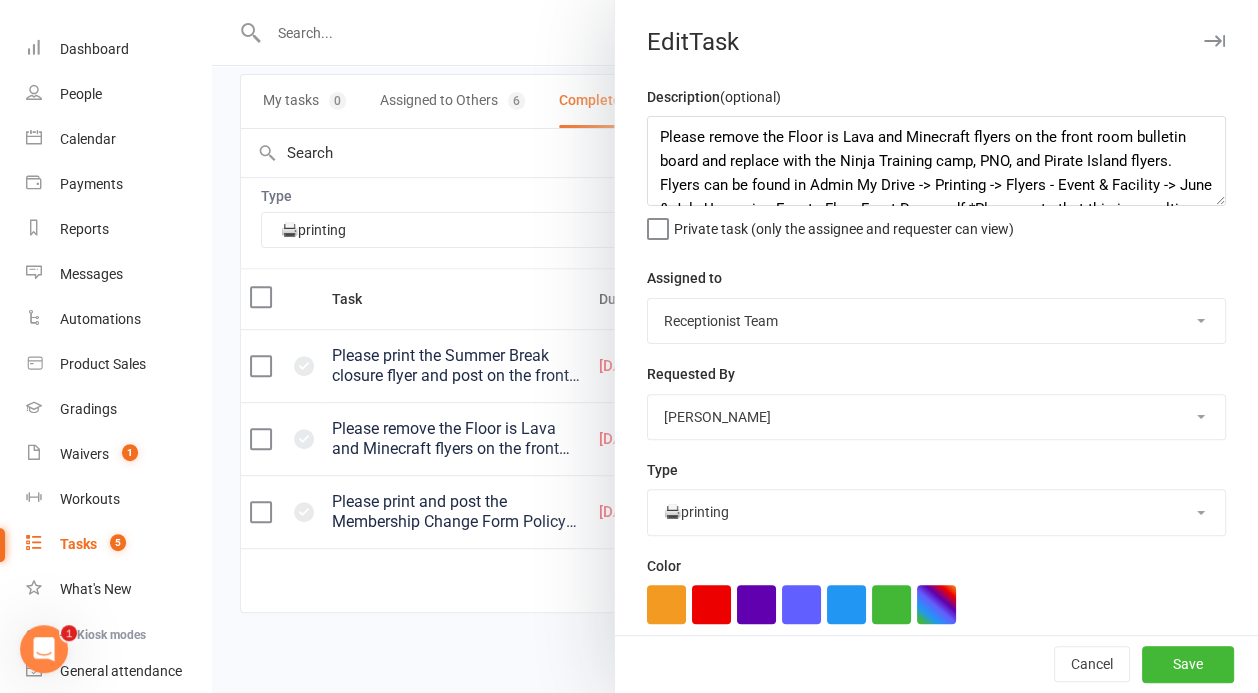select on "finished" 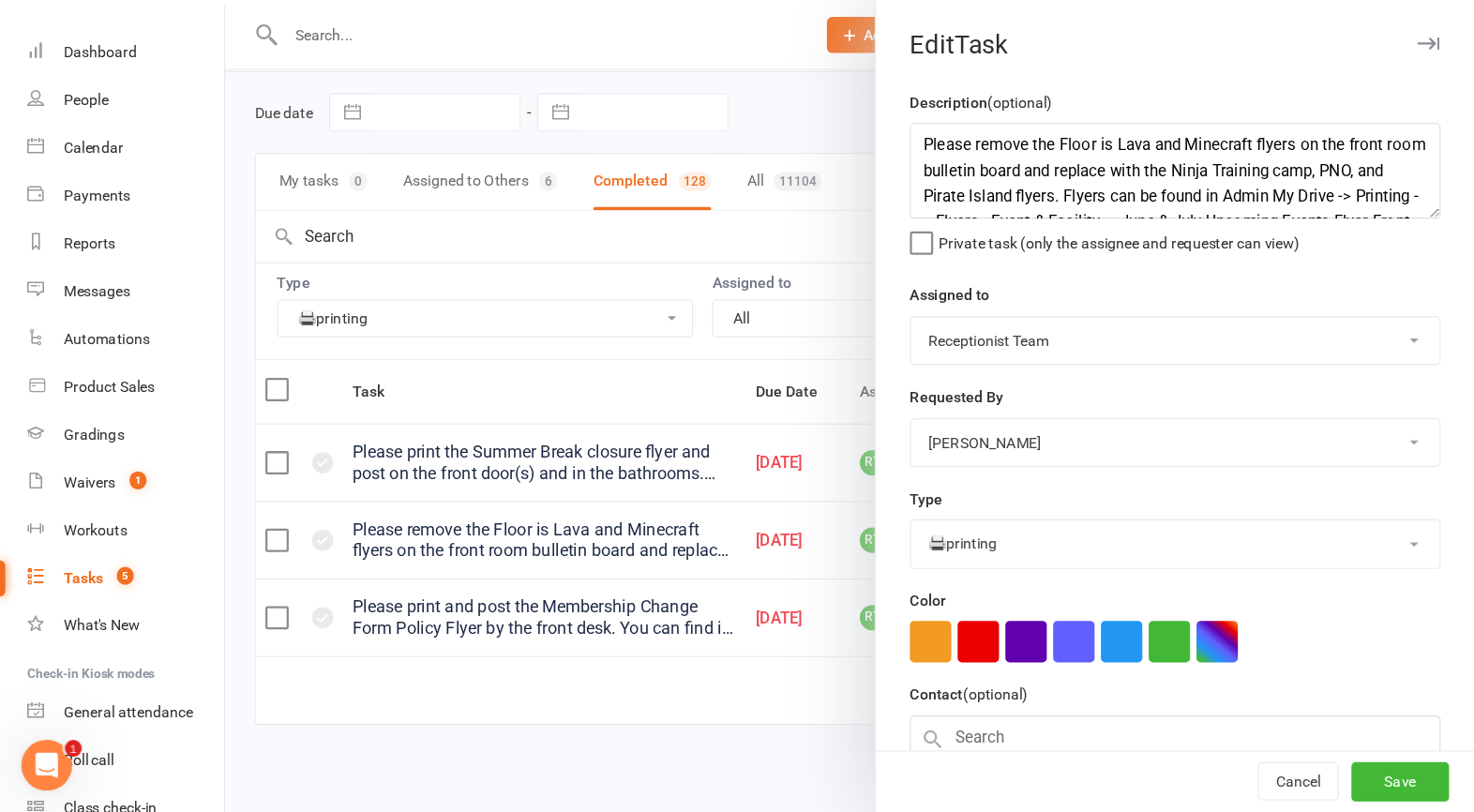 scroll, scrollTop: 0, scrollLeft: 0, axis: both 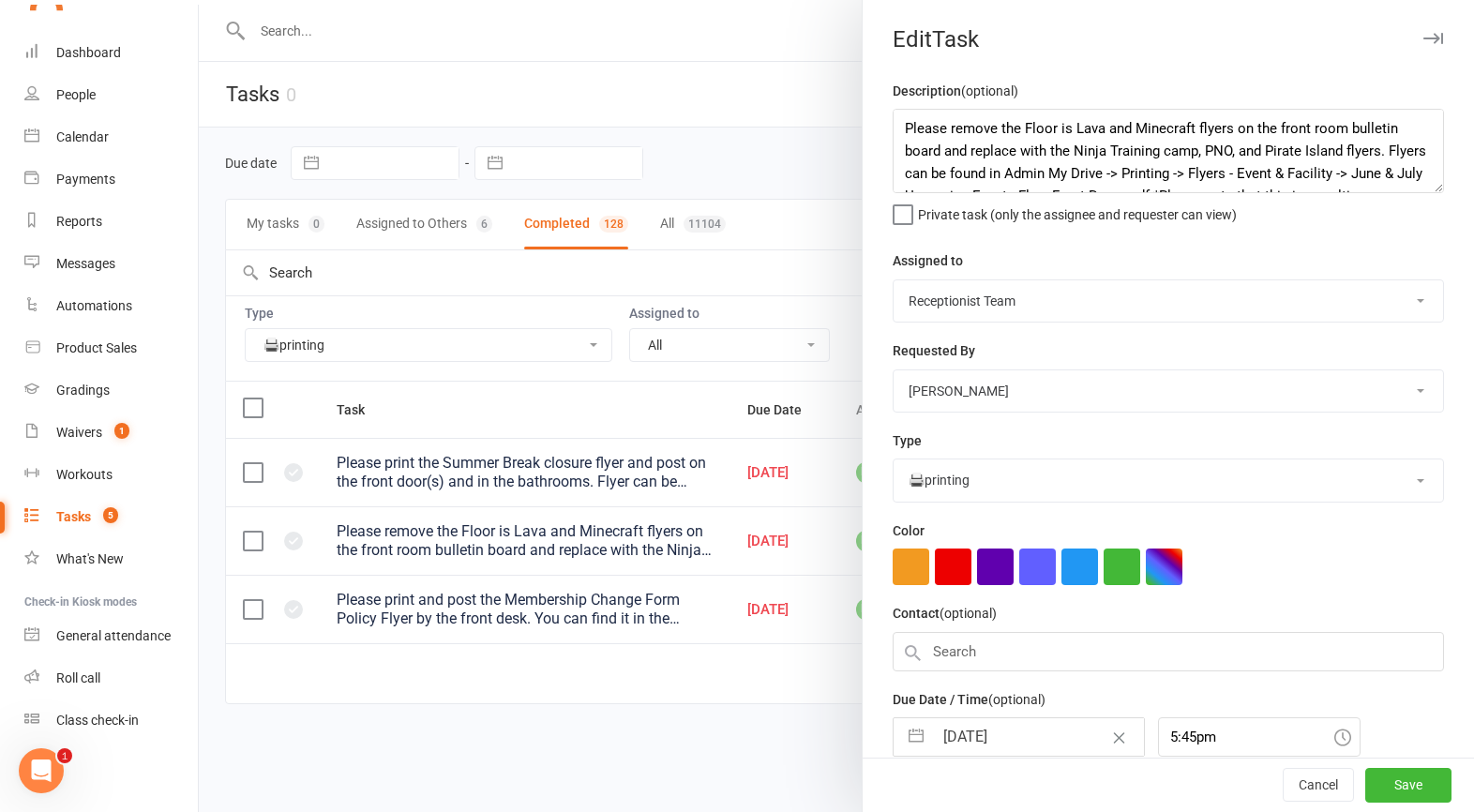 select on "finished" 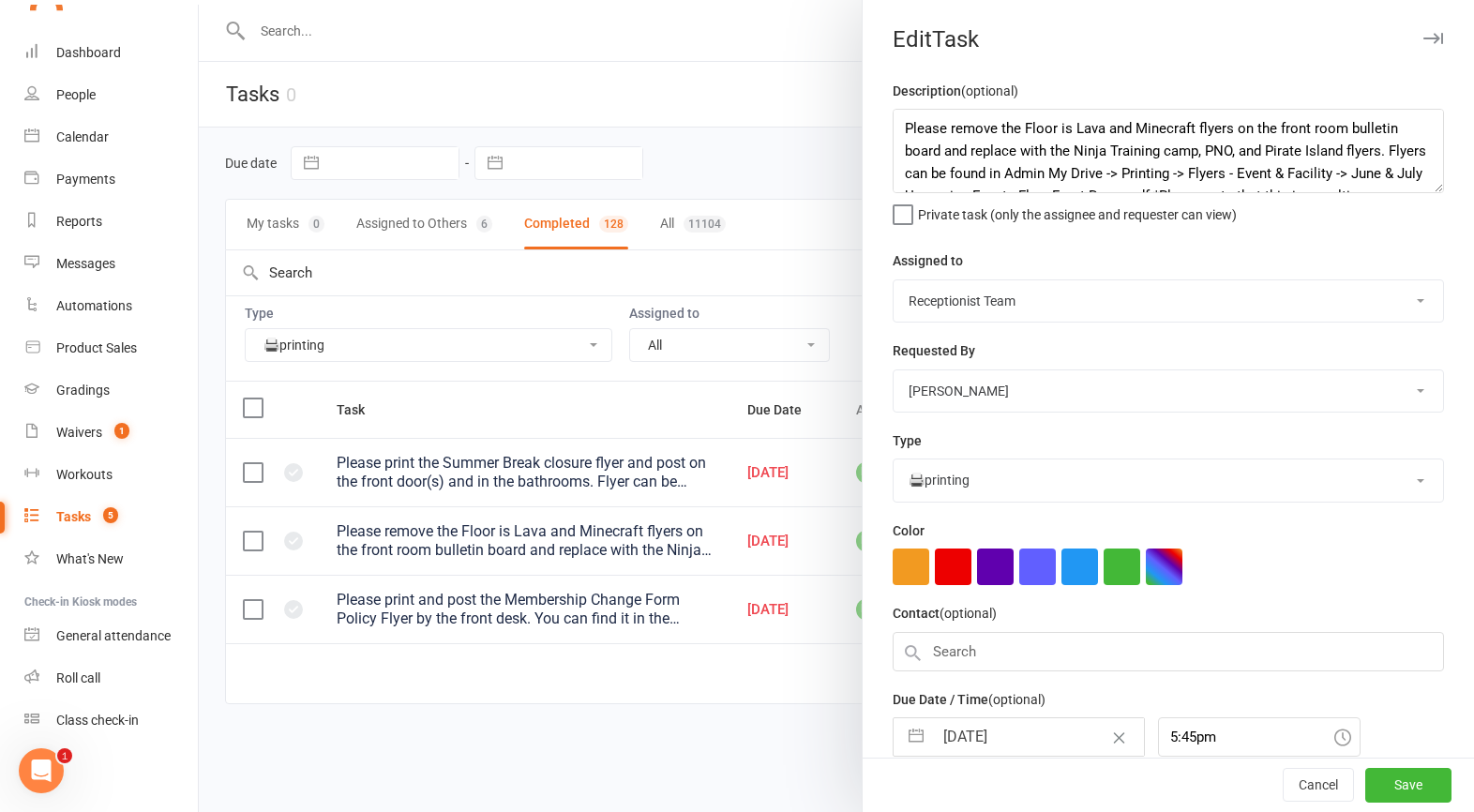 click on "[DATE]" at bounding box center (1038, 737) 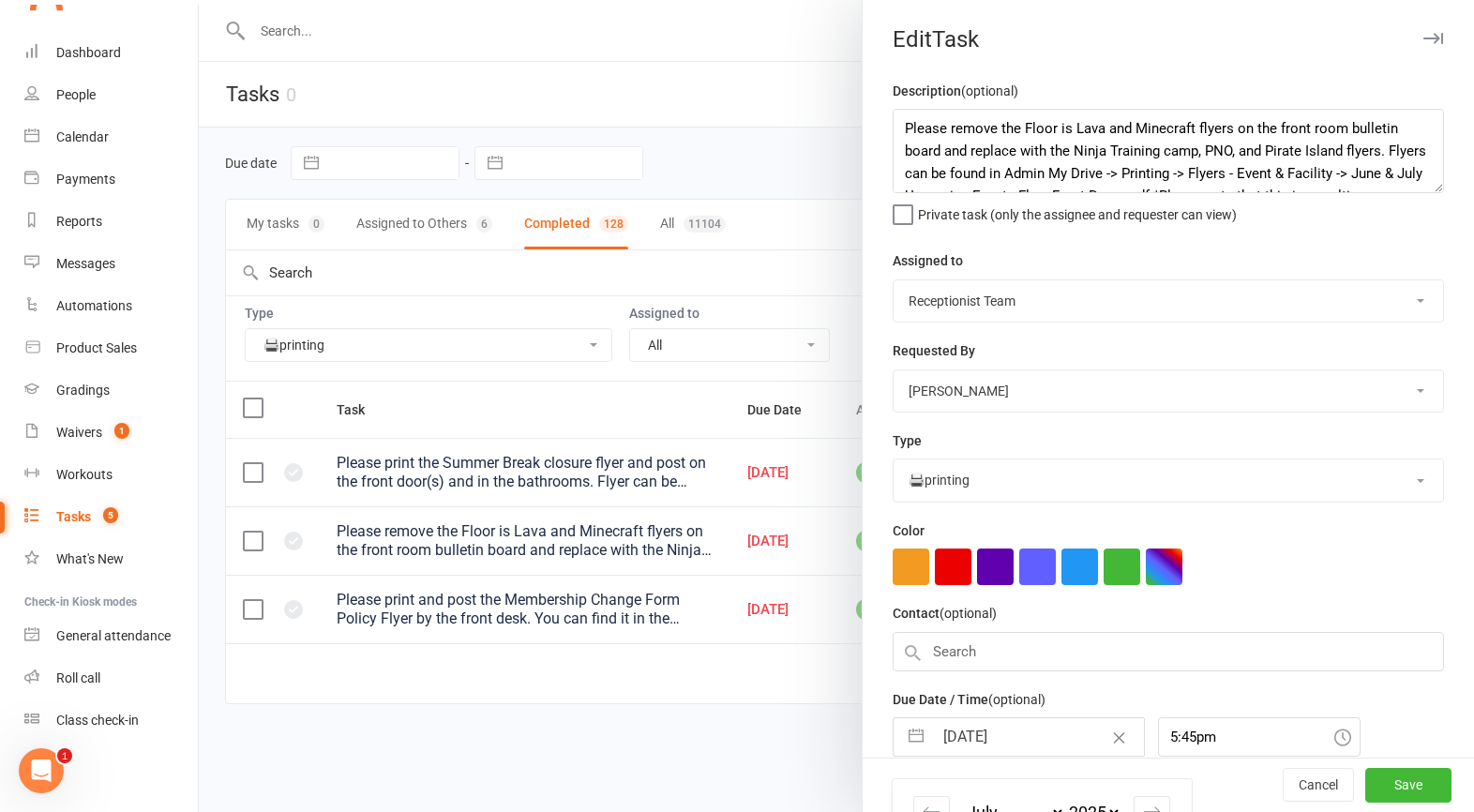 click on "[DATE]" at bounding box center [1038, 737] 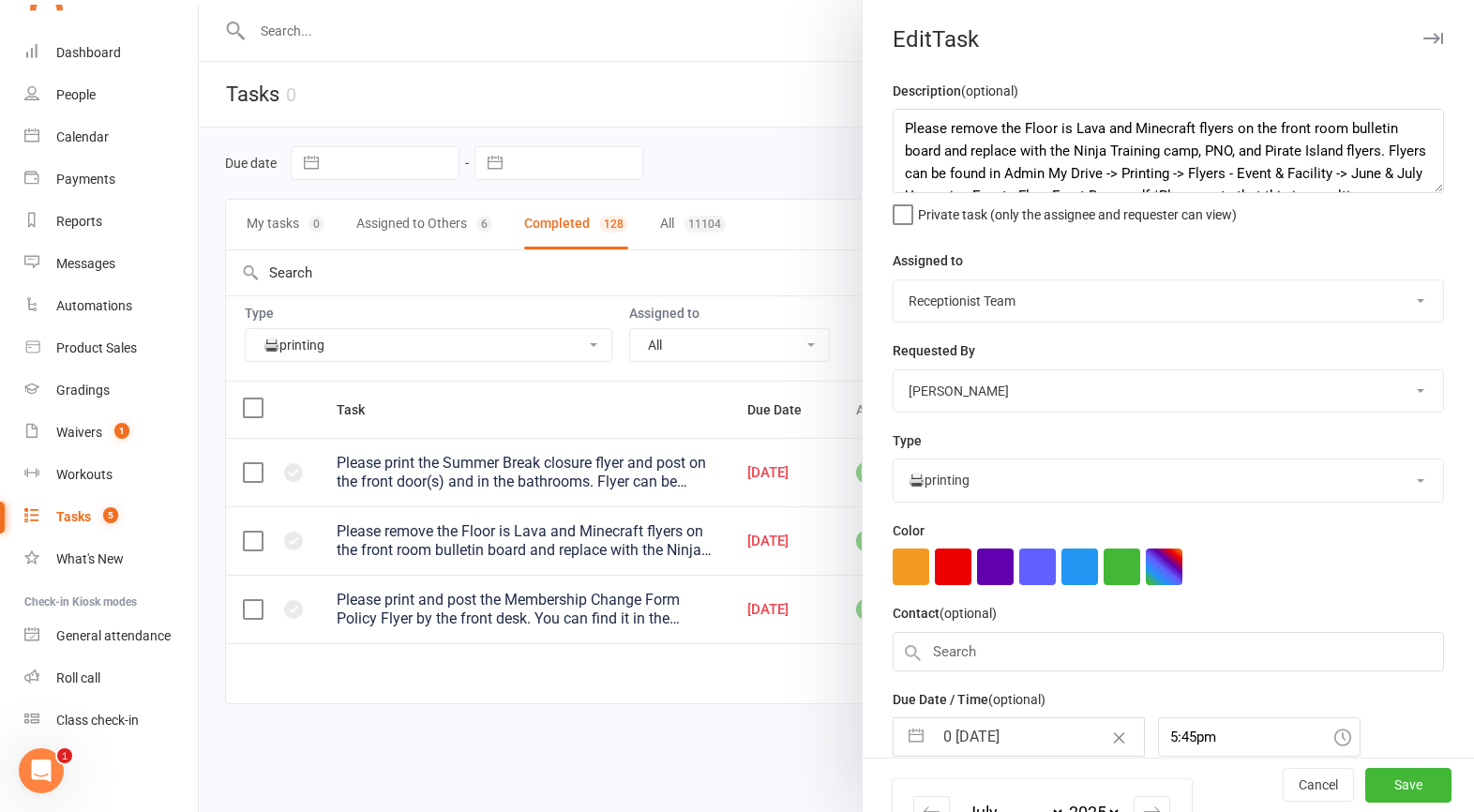 type 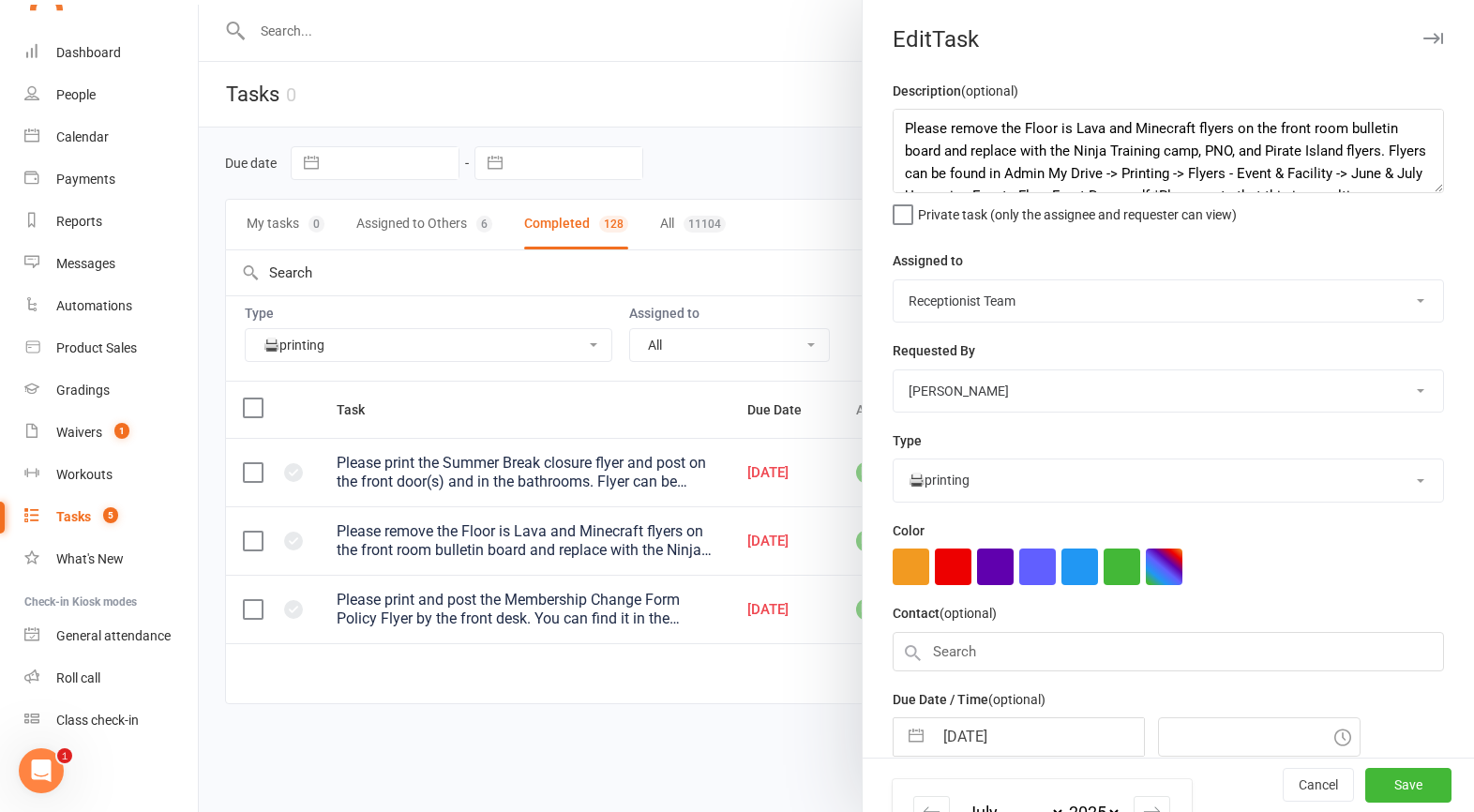 type on "[DATE]" 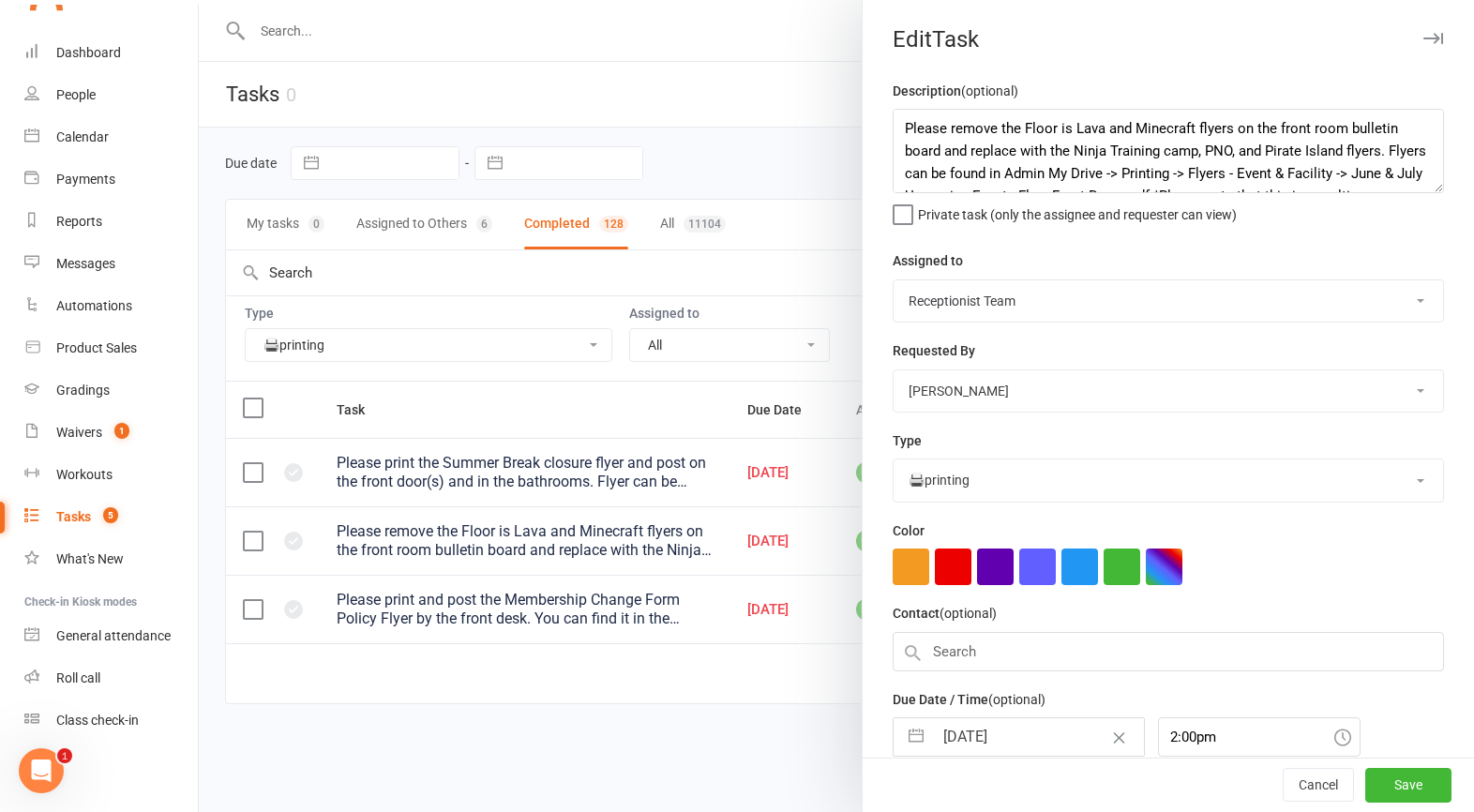 type on "[DATE]" 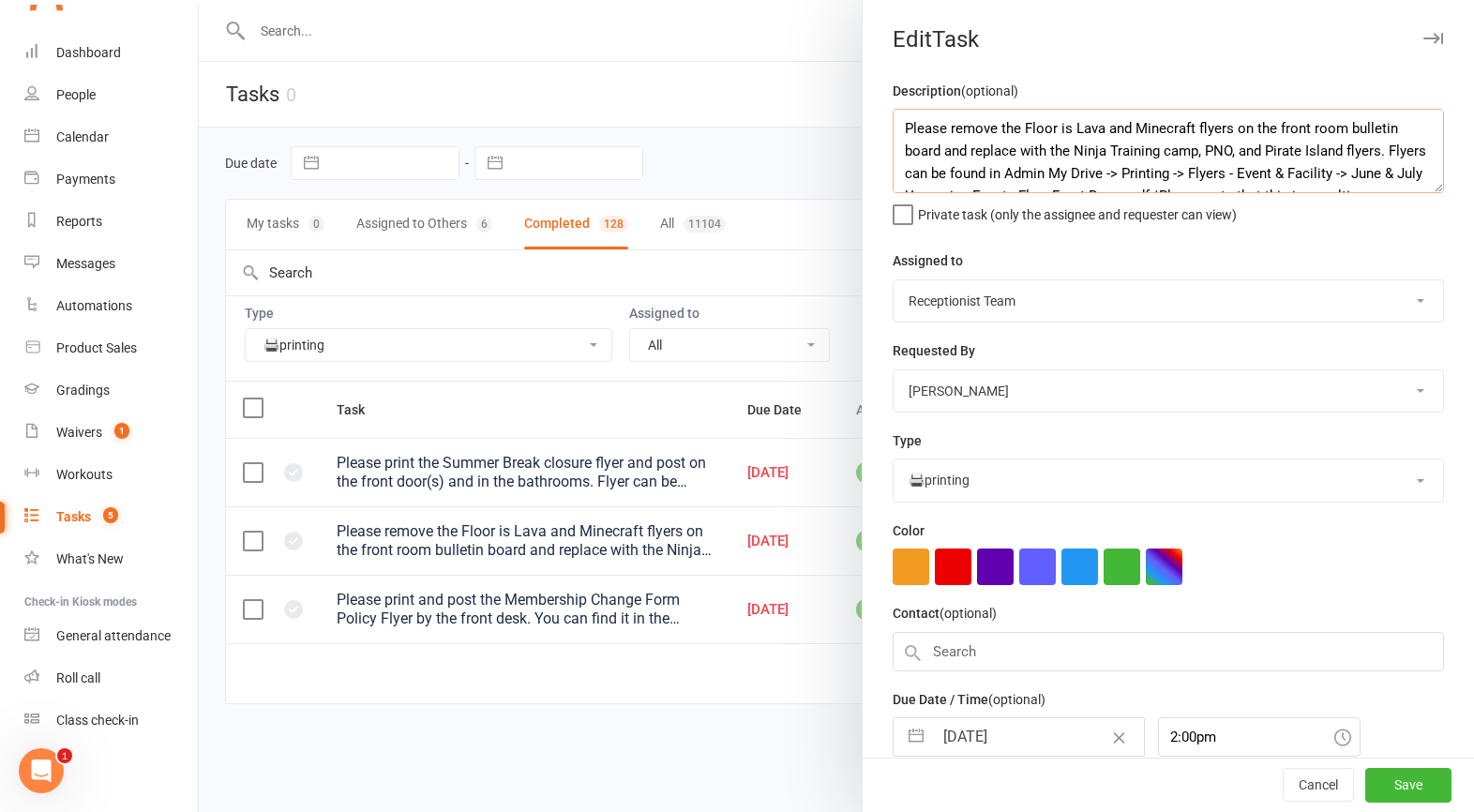 click on "Please remove the Floor is Lava and Minecraft flyers on the front room bulletin board and replace with the Ninja Training camp, PNO, and Pirate Island flyers. Flyers can be found in Admin My Drive -> Printing -> Flyers - Event & Facility -> June & July Upcoming Events Flyer Front Room.pdf *Please note that this is a multi-page document, so you only need pages 3-5 for now." at bounding box center (1168, 151) 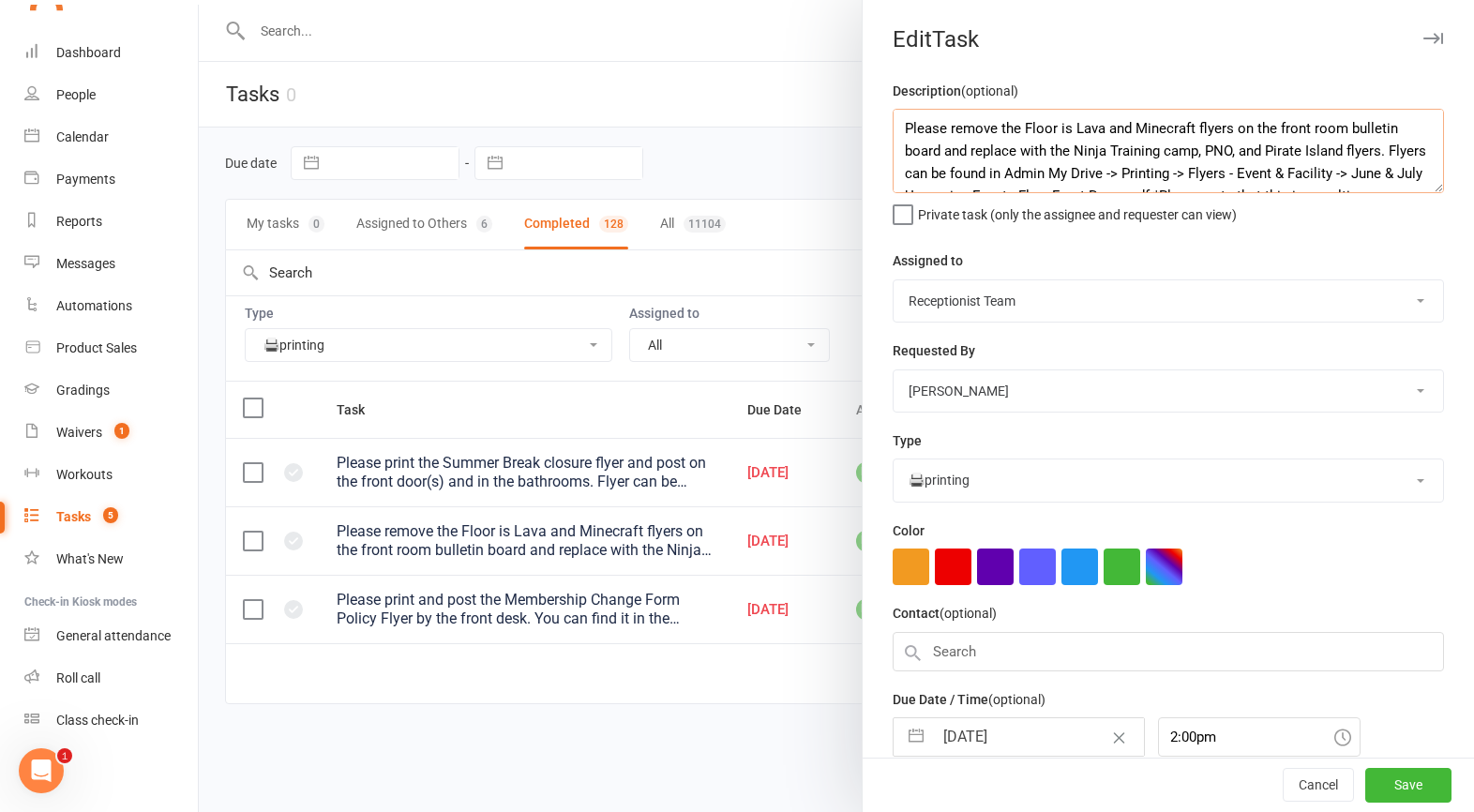 drag, startPoint x: 1208, startPoint y: 154, endPoint x: 1073, endPoint y: 150, distance: 135.05925 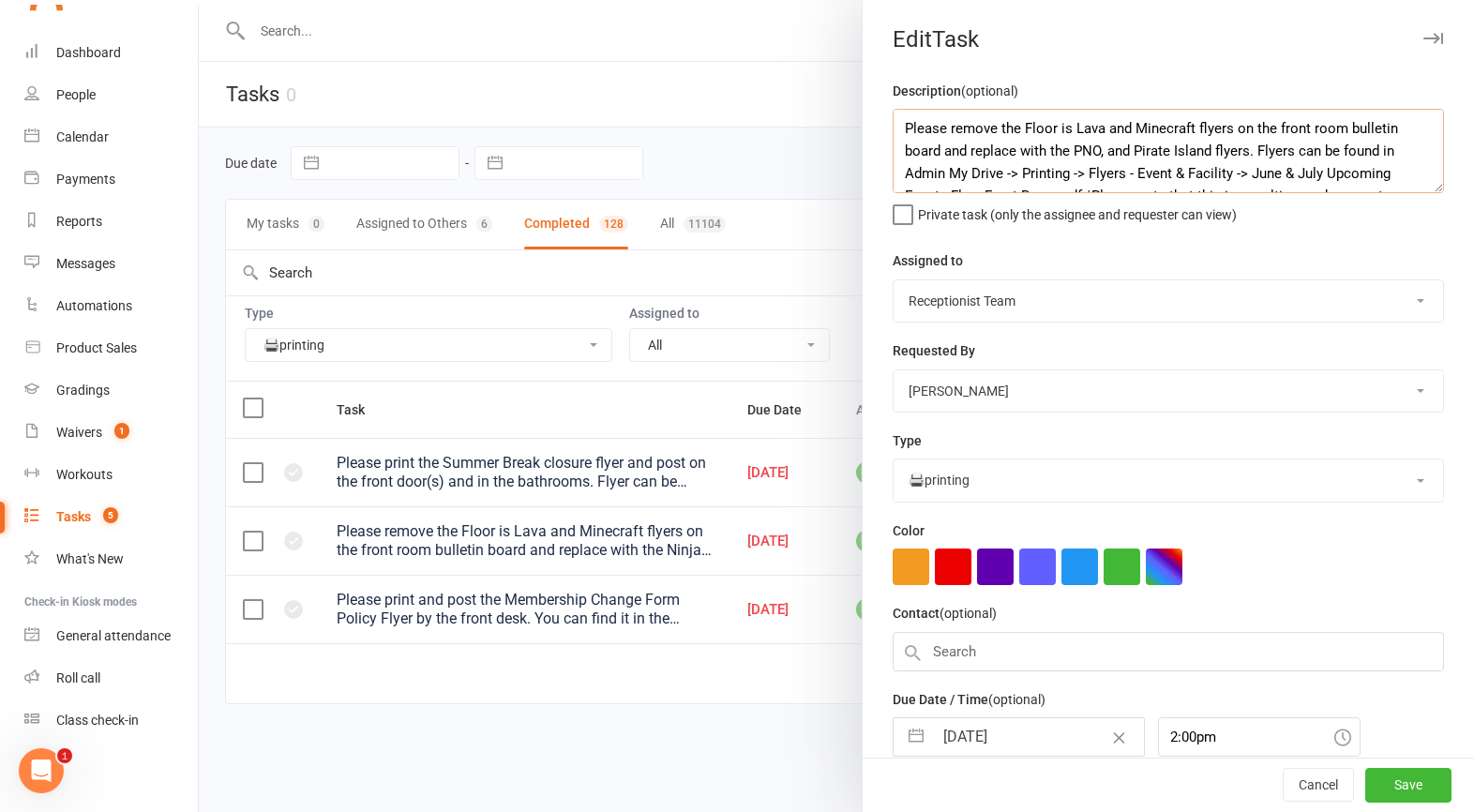 drag, startPoint x: 1193, startPoint y: 130, endPoint x: 1017, endPoint y: 141, distance: 176.34341 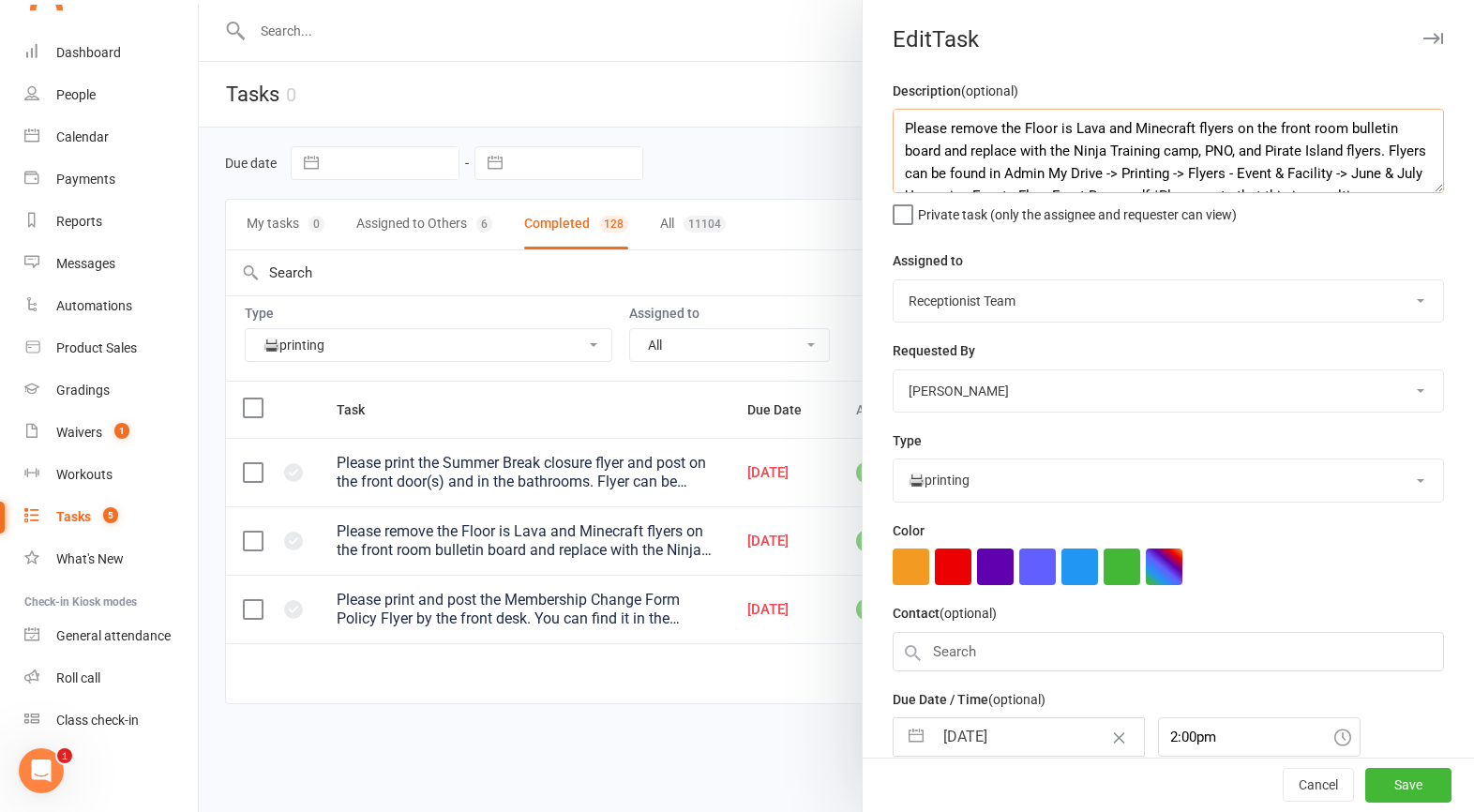 click on "Please remove the Floor is Lava and Minecraft flyers on the front room bulletin board and replace with the Ninja Training camp, PNO, and Pirate Island flyers. Flyers can be found in Admin My Drive -> Printing -> Flyers - Event & Facility -> June & July Upcoming Events Flyer Front Room.pdf *Please note that this is a multi-page document, so you only need pages 3-5 for now." at bounding box center [1168, 151] 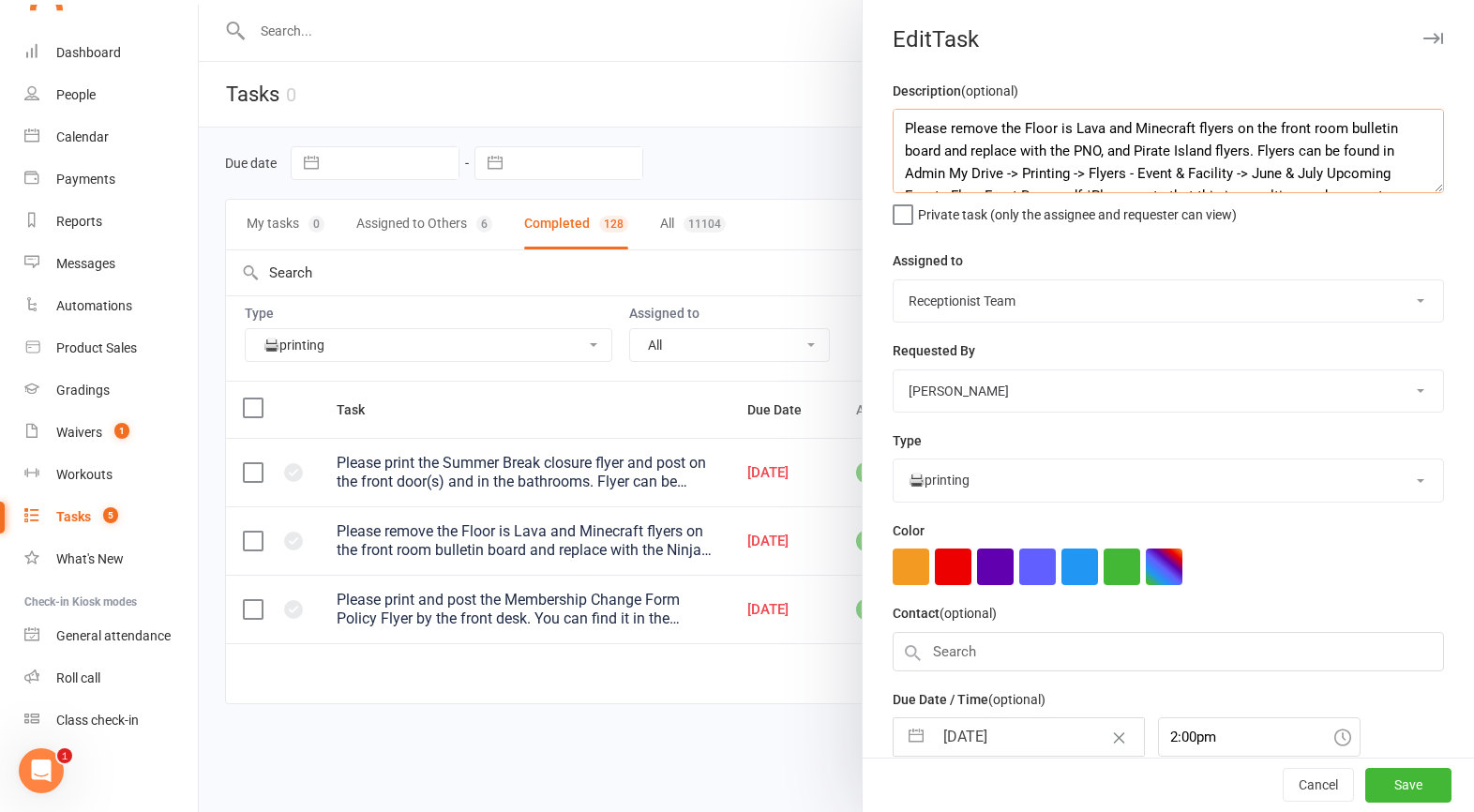 drag, startPoint x: 1020, startPoint y: 128, endPoint x: 1194, endPoint y: 139, distance: 174.34735 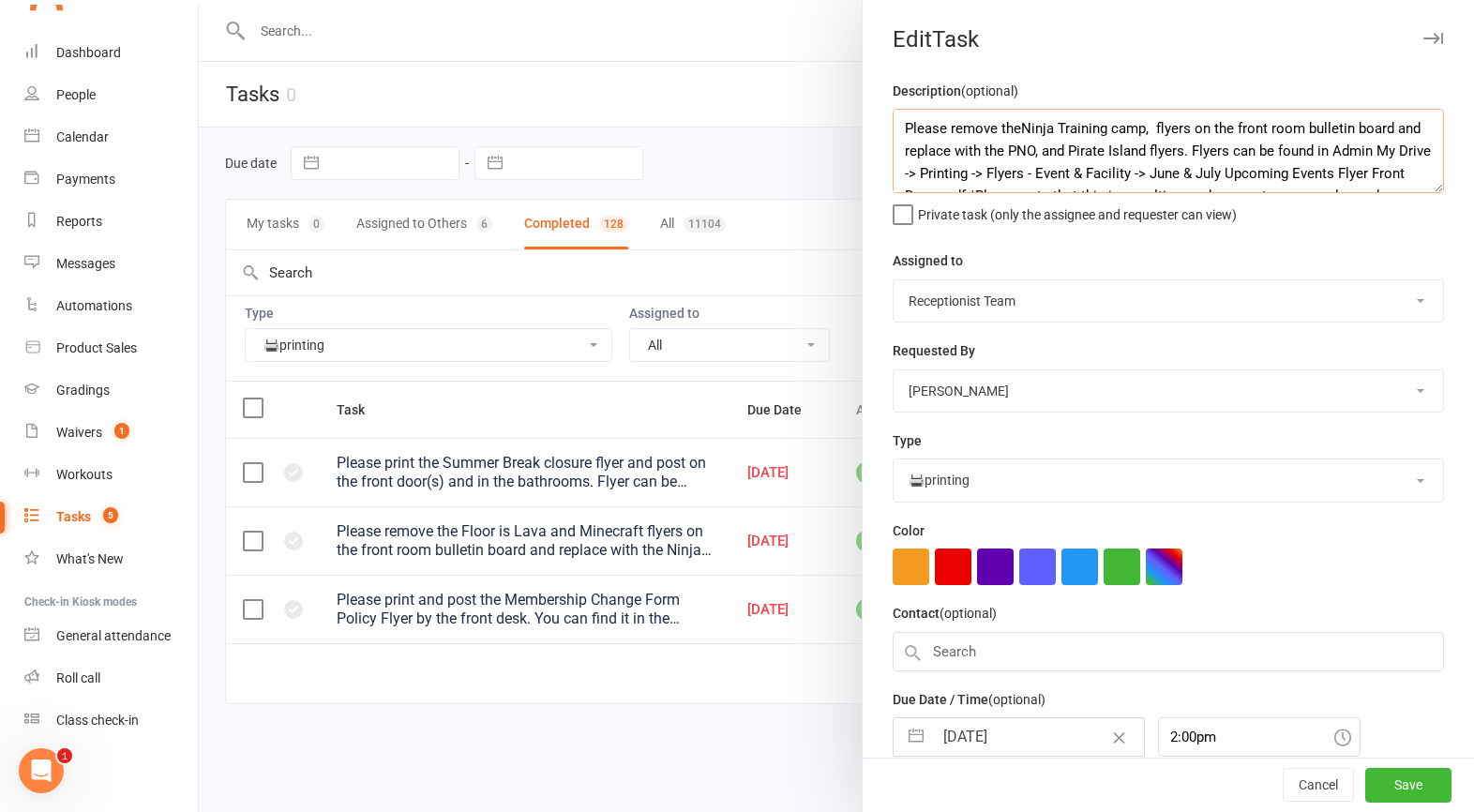 click on "Please remove theNinja Training camp,  flyers on the front room bulletin board and replace with the PNO, and Pirate Island flyers. Flyers can be found in Admin My Drive -> Printing -> Flyers - Event & Facility -> June & July Upcoming Events Flyer Front Room.pdf *Please note that this is a multi-page document, so you only need pages 3-5 for now." at bounding box center (1168, 151) 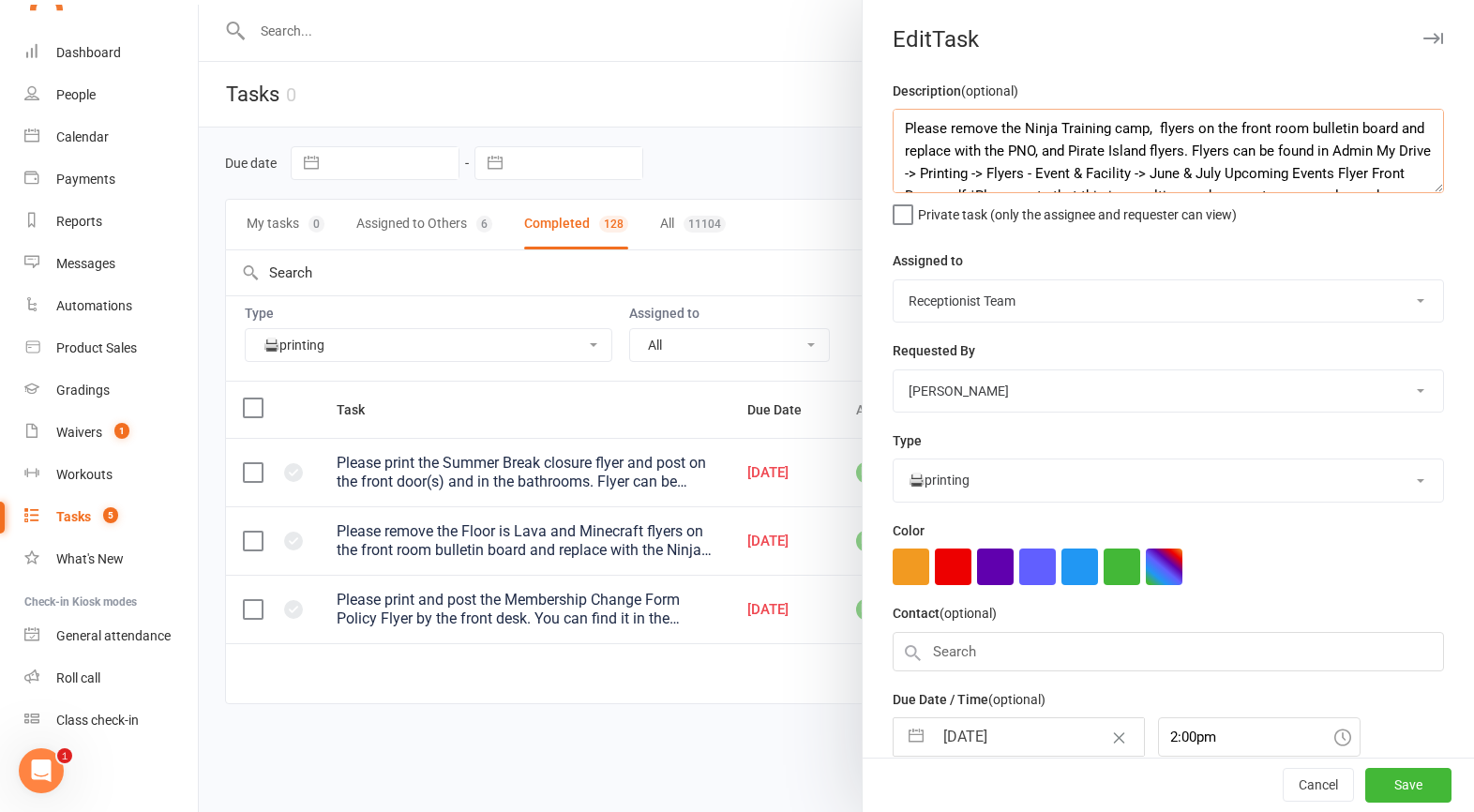 click on "Please remove the Ninja Training camp,  flyers on the front room bulletin board and replace with the PNO, and Pirate Island flyers. Flyers can be found in Admin My Drive -> Printing -> Flyers - Event & Facility -> June & July Upcoming Events Flyer Front Room.pdf *Please note that this is a multi-page document, so you only need pages 3-5 for now." at bounding box center [1168, 151] 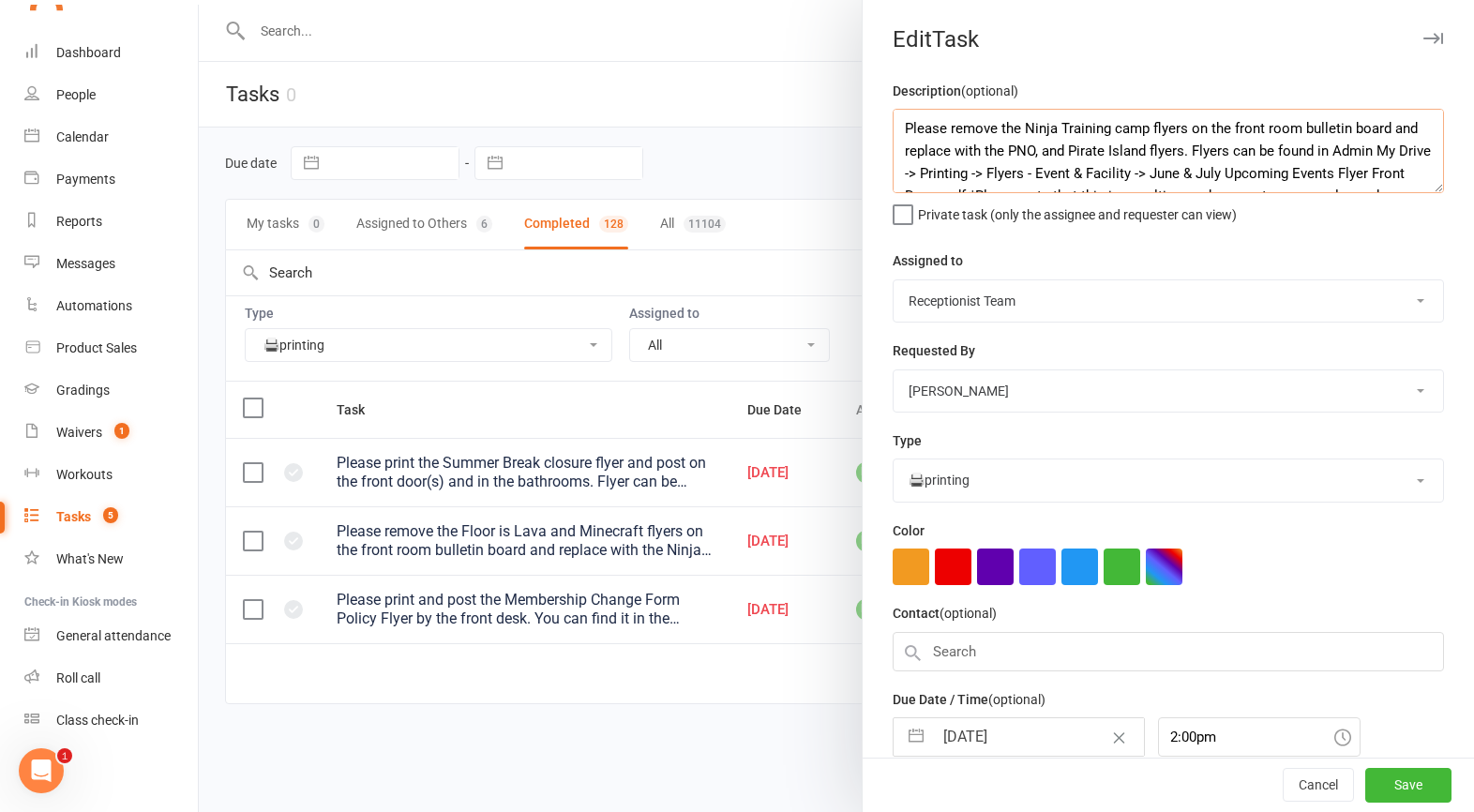 click on "Please remove the Ninja Training camp flyers on the front room bulletin board and replace with the PNO, and Pirate Island flyers. Flyers can be found in Admin My Drive -> Printing -> Flyers - Event & Facility -> June & July Upcoming Events Flyer Front Room.pdf *Please note that this is a multi-page document, so you only need pages 3-5 for now." at bounding box center (1168, 151) 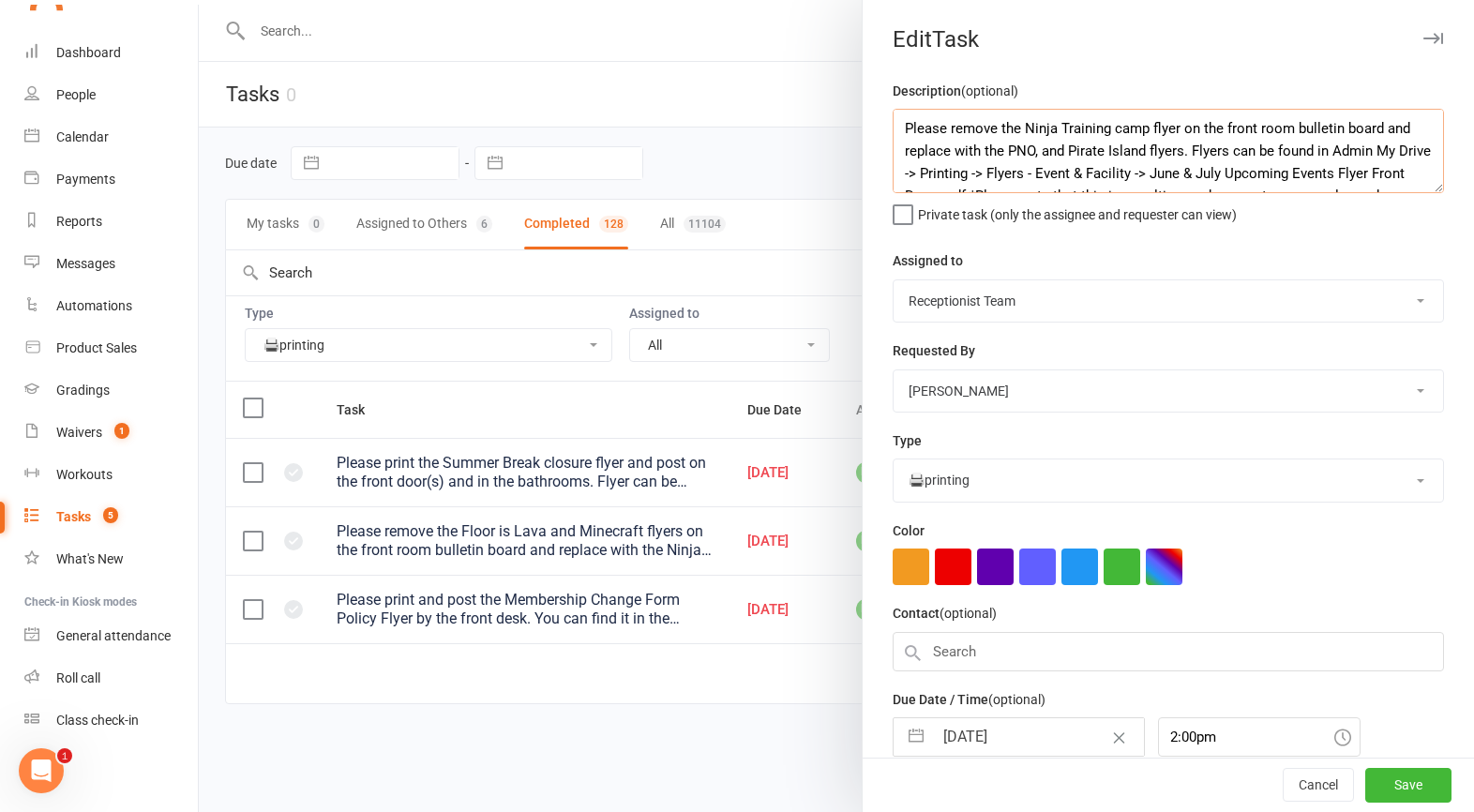 drag, startPoint x: 1005, startPoint y: 154, endPoint x: 1383, endPoint y: 128, distance: 378.89312 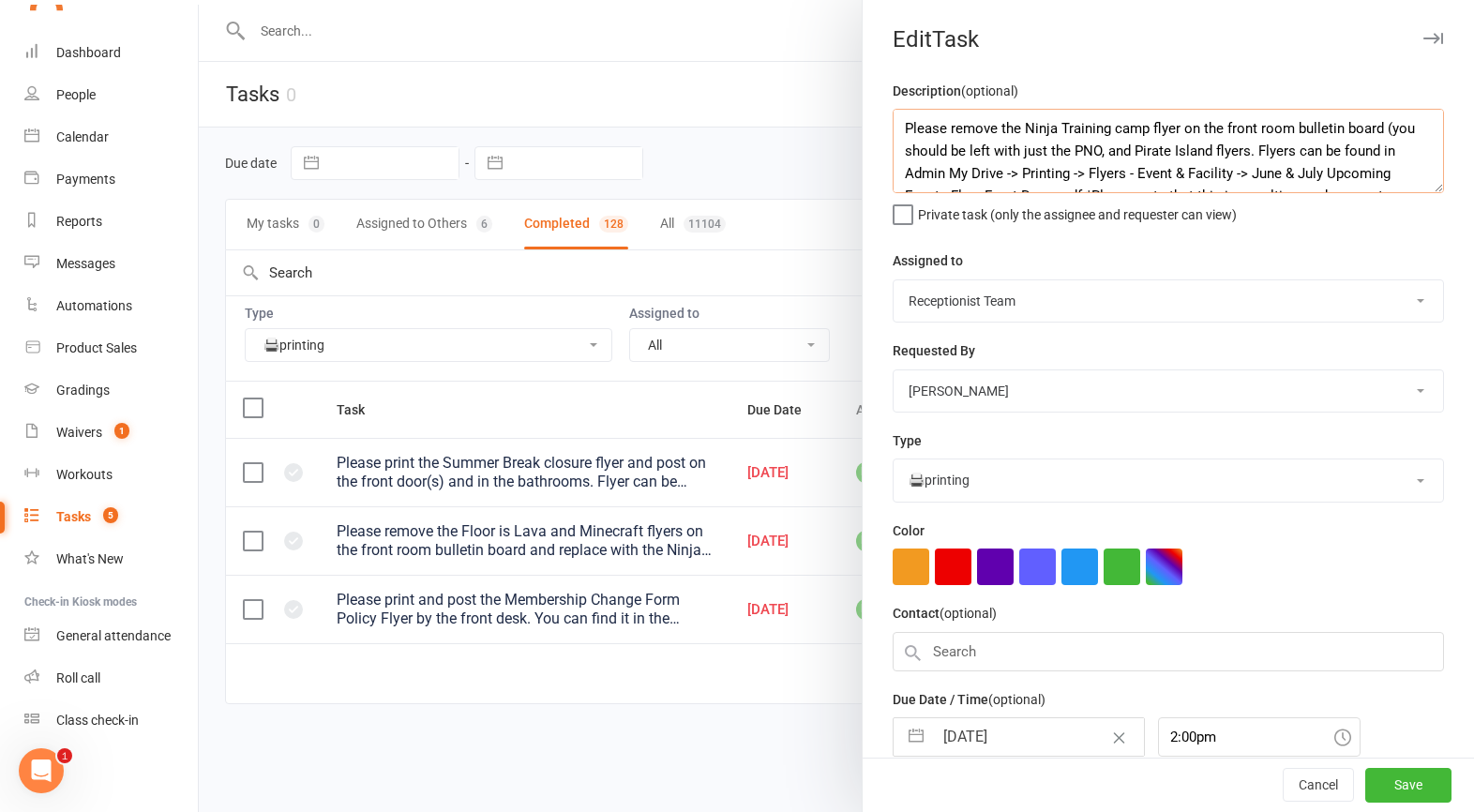 click on "Please remove the Ninja Training camp flyer on the front room bulletin board (you should be left with just the PNO, and Pirate Island flyers. Flyers can be found in Admin My Drive -> Printing -> Flyers - Event & Facility -> June & July Upcoming Events Flyer Front Room.pdf *Please note that this is a multi-page document, so you only need pages 3-5 for now." at bounding box center [1168, 151] 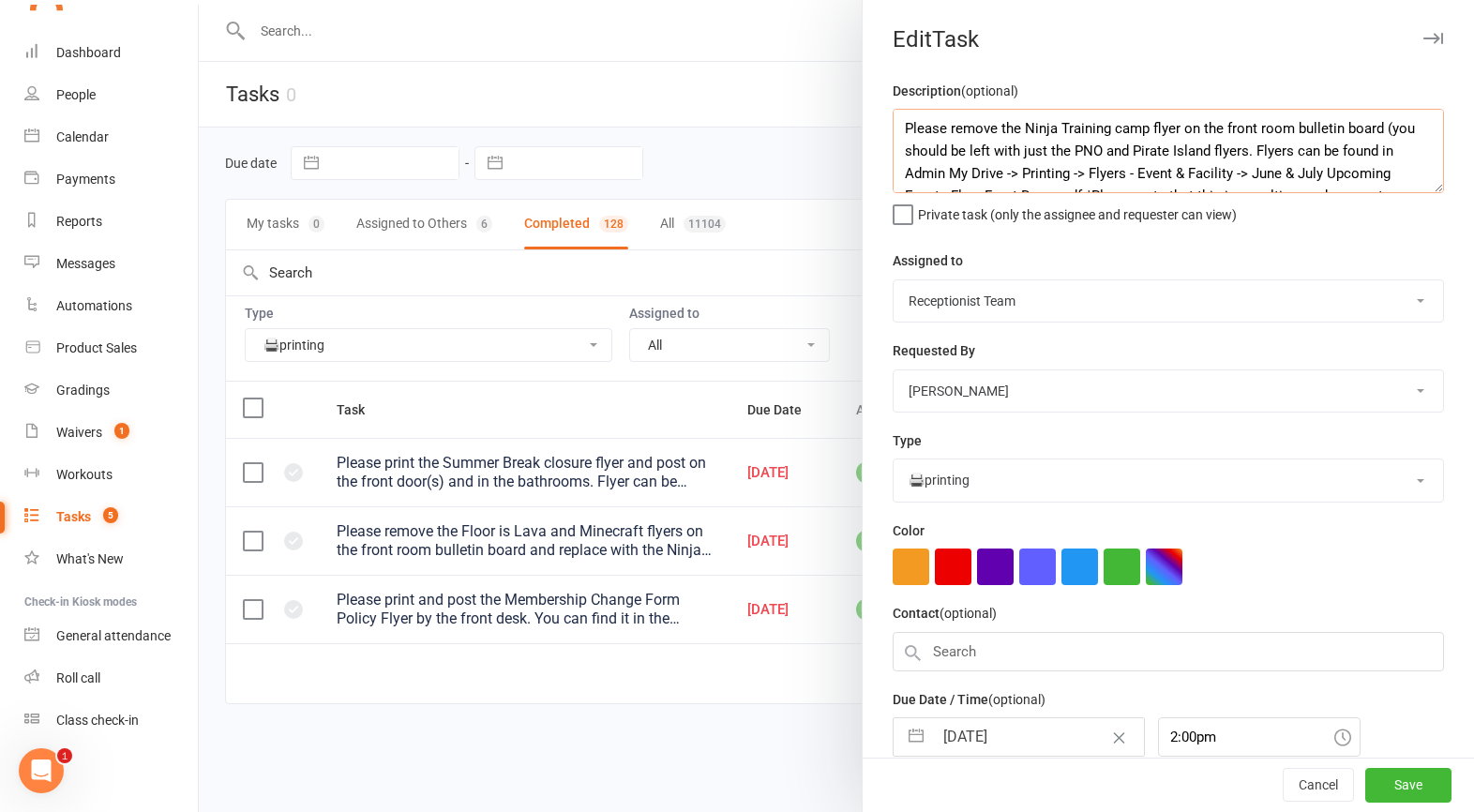 click on "Please remove the Ninja Training camp flyer on the front room bulletin board (you should be left with just the PNO and Pirate Island flyers. Flyers can be found in Admin My Drive -> Printing -> Flyers - Event & Facility -> June & July Upcoming Events Flyer Front Room.pdf *Please note that this is a multi-page document, so you only need pages 3-5 for now." at bounding box center (1168, 151) 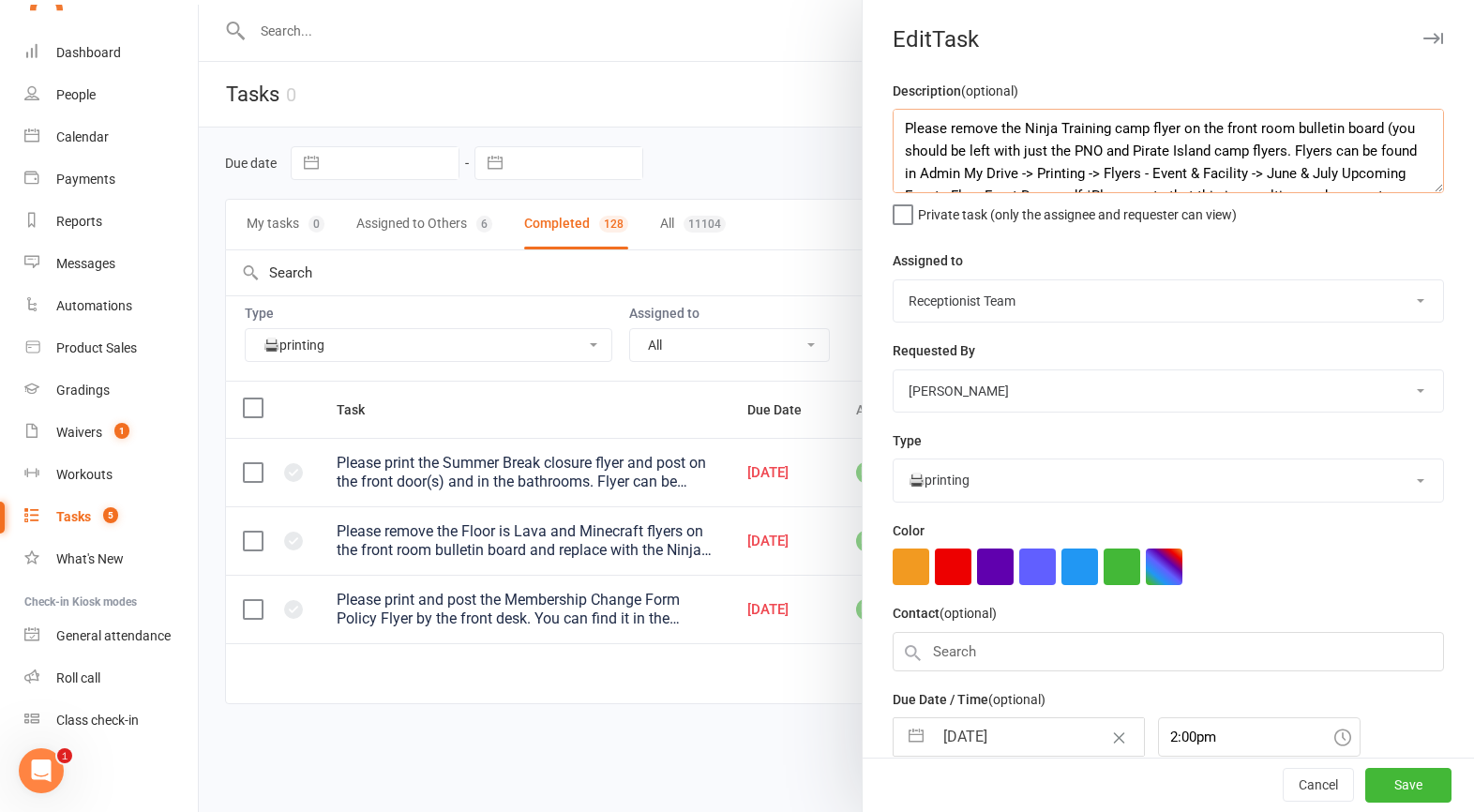 click on "Please remove the Ninja Training camp flyer on the front room bulletin board (you should be left with just the PNO and Pirate Island camp flyers. Flyers can be found in Admin My Drive -> Printing -> Flyers - Event & Facility -> June & July Upcoming Events Flyer Front Room.pdf *Please note that this is a multi-page document, so you only need pages 3-5 for now." at bounding box center (1168, 151) 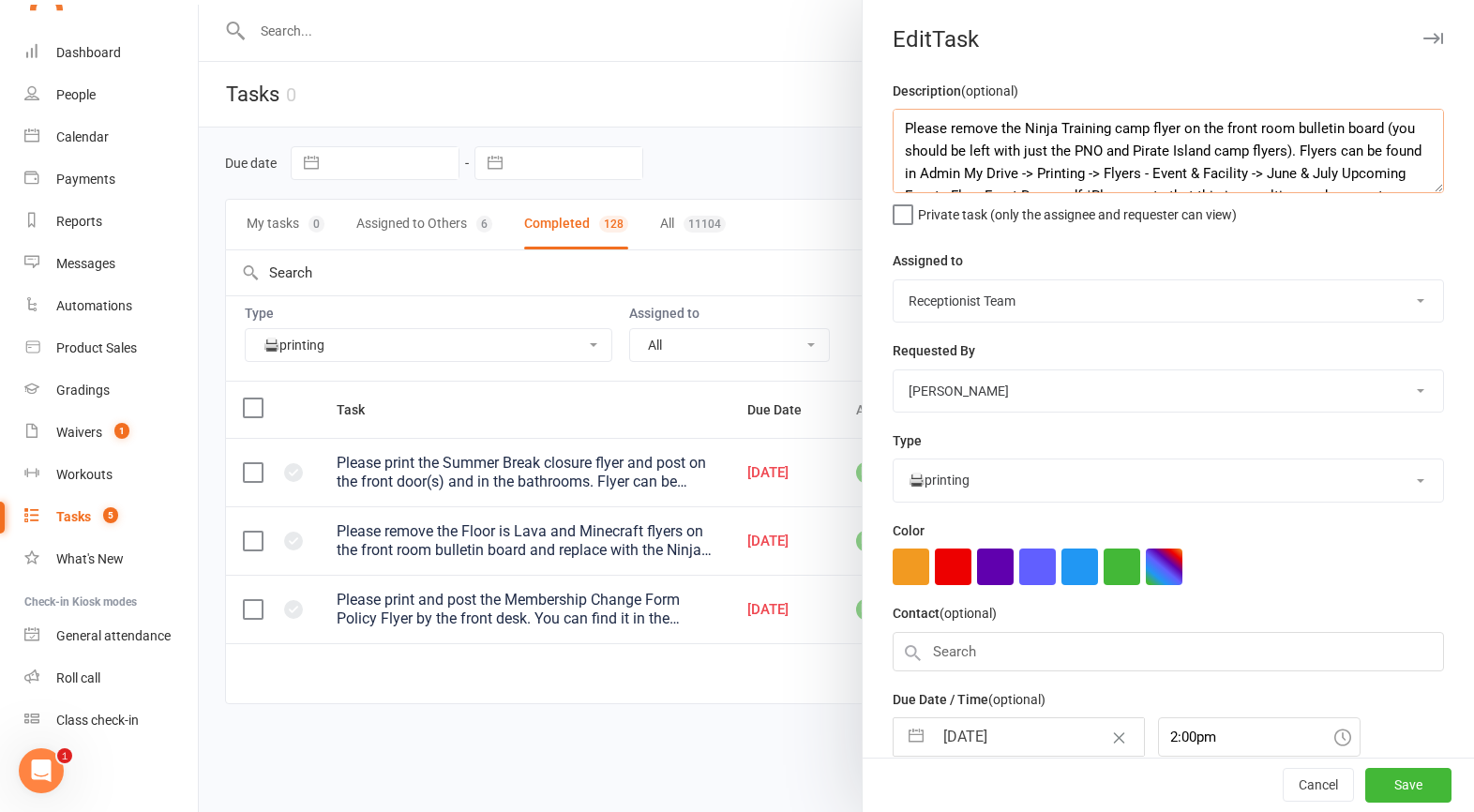 scroll, scrollTop: 45, scrollLeft: 0, axis: vertical 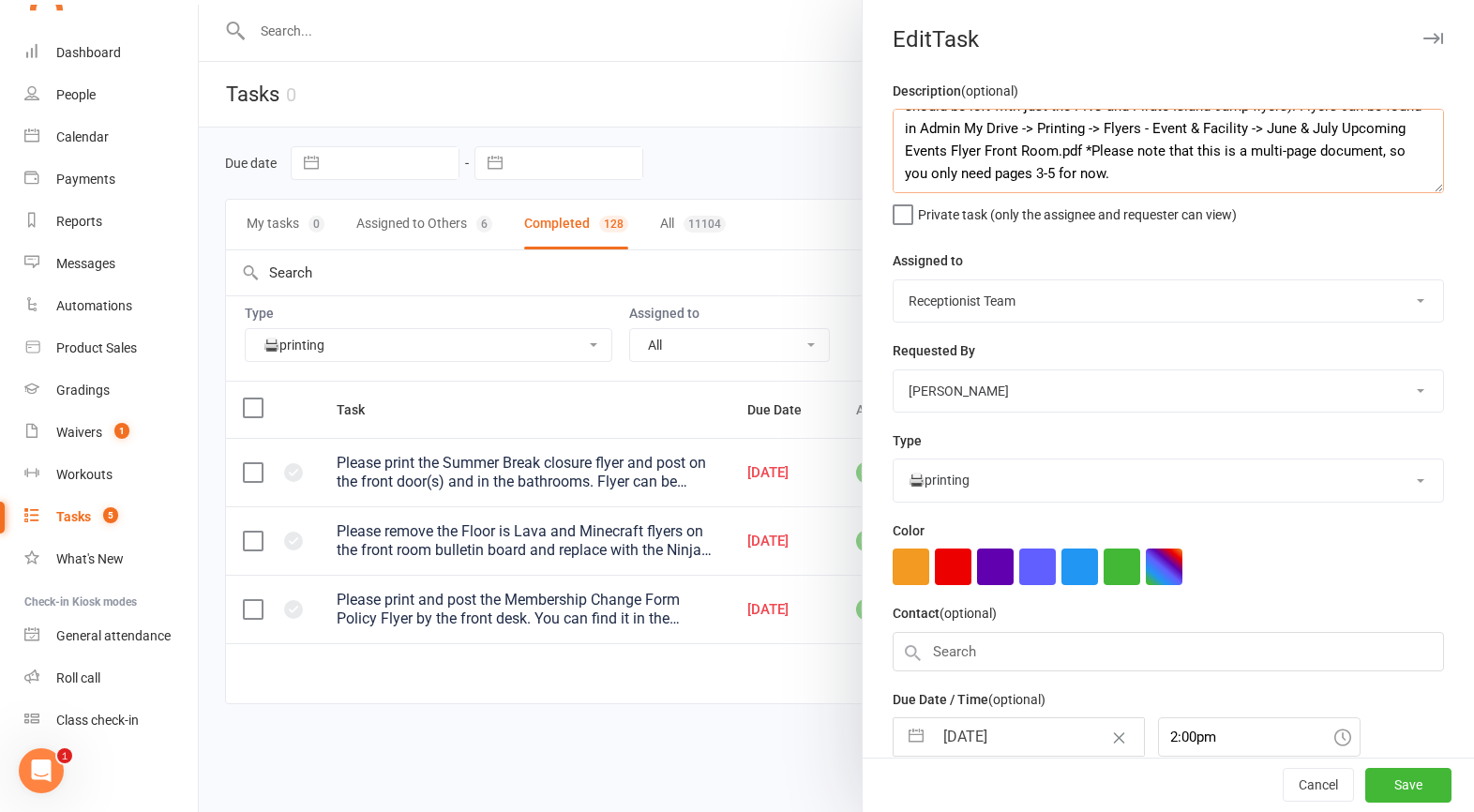 drag, startPoint x: 1299, startPoint y: 156, endPoint x: 1314, endPoint y: 213, distance: 58.94065 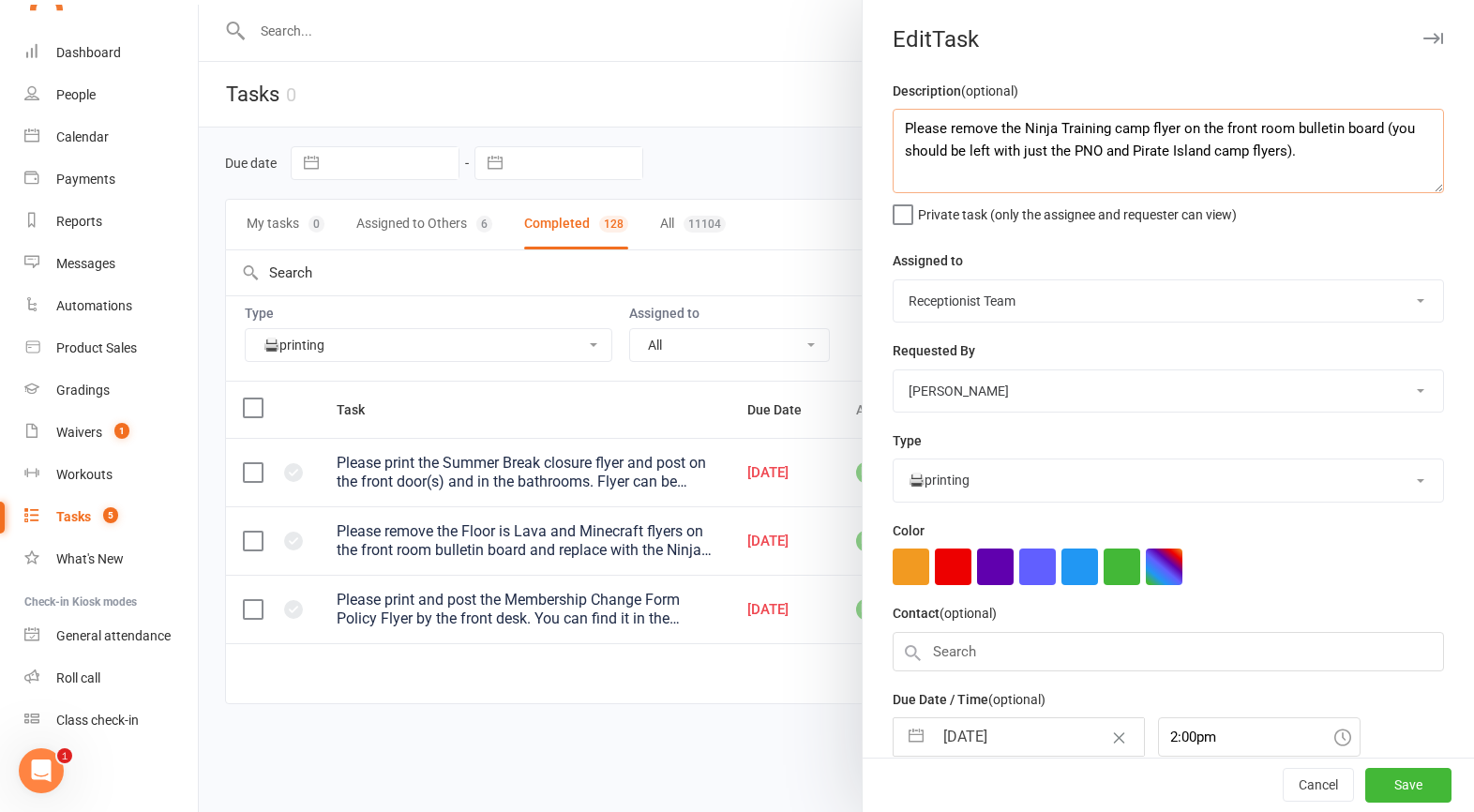 scroll, scrollTop: 0, scrollLeft: 0, axis: both 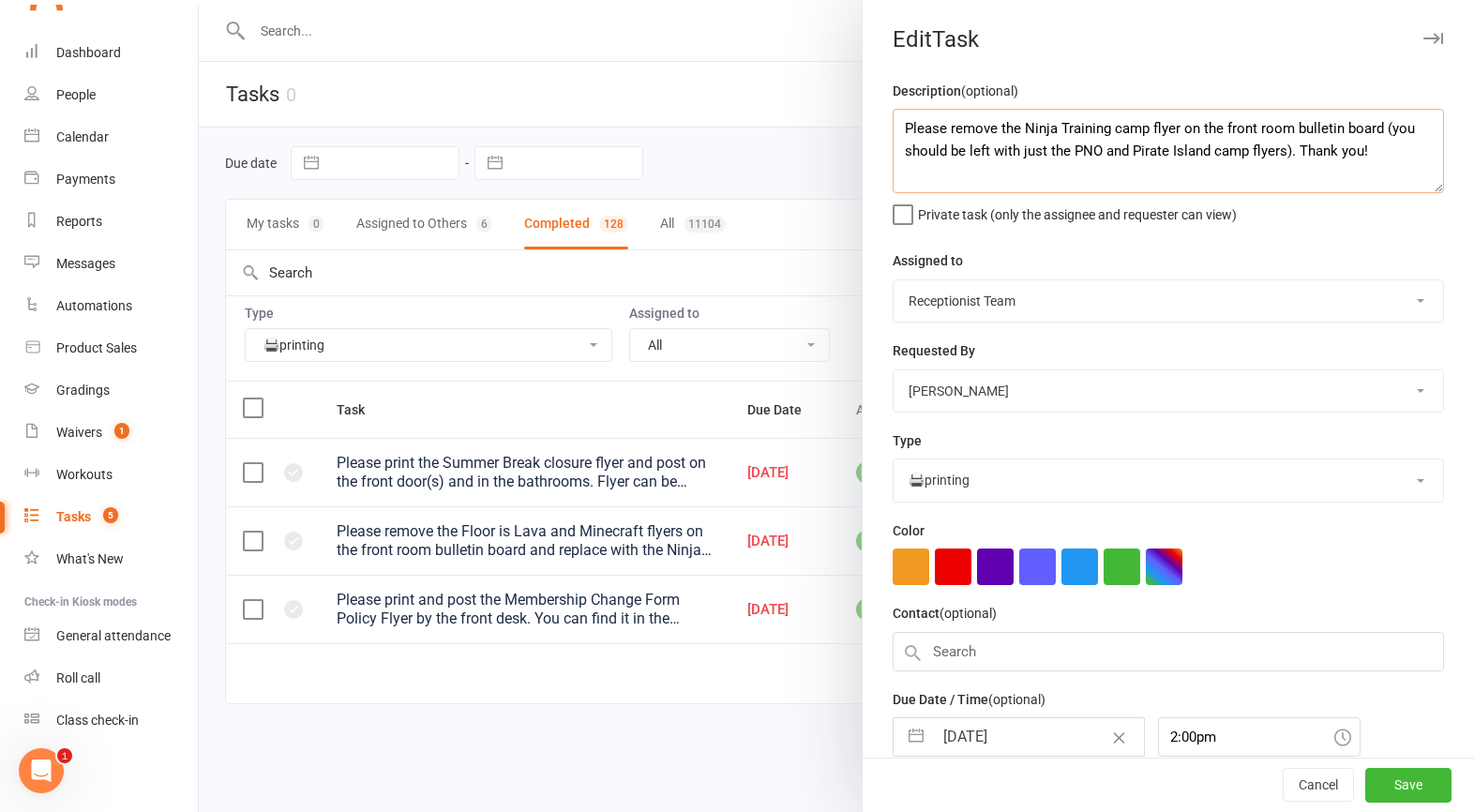 type on "Please remove the Ninja Training camp flyer on the front room bulletin board (you should be left with just the PNO and Pirate Island camp flyers). Thank you!" 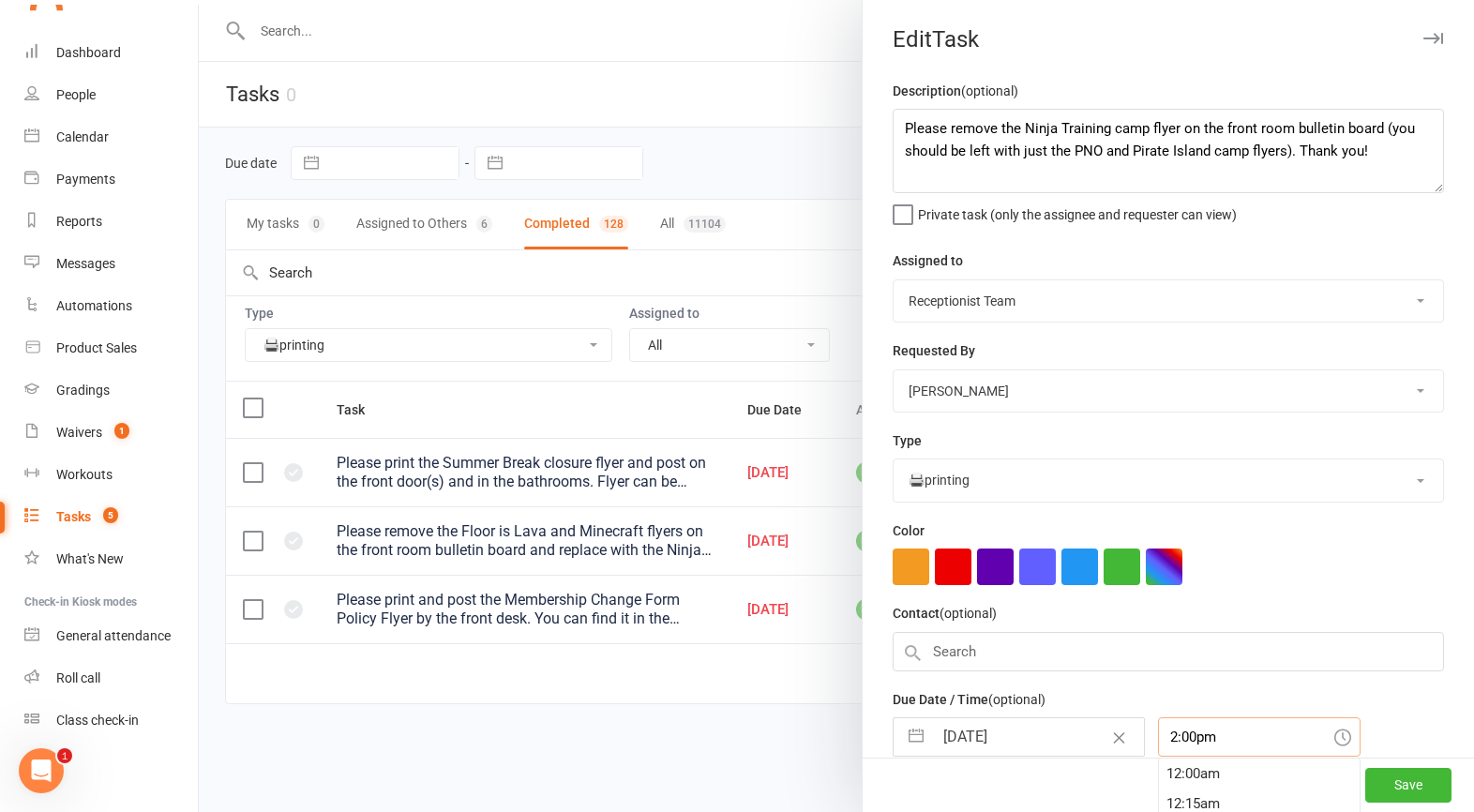 scroll, scrollTop: 1650, scrollLeft: 0, axis: vertical 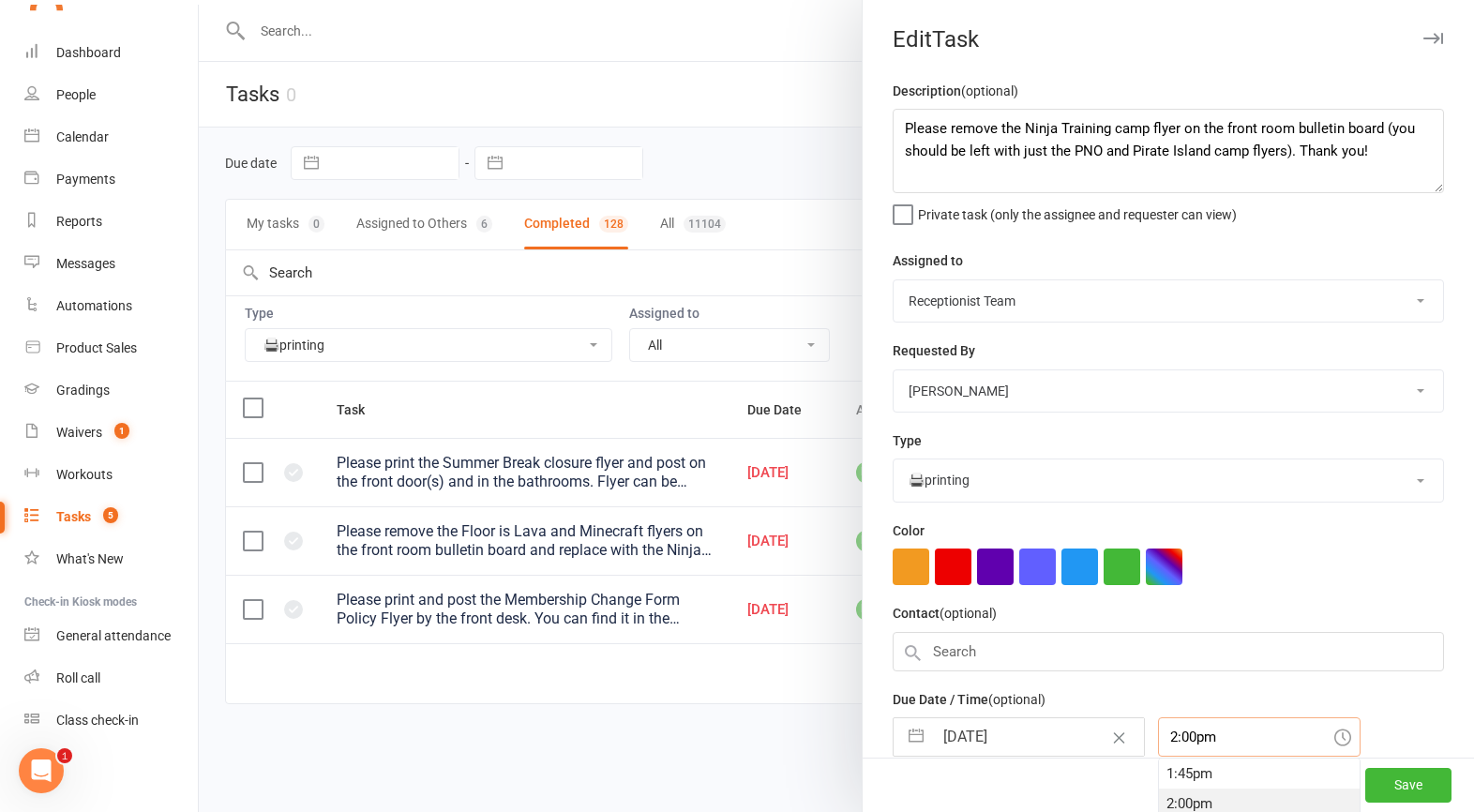click on "2:00pm" at bounding box center [1259, 737] 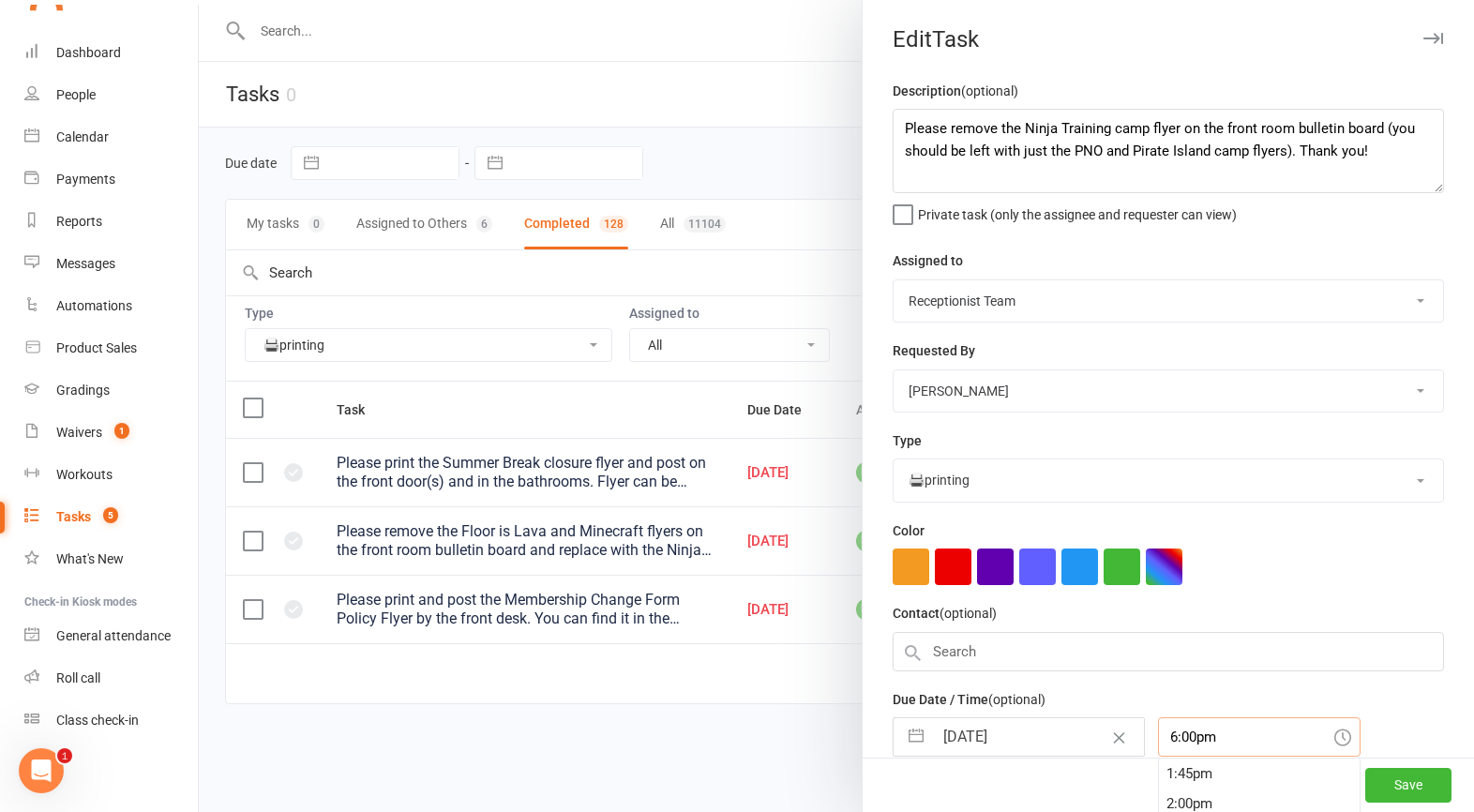 type on "6:00pm" 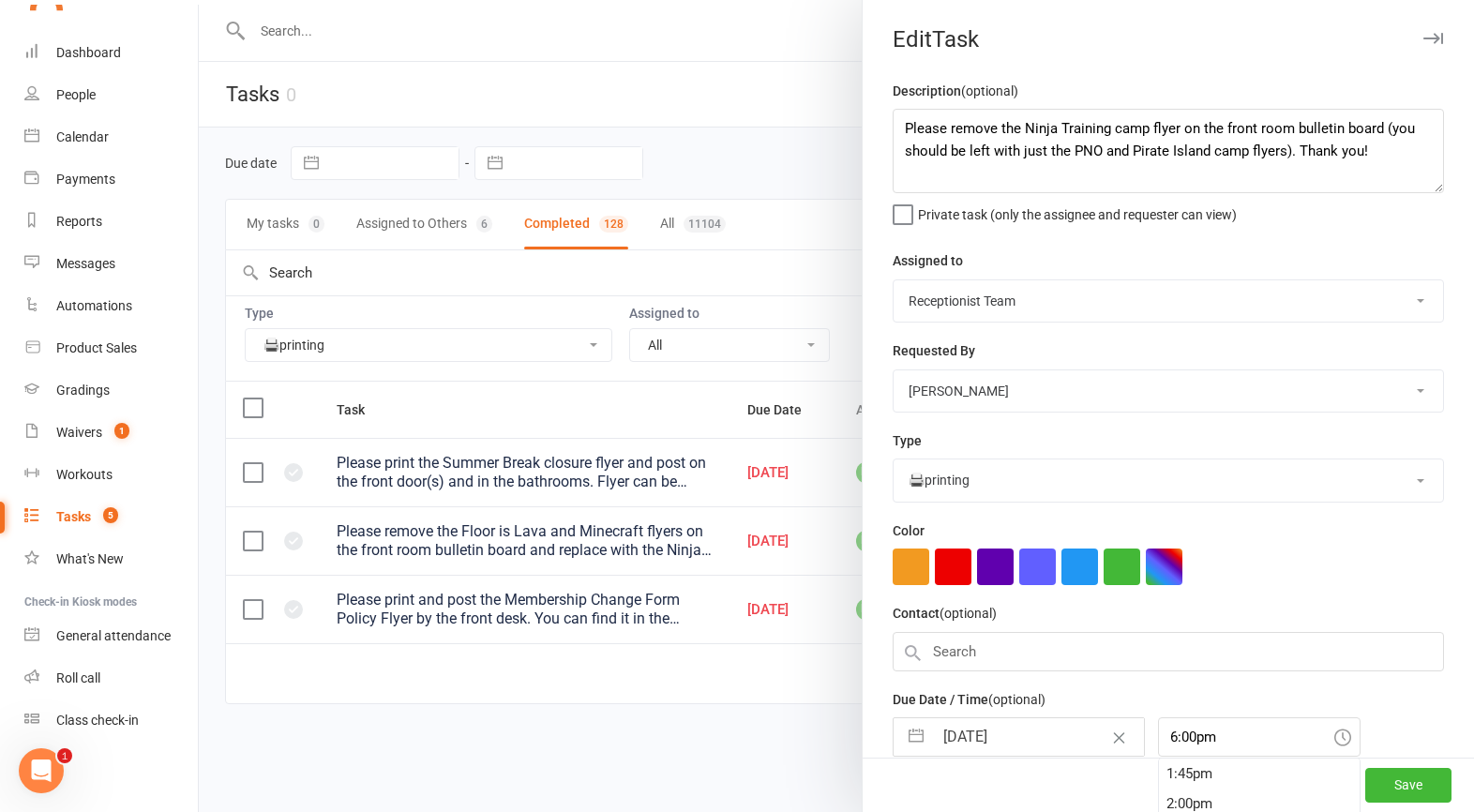 scroll, scrollTop: 117, scrollLeft: 0, axis: vertical 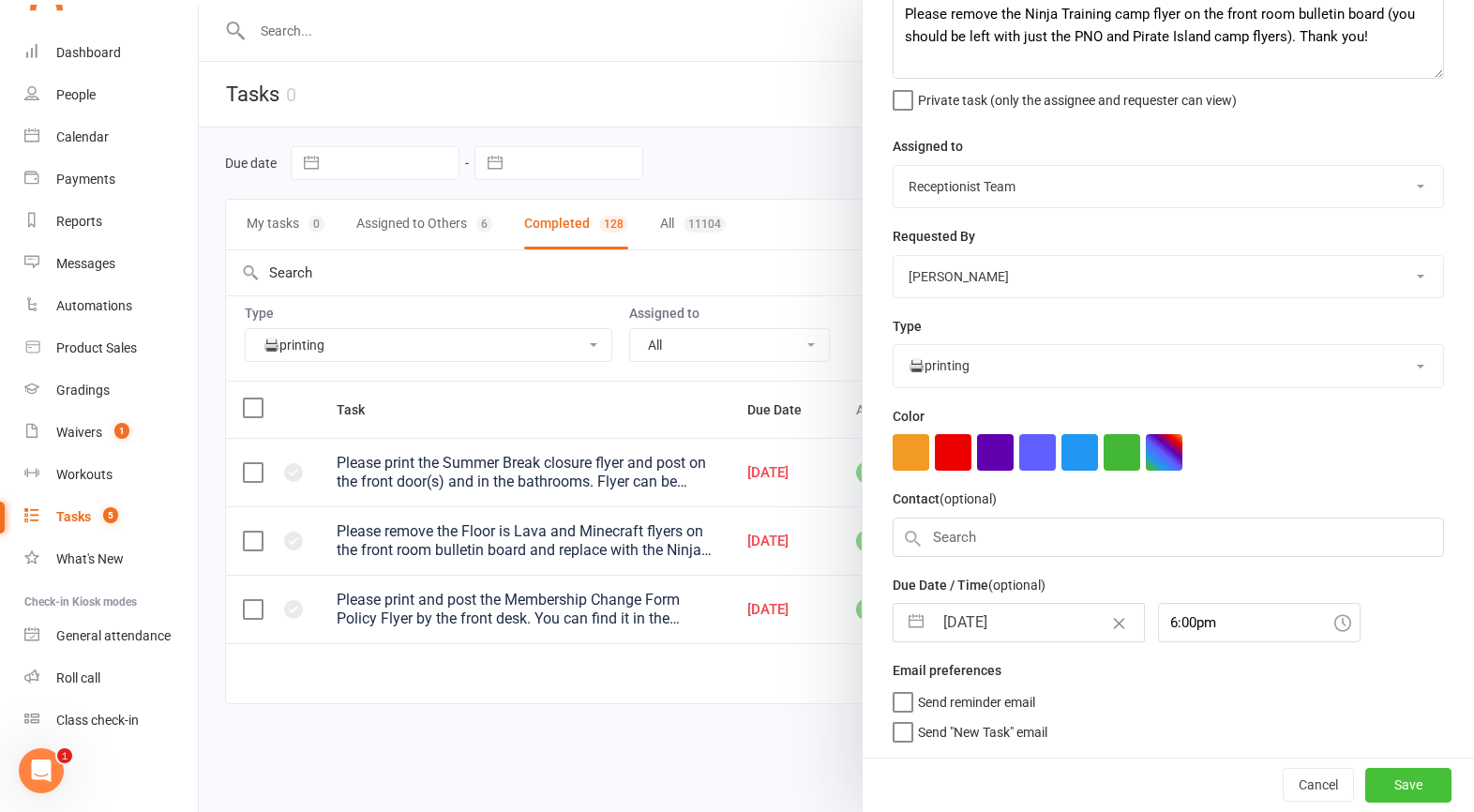 click on "Save" at bounding box center (1408, 785) 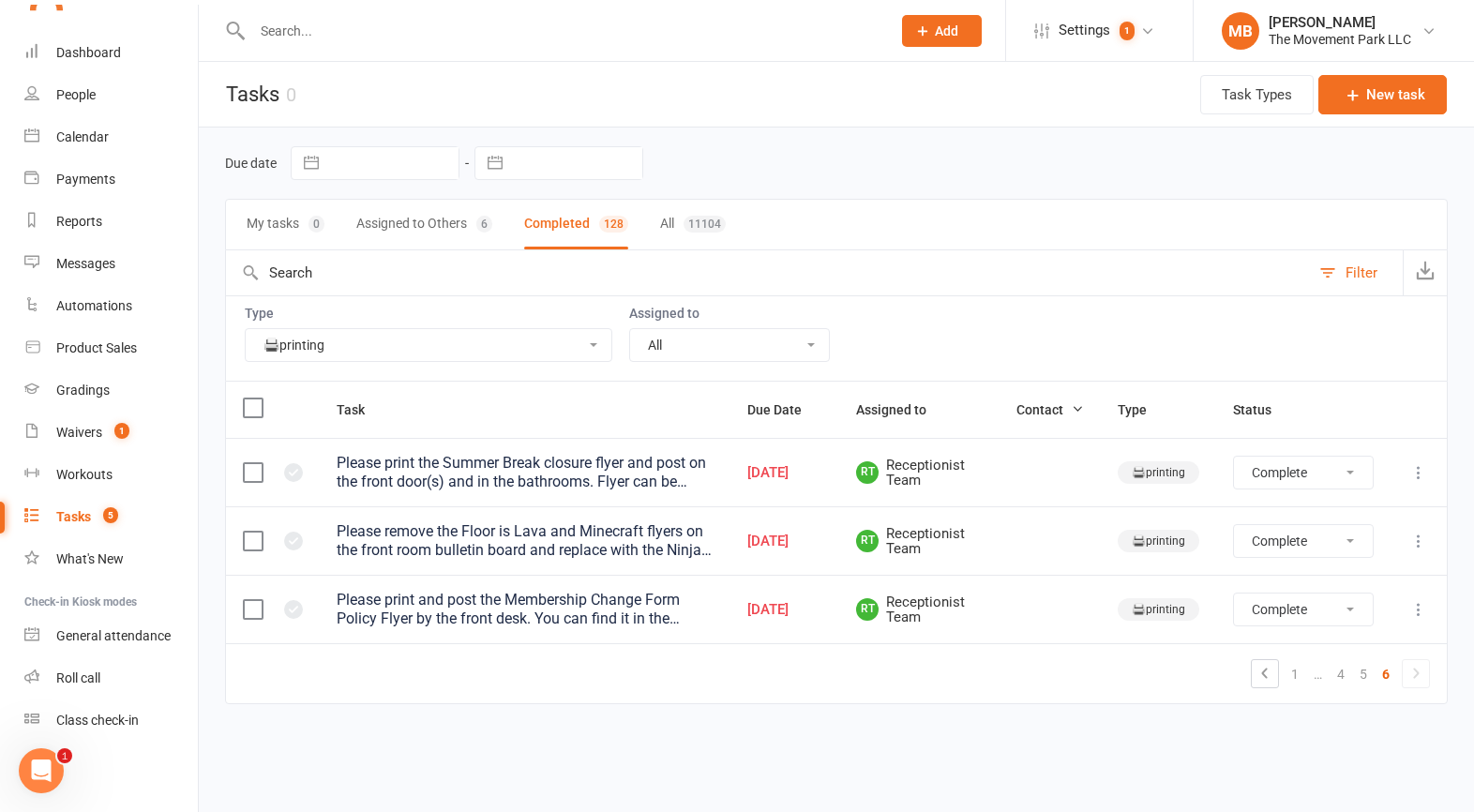 select on "finished" 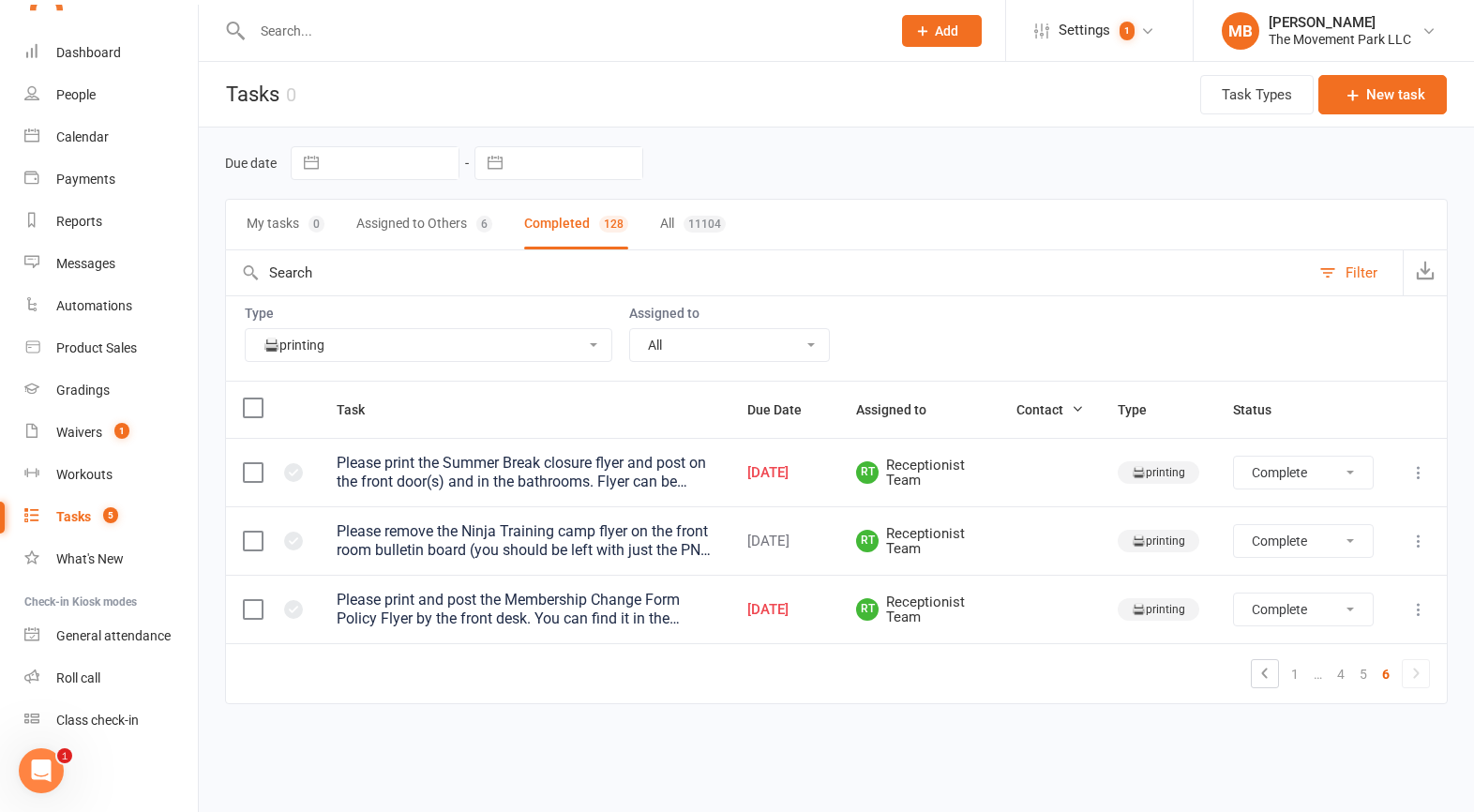 click on "Not Started In Progress Waiting Complete" at bounding box center [1303, 541] 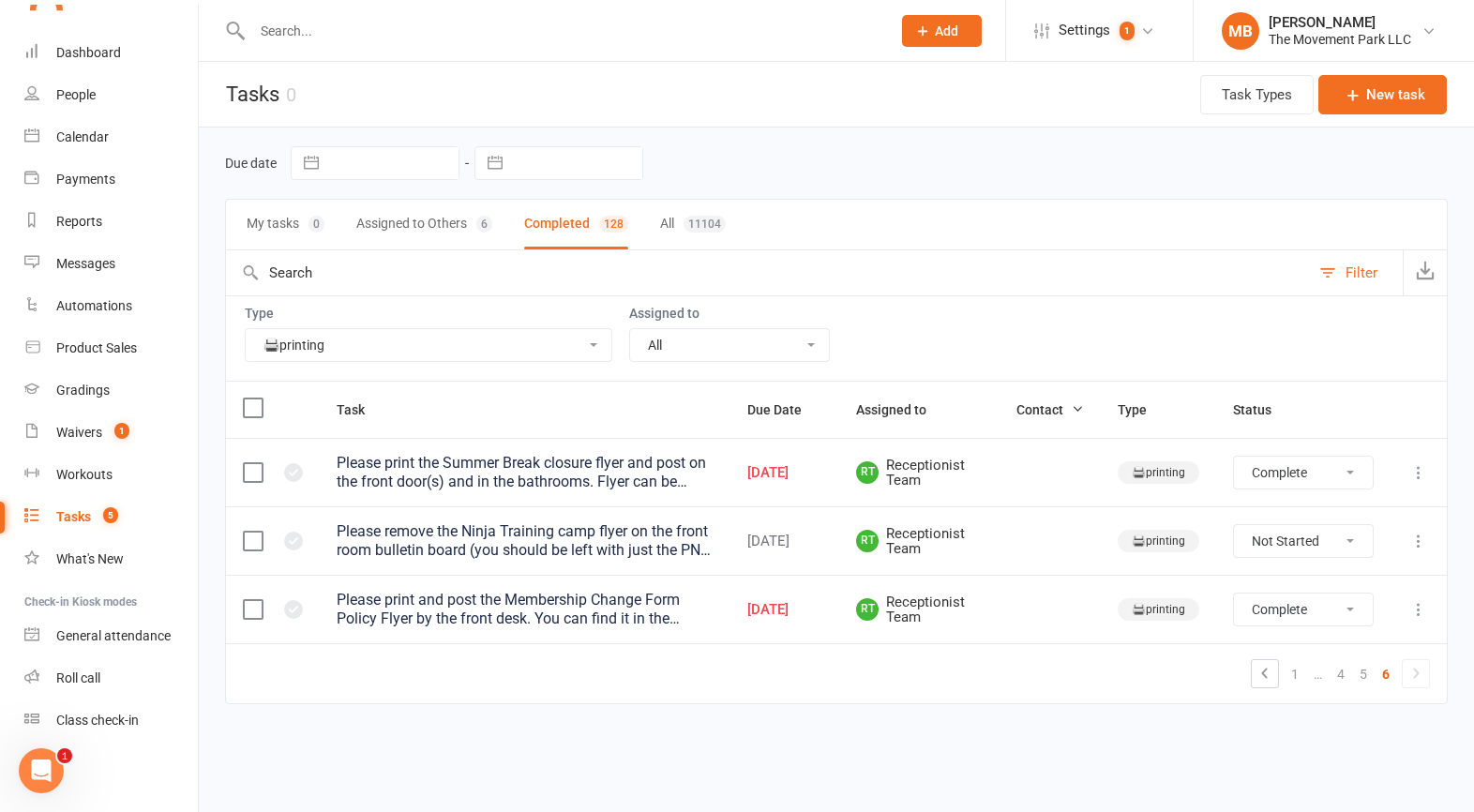 click on "Not Started" at bounding box center (0, 0) 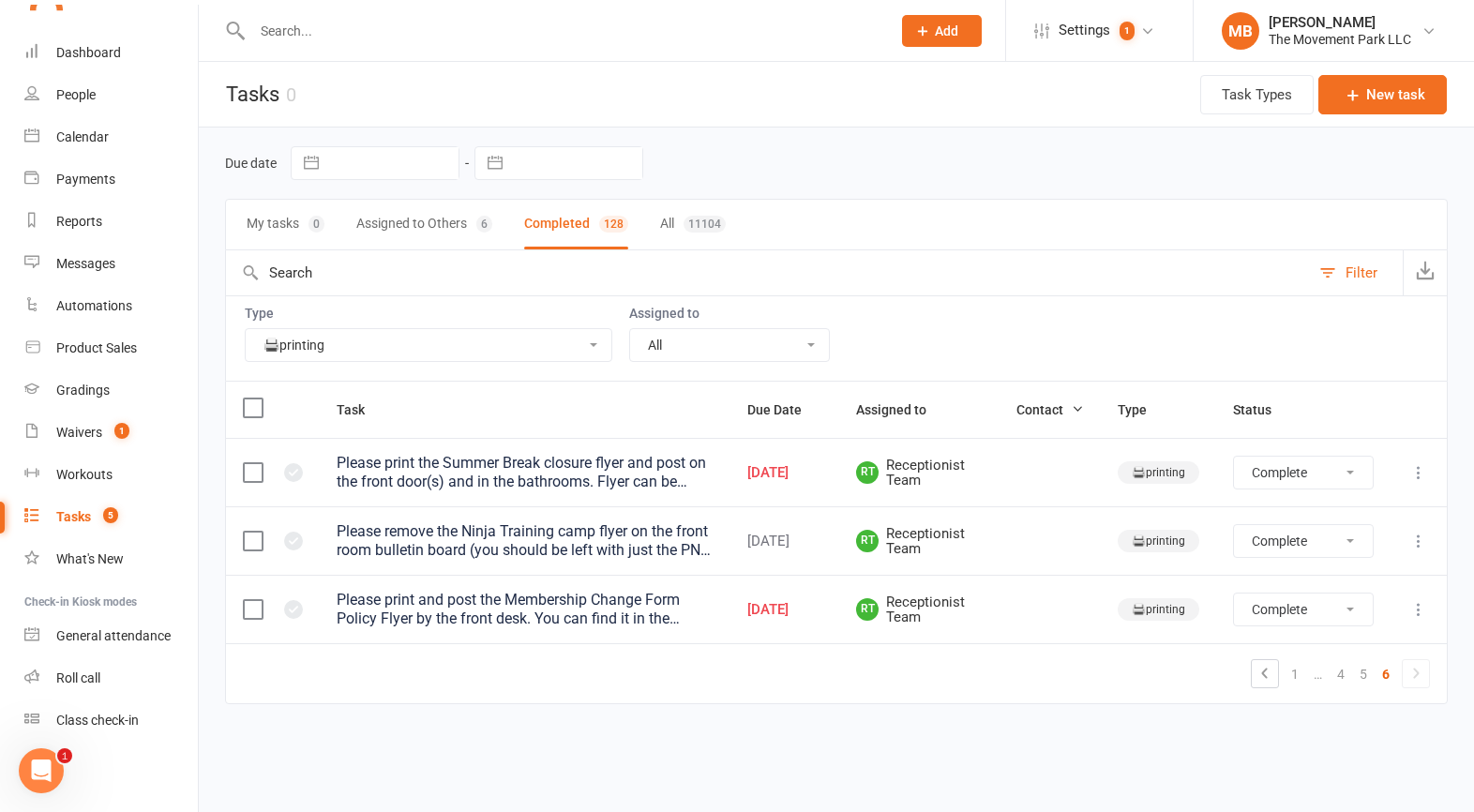 select on "finished" 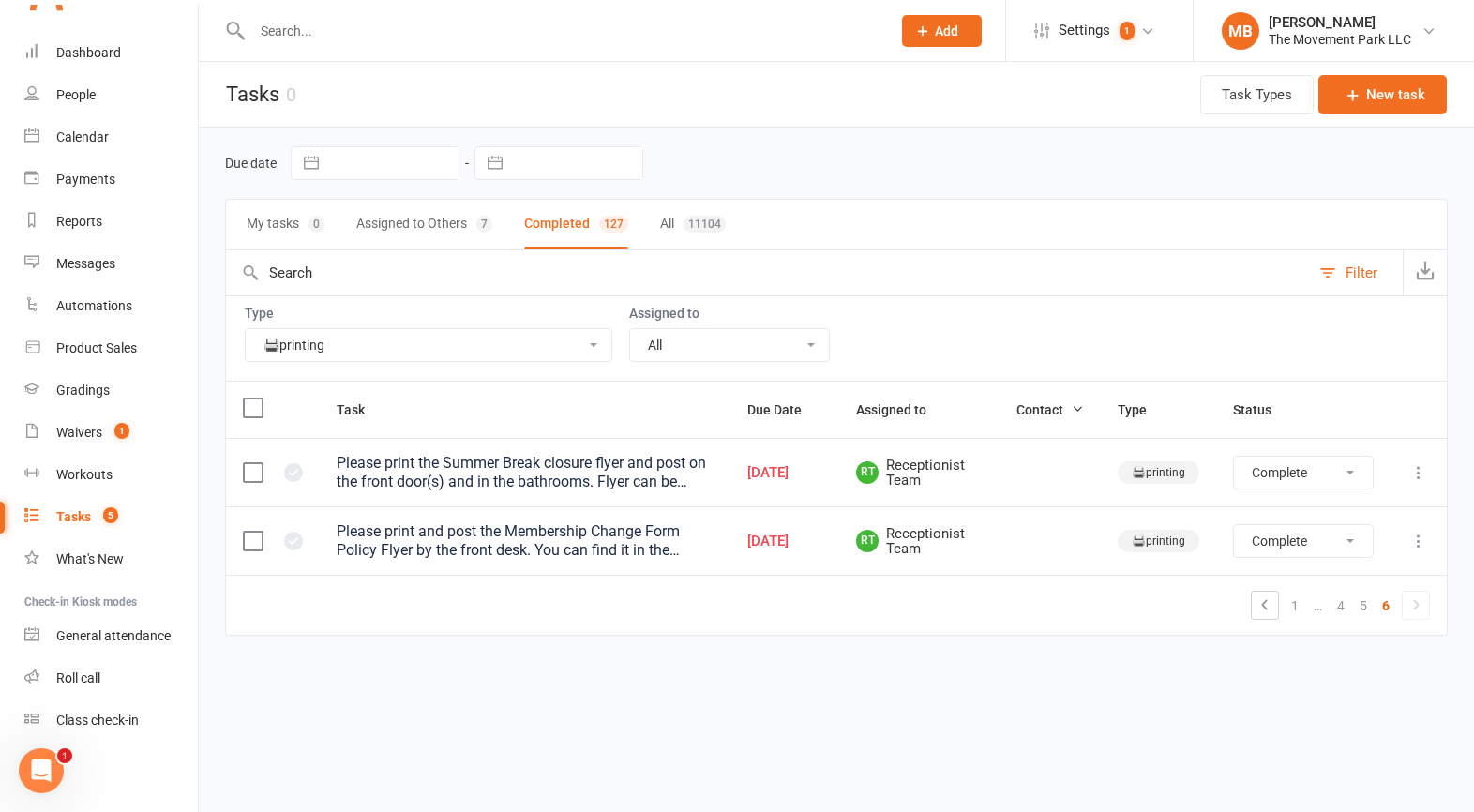 click on "Due date Navigate forward to interact with the calendar and select a date. Press the question mark key to get the keyboard shortcuts for changing dates. Navigate forward to interact with the calendar and select a date. Press the question mark key to get the keyboard shortcuts for changing dates. My tasks 0 Assigned to Others 7 Completed 127 All 11104 Filter Export Type All 🔁 automatized processes (sequences) 🎈 birthday party 😎 camp 💡correction/clarity/coaching ⌛ deadline 📺digital signage update 👬 duplicate account 💻 enrollment issue 🔁follow-up 📑 future/project ⛑️injury follow up 🛑membership cancelation request ☑️ membership issue Misc 🆕new student ☘ 🖋️❔note or question for management - make private! 💰 payment 💵payment/credit card 🤪 pno 🖨️printing 💰 refund request 🎗️ reminder Request for admin team 🔁 shift tasks 📝 waiver Assigned to All Me All other users [PERSON_NAME] The Movement Park Staff [PERSON_NAME] [PERSON_NAME] [PERSON_NAME]" at bounding box center [836, 408] 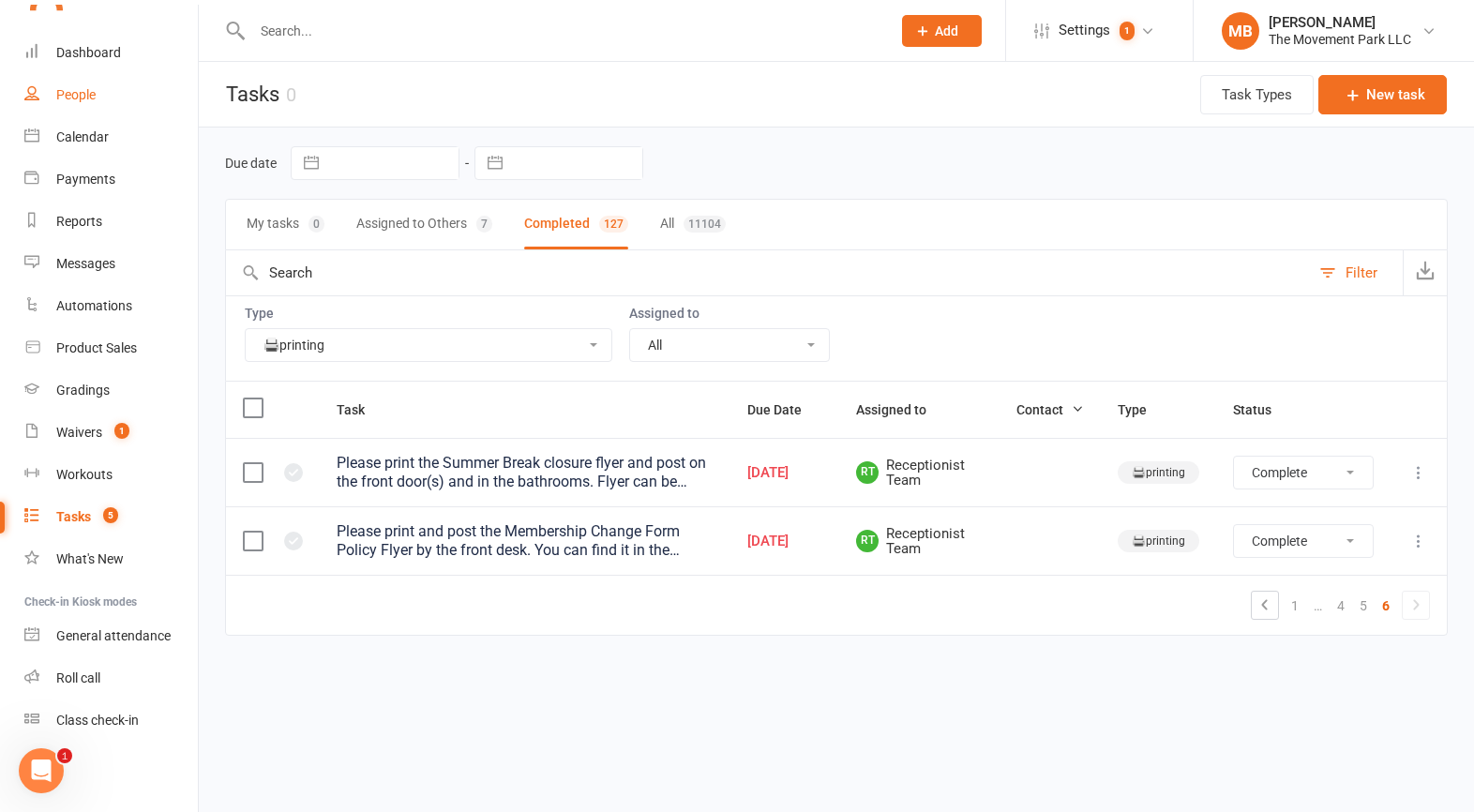 click on "People" at bounding box center [76, 95] 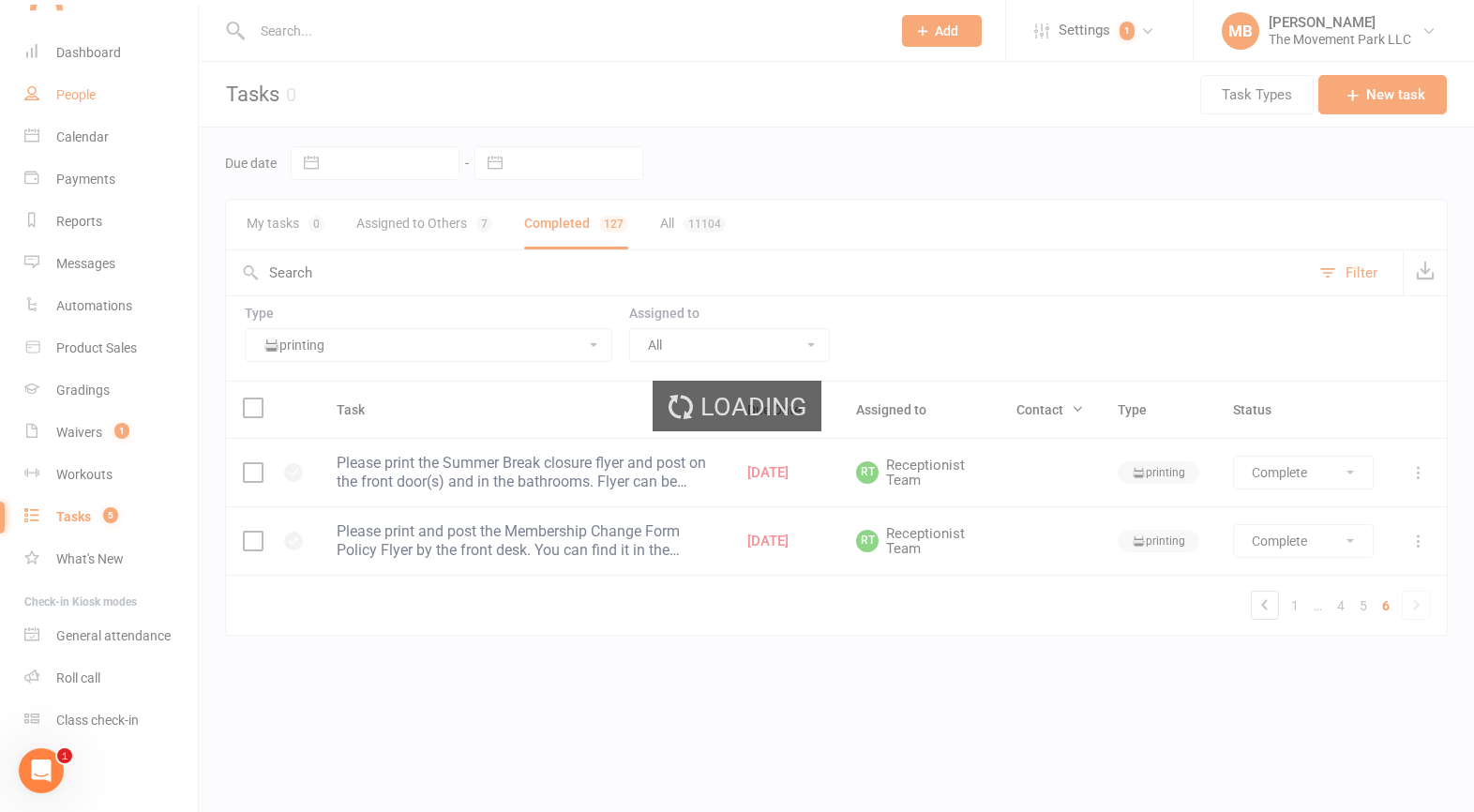 scroll, scrollTop: 48, scrollLeft: 0, axis: vertical 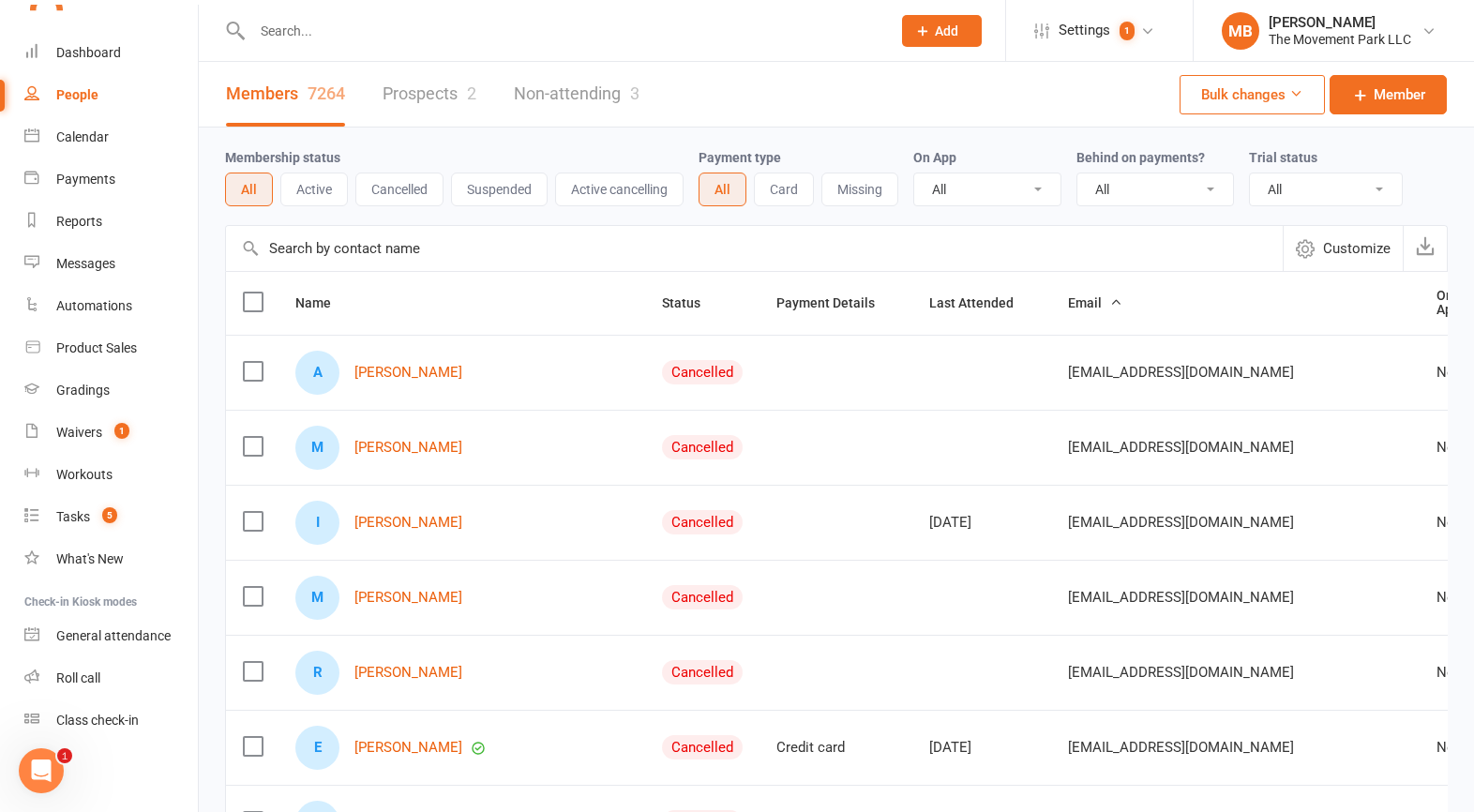 click on "Non-attending 3" at bounding box center [577, 94] 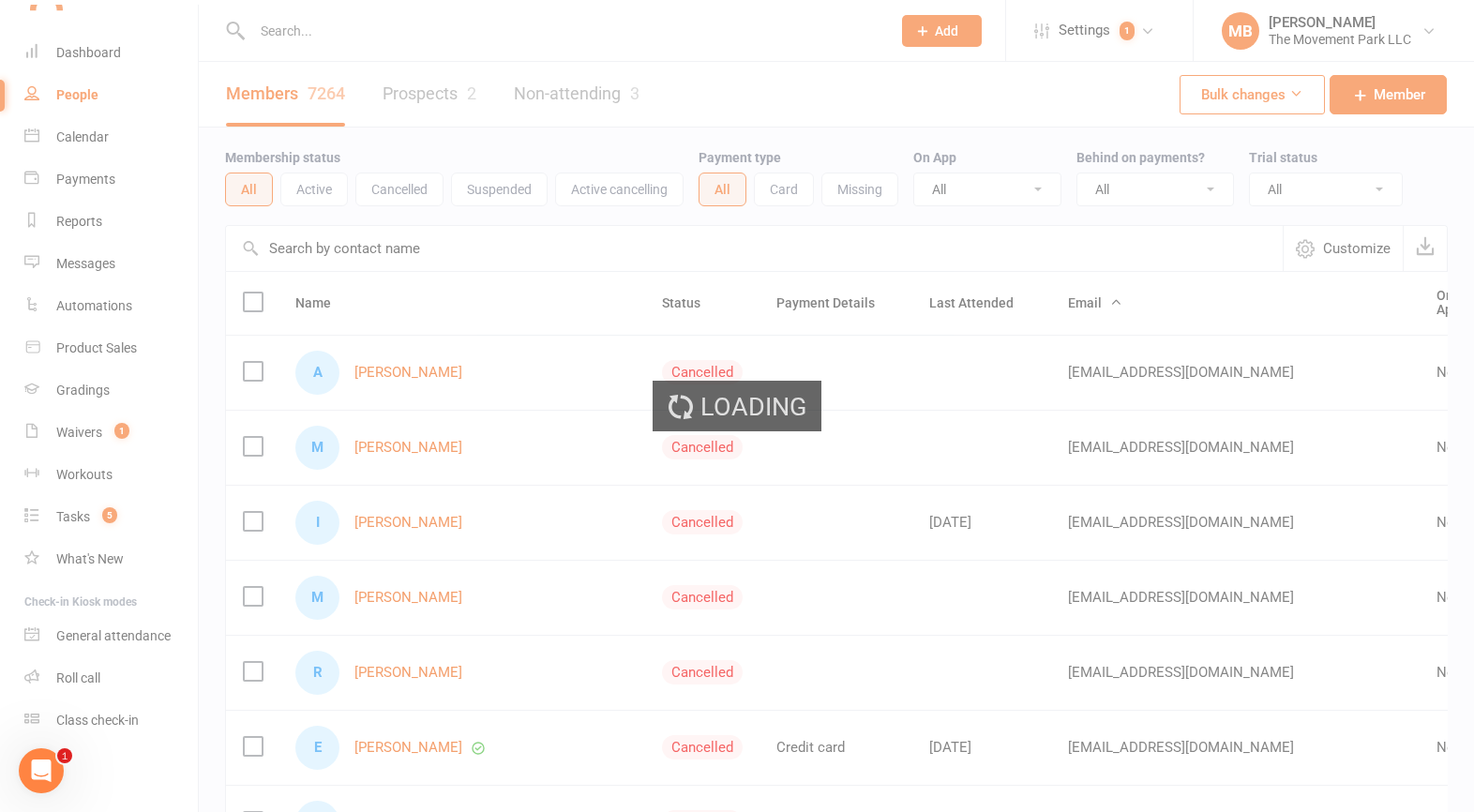 scroll, scrollTop: 48, scrollLeft: 0, axis: vertical 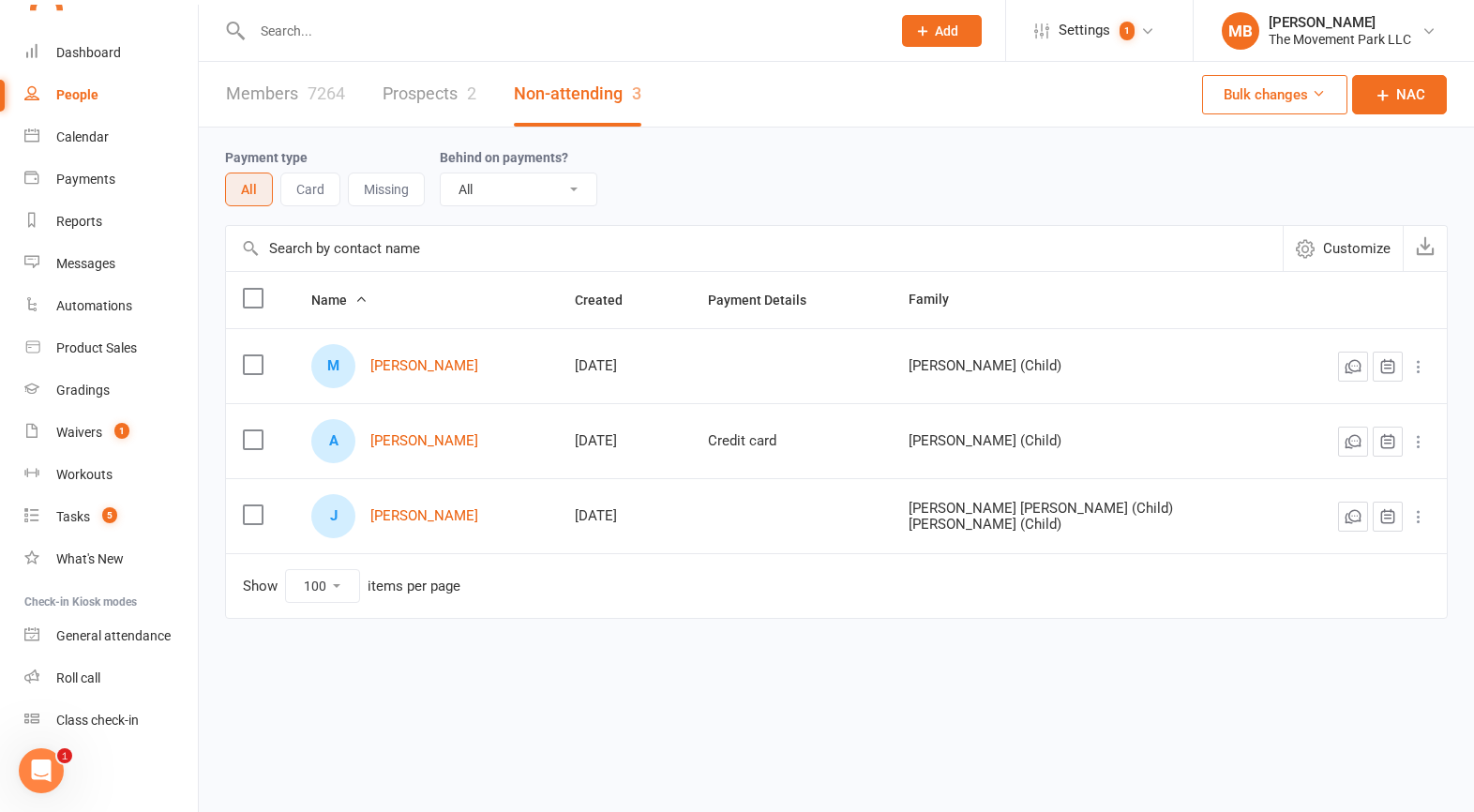 click at bounding box center [252, 298] 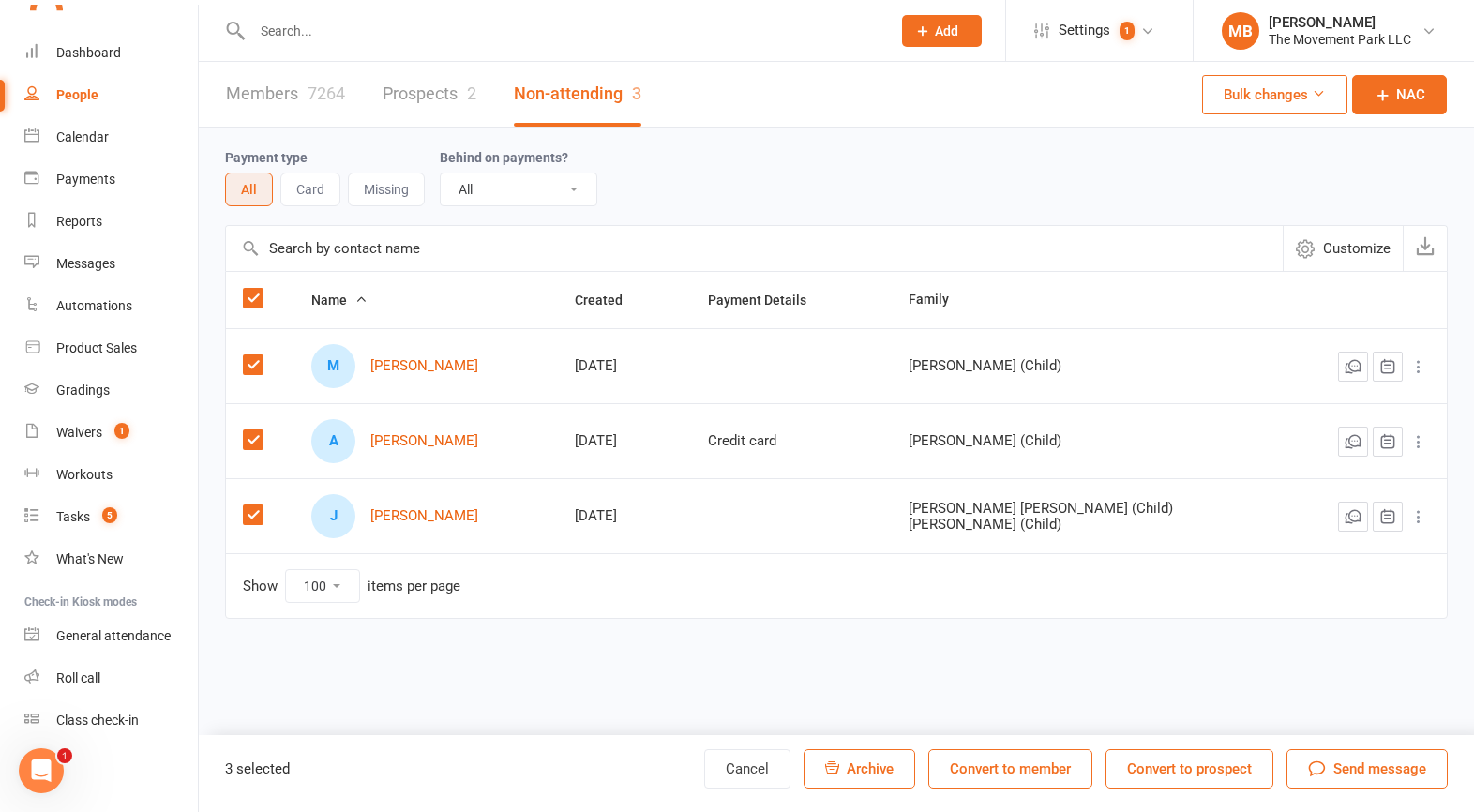click on "Convert to member" at bounding box center [1010, 769] 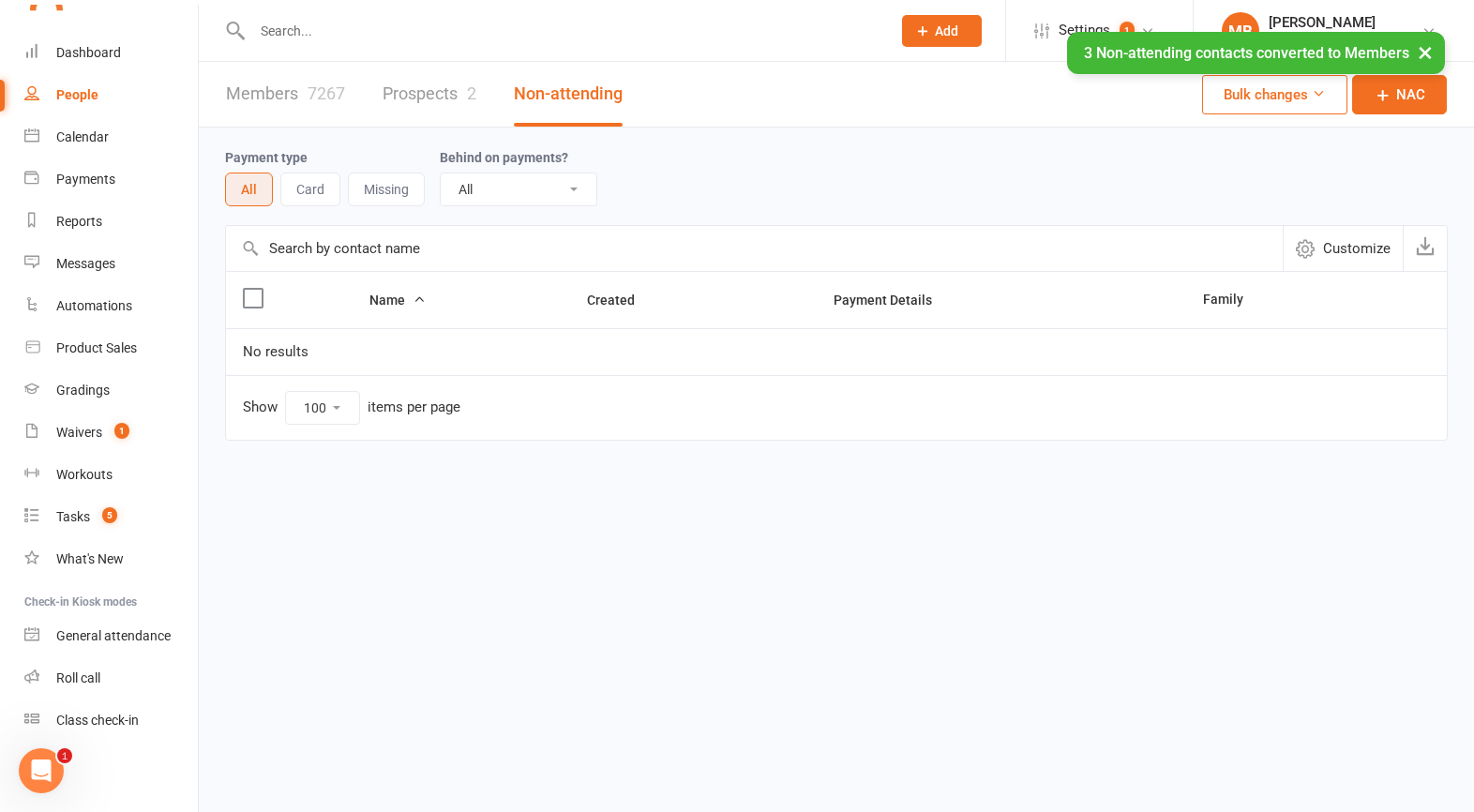 click on "Prospects 2" at bounding box center [429, 94] 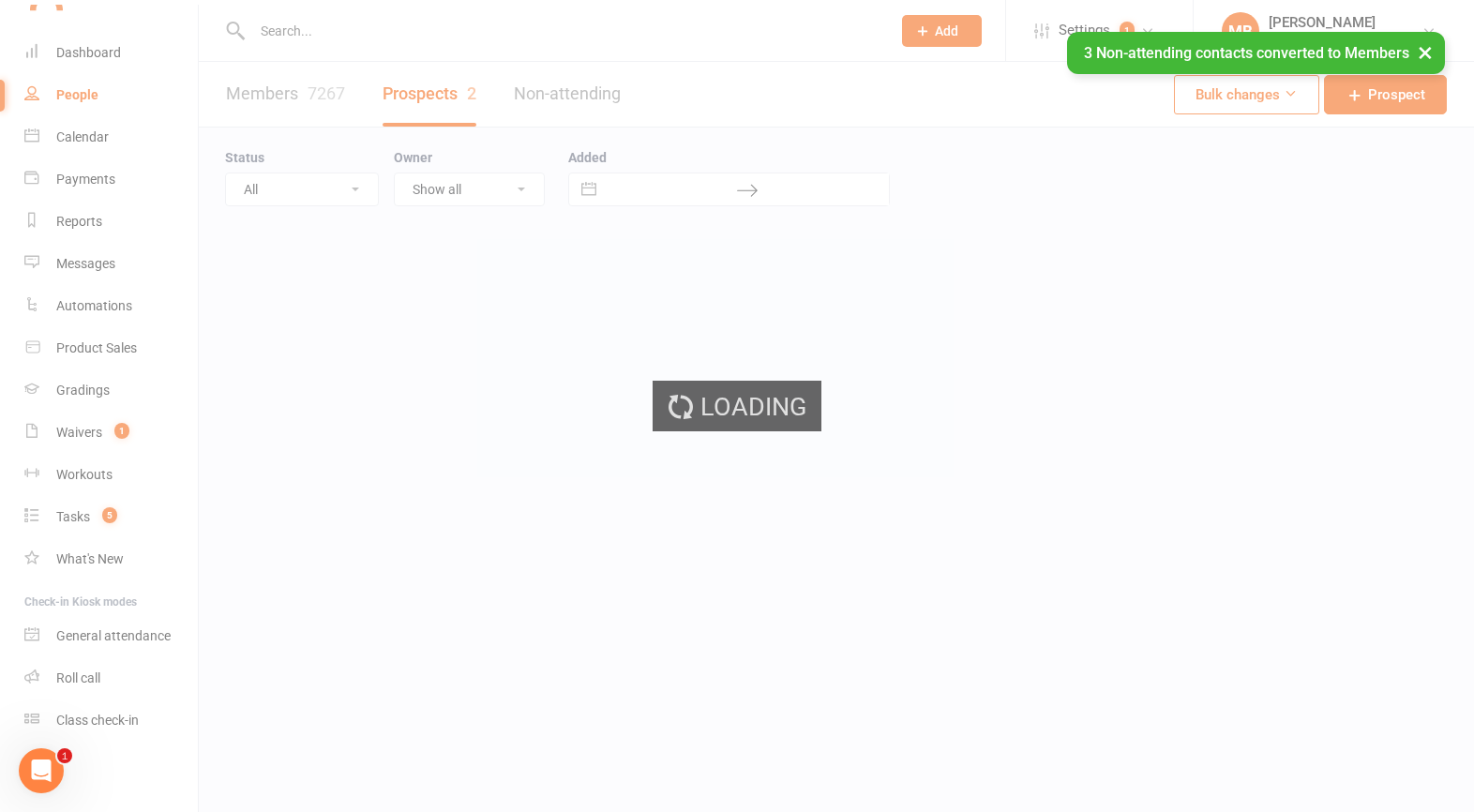 select on "100" 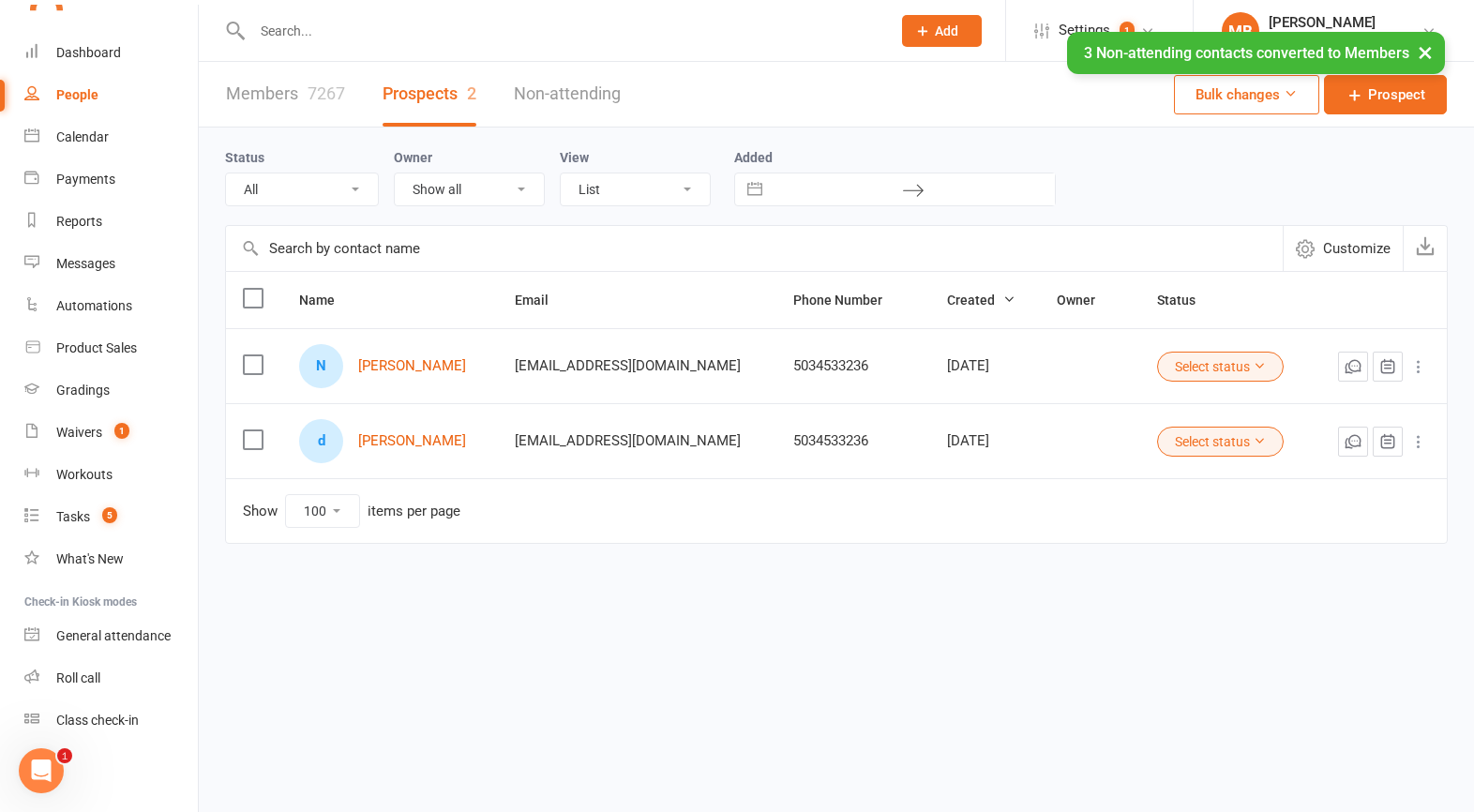 click at bounding box center [252, 298] 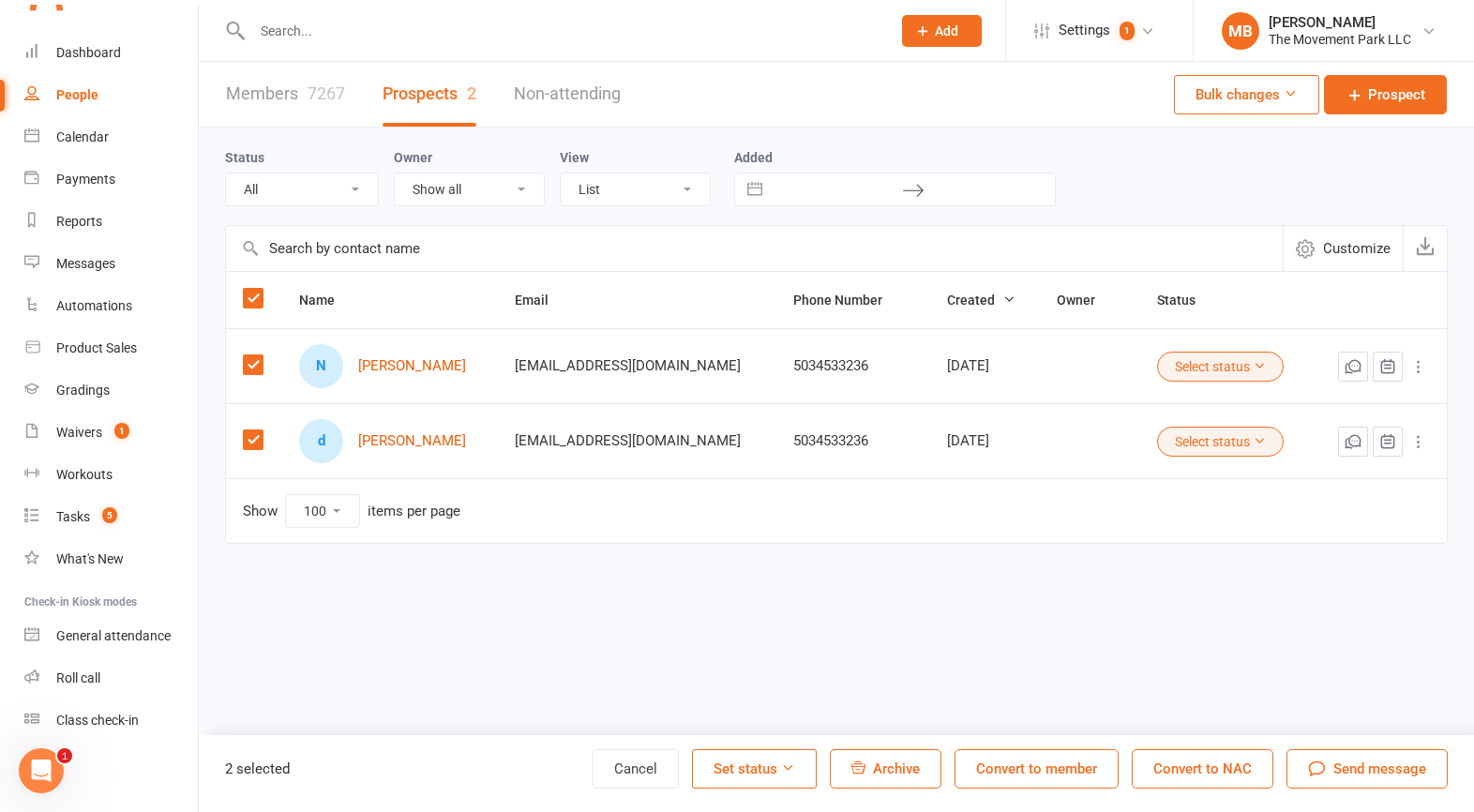 click on "Convert to member" at bounding box center [1036, 769] 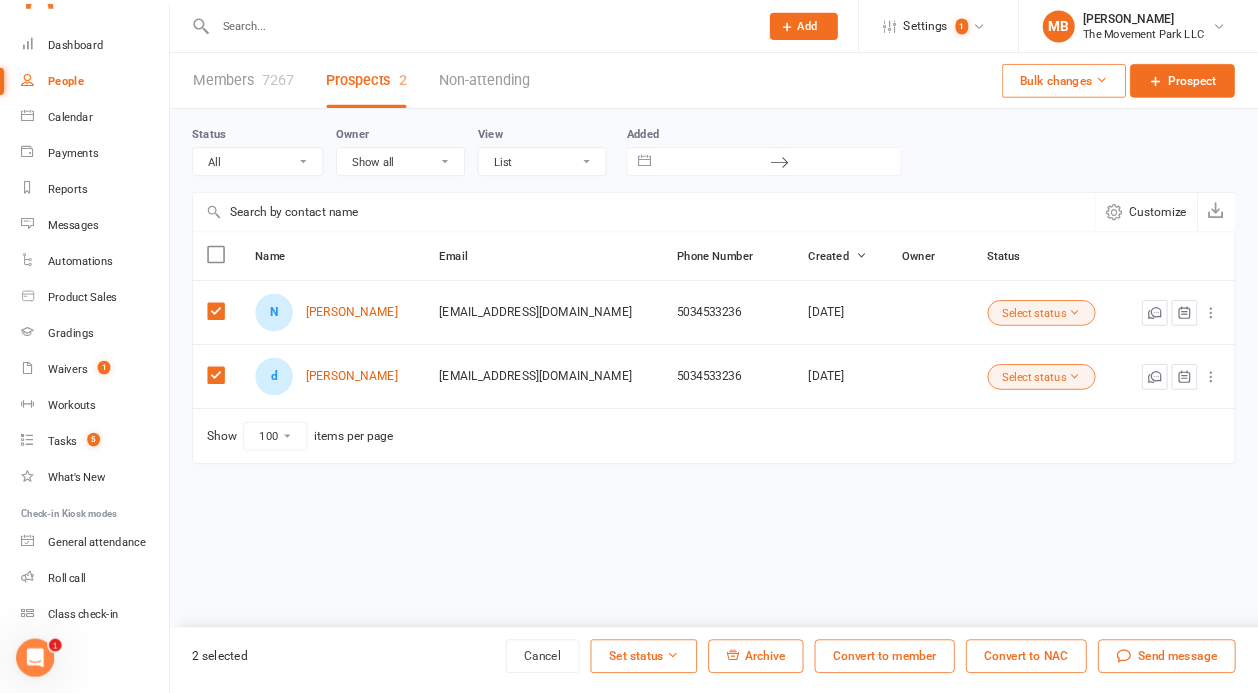 scroll, scrollTop: 51, scrollLeft: 0, axis: vertical 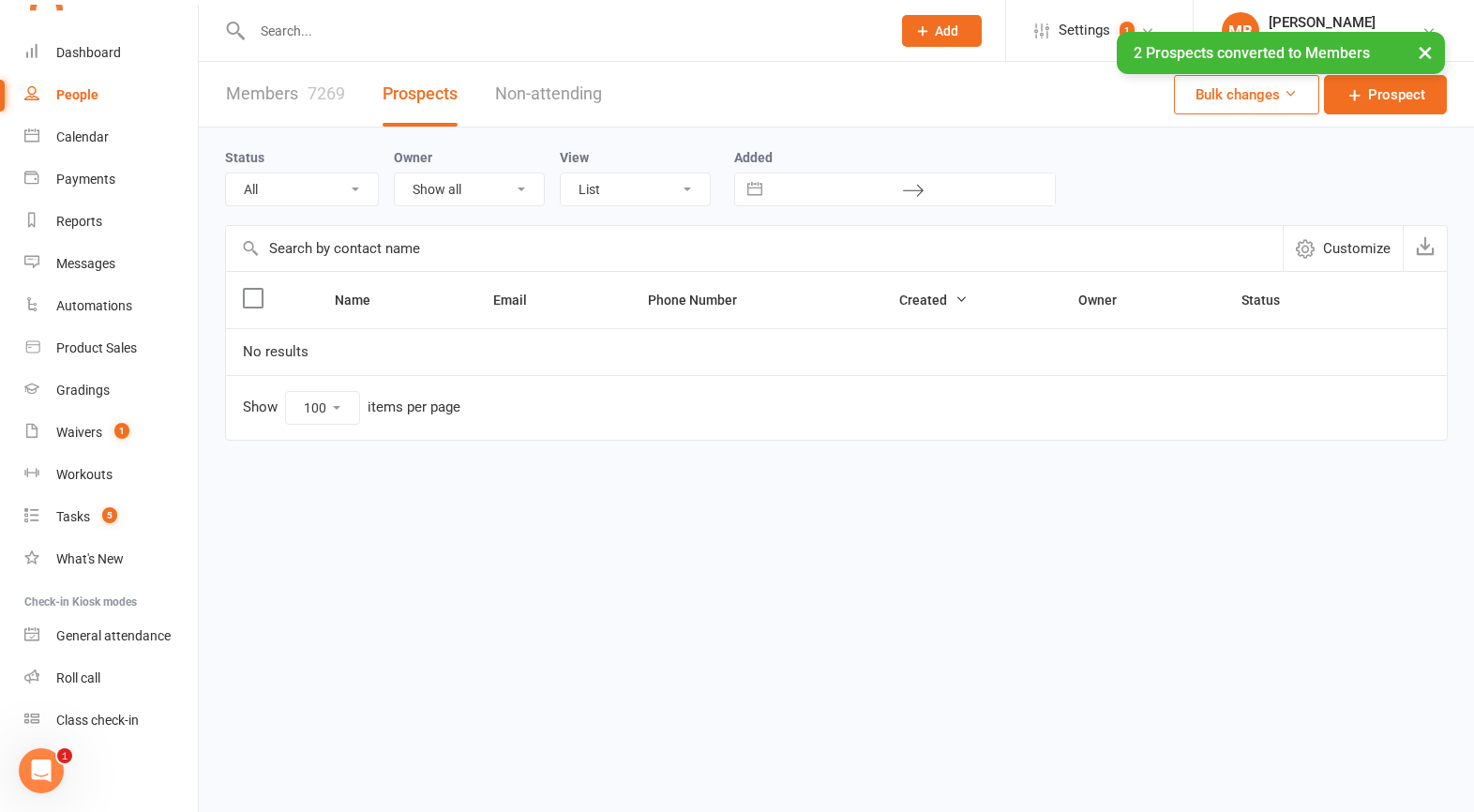 click on "Prospect
Member
Non-attending contact
Class / event
Appointment
Grading event
Task
Membership plan
Bulk message
Add
Settings 1 Membership Plans Event Templates Appointment Types Mobile App  1 Website Image Library Customize Contacts Account Profile MB [PERSON_NAME] The Movement Park LLC My profile Help Terms & conditions  Privacy policy  Sign out Clubworx Dashboard People Calendar Payments Reports Messages   Automations   Product Sales Gradings   Waivers   1 Workouts   Tasks   5 What's New Check-in Kiosk modes General attendance Roll call Class check-in Signed in successfully. × × 2 Prospects converted to Members × × Members 7269 Prospects Non-attending Bulk changes     Prospect Status All (No status set) (Invalid status) Not Ready" at bounding box center (737, 270) 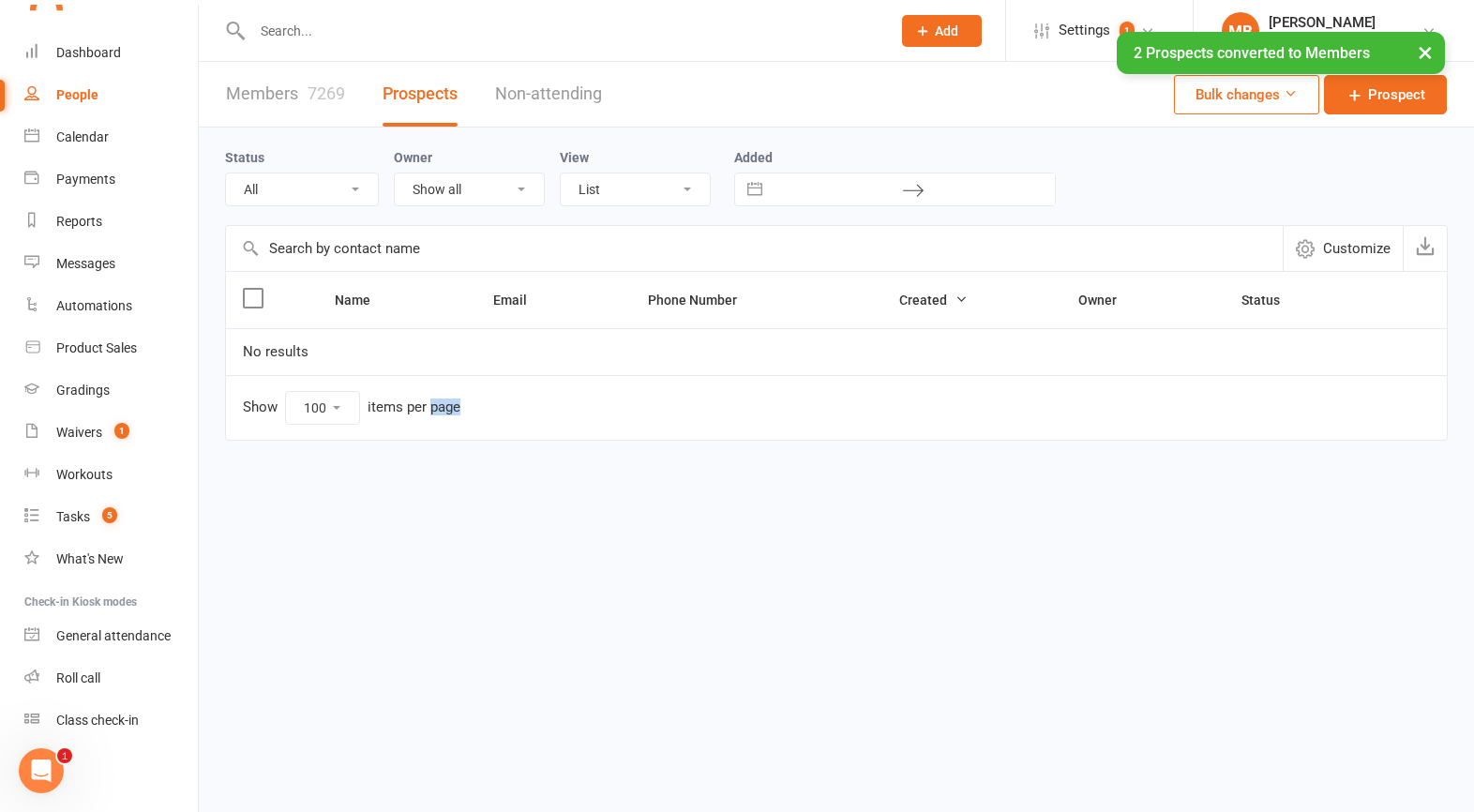 click on "Prospect
Member
Non-attending contact
Class / event
Appointment
Grading event
Task
Membership plan
Bulk message
Add
Settings 1 Membership Plans Event Templates Appointment Types Mobile App  1 Website Image Library Customize Contacts Account Profile MB [PERSON_NAME] The Movement Park LLC My profile Help Terms & conditions  Privacy policy  Sign out Clubworx Dashboard People Calendar Payments Reports Messages   Automations   Product Sales Gradings   Waivers   1 Workouts   Tasks   5 What's New Check-in Kiosk modes General attendance Roll call Class check-in Signed in successfully. × × 2 Prospects converted to Members × × Members 7269 Prospects Non-attending Bulk changes     Prospect Status All (No status set) (Invalid status) Not Ready" at bounding box center (737, 270) 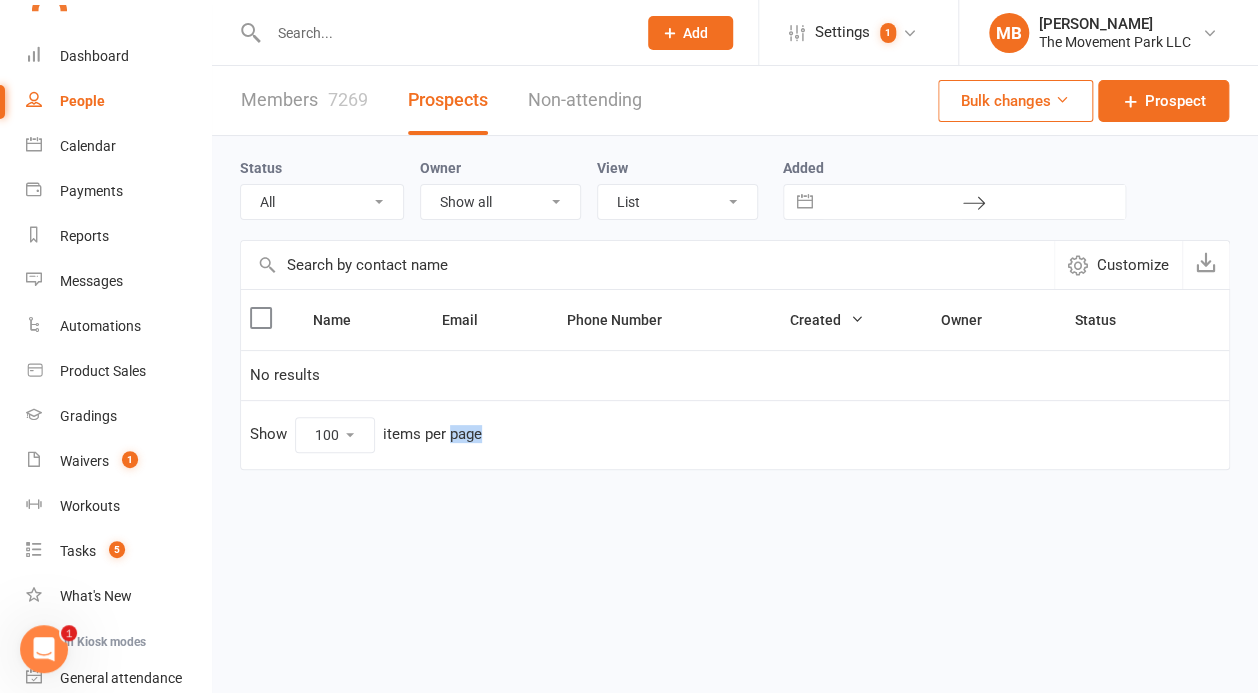 click at bounding box center (442, 33) 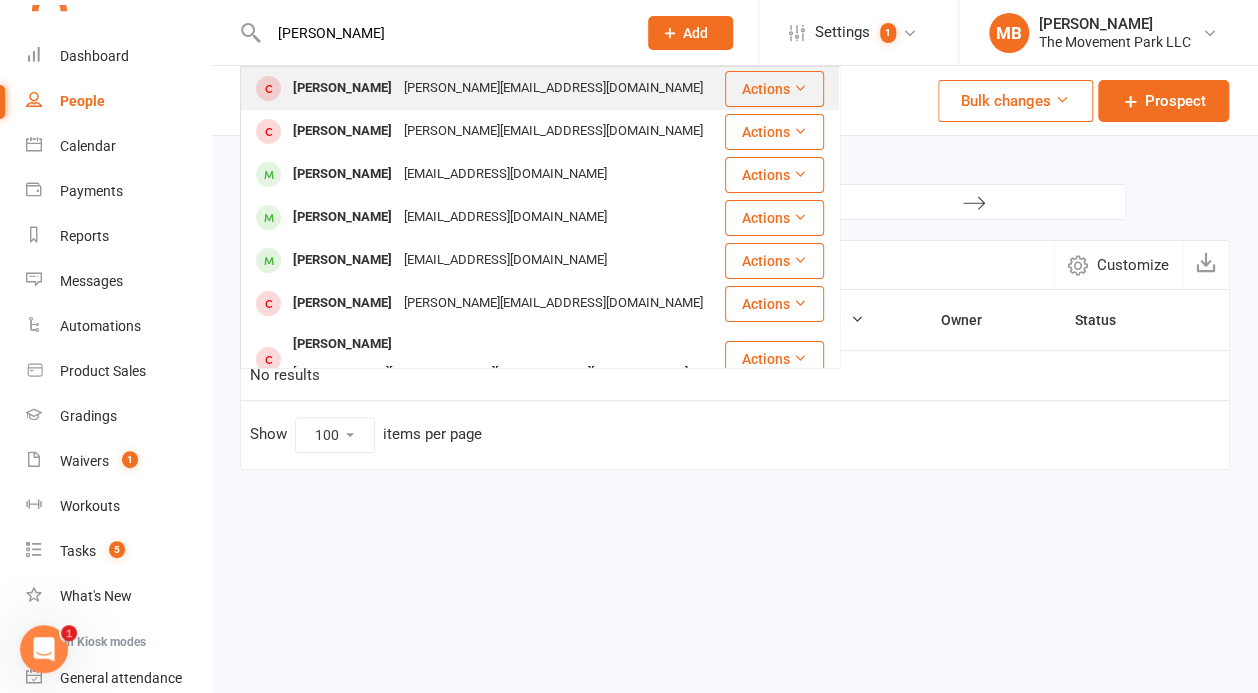 type on "[PERSON_NAME]" 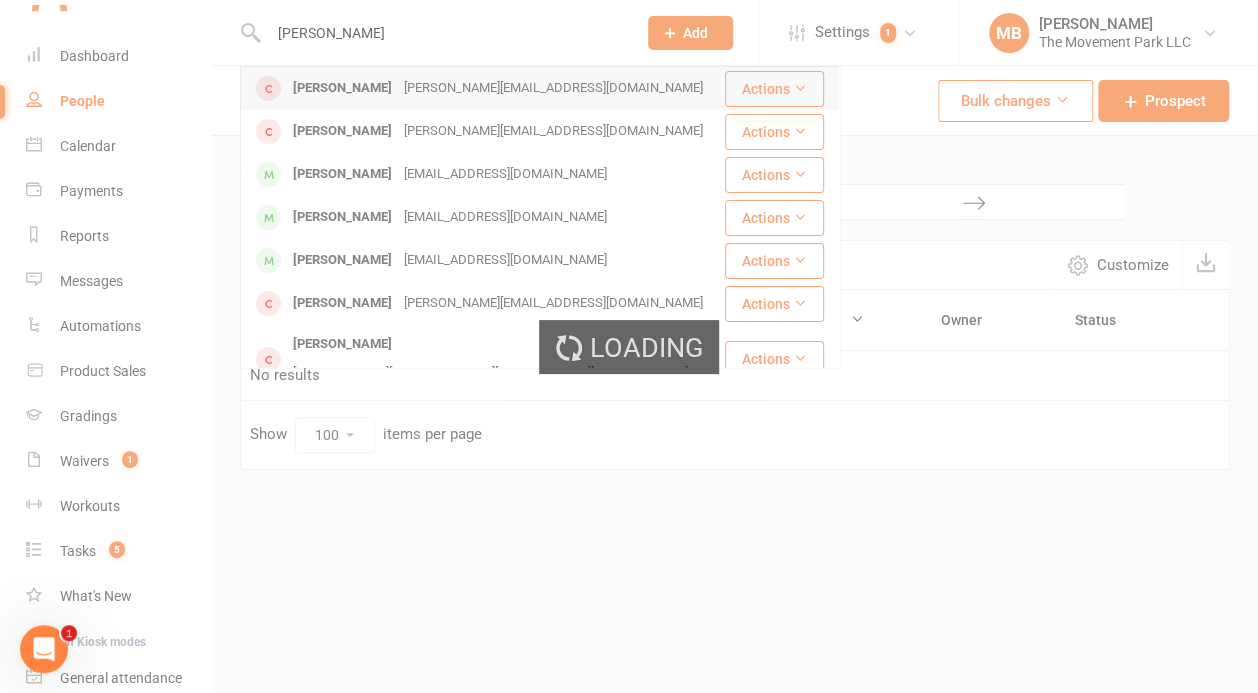 scroll, scrollTop: 51, scrollLeft: 0, axis: vertical 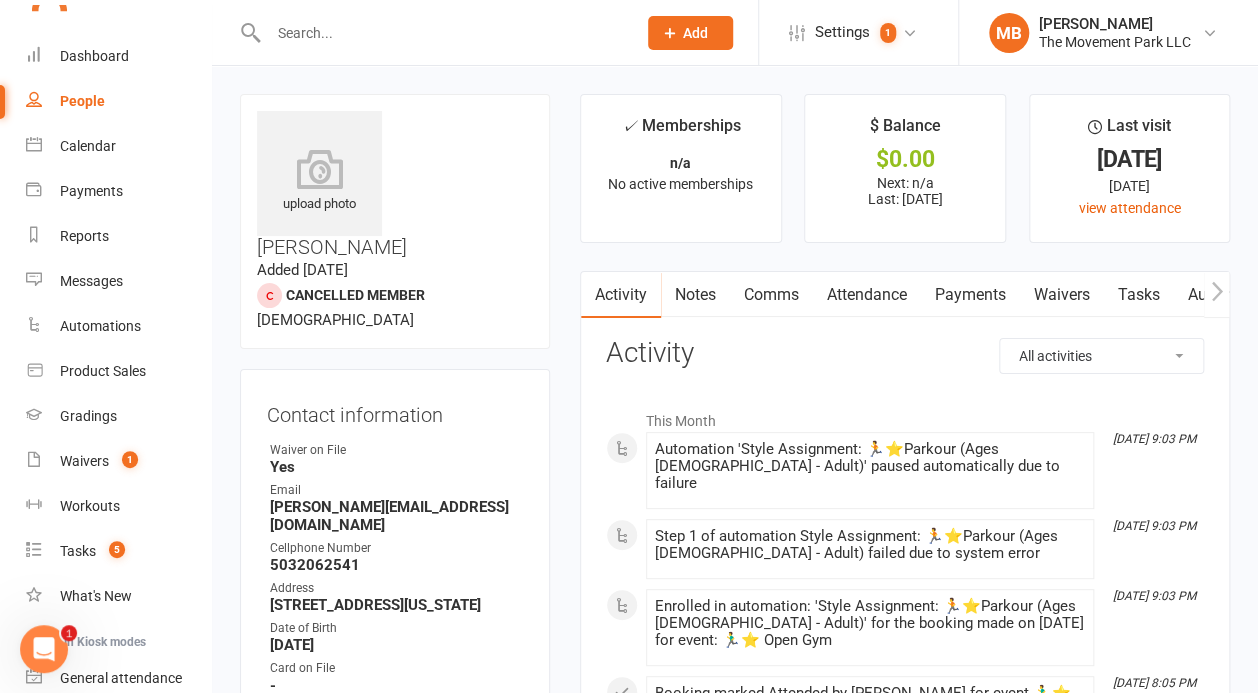 click on "Notes" at bounding box center [695, 295] 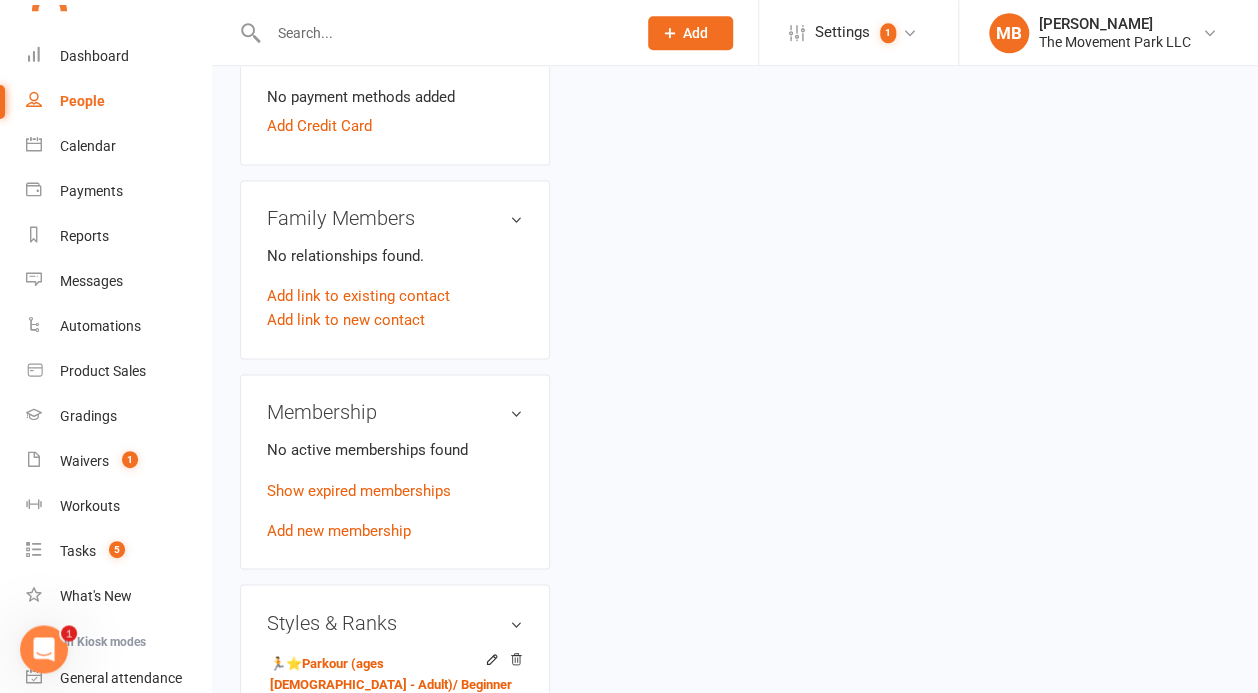 scroll, scrollTop: 1002, scrollLeft: 0, axis: vertical 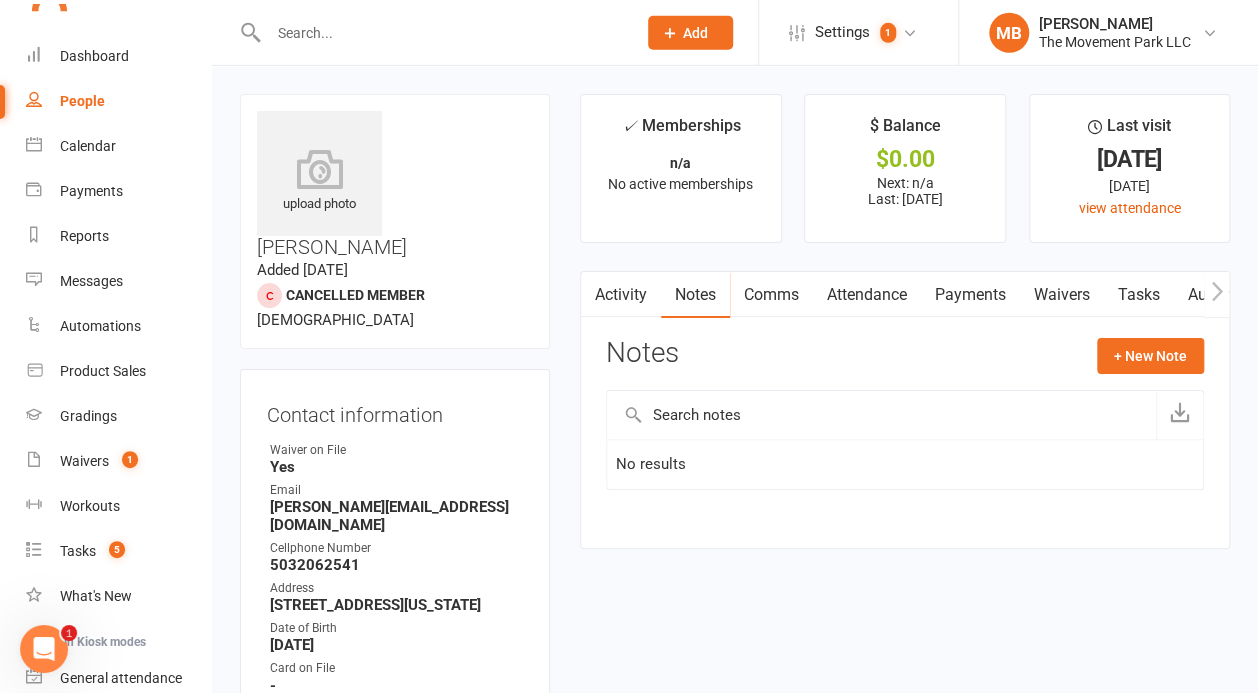 click on "Waivers" at bounding box center (1062, 295) 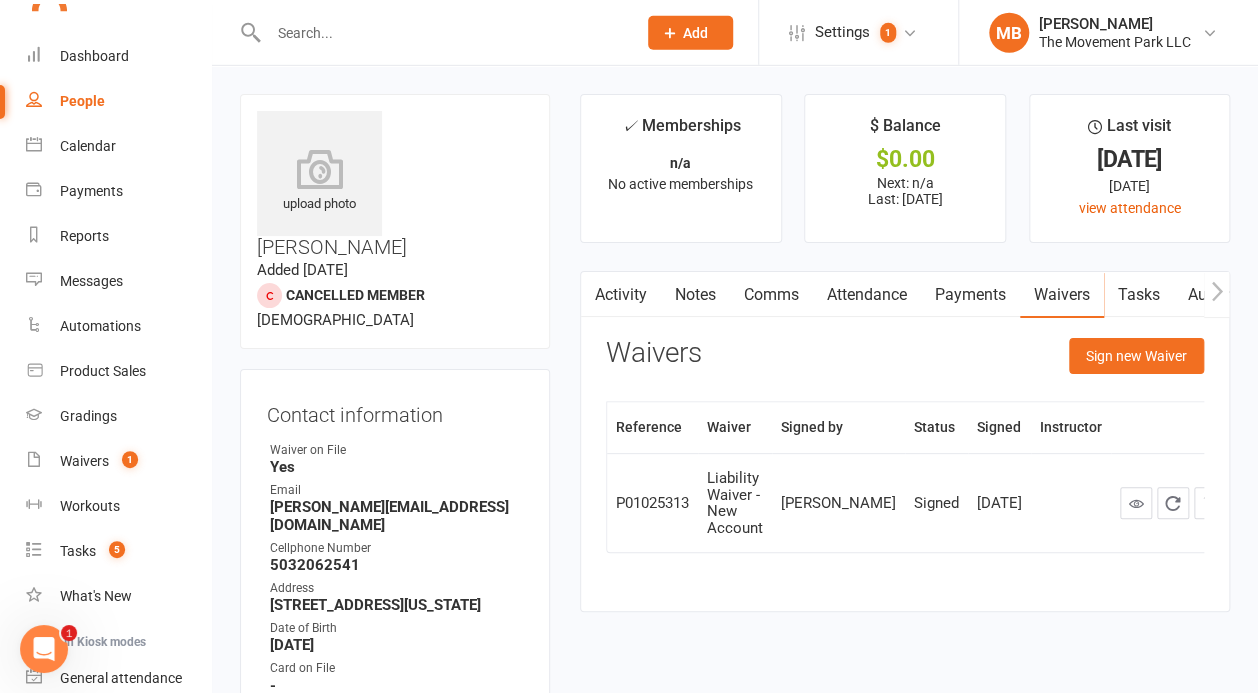 click on "Notes" at bounding box center (695, 295) 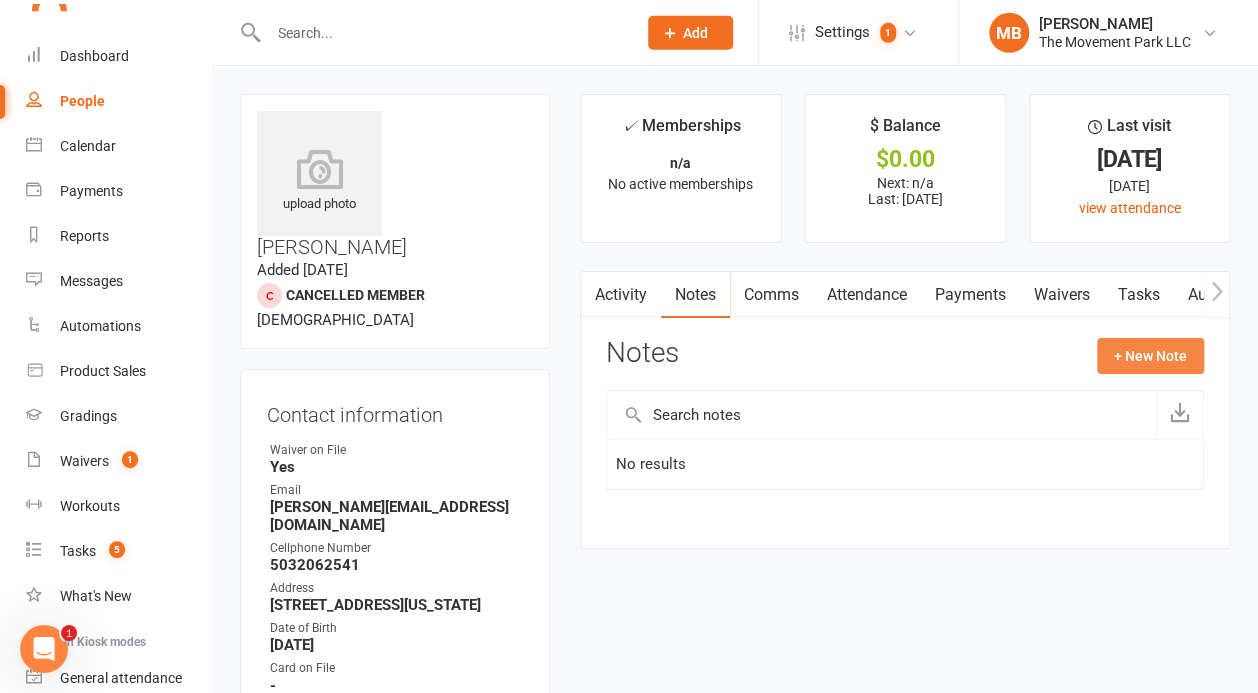 click on "+ New Note" at bounding box center (1150, 356) 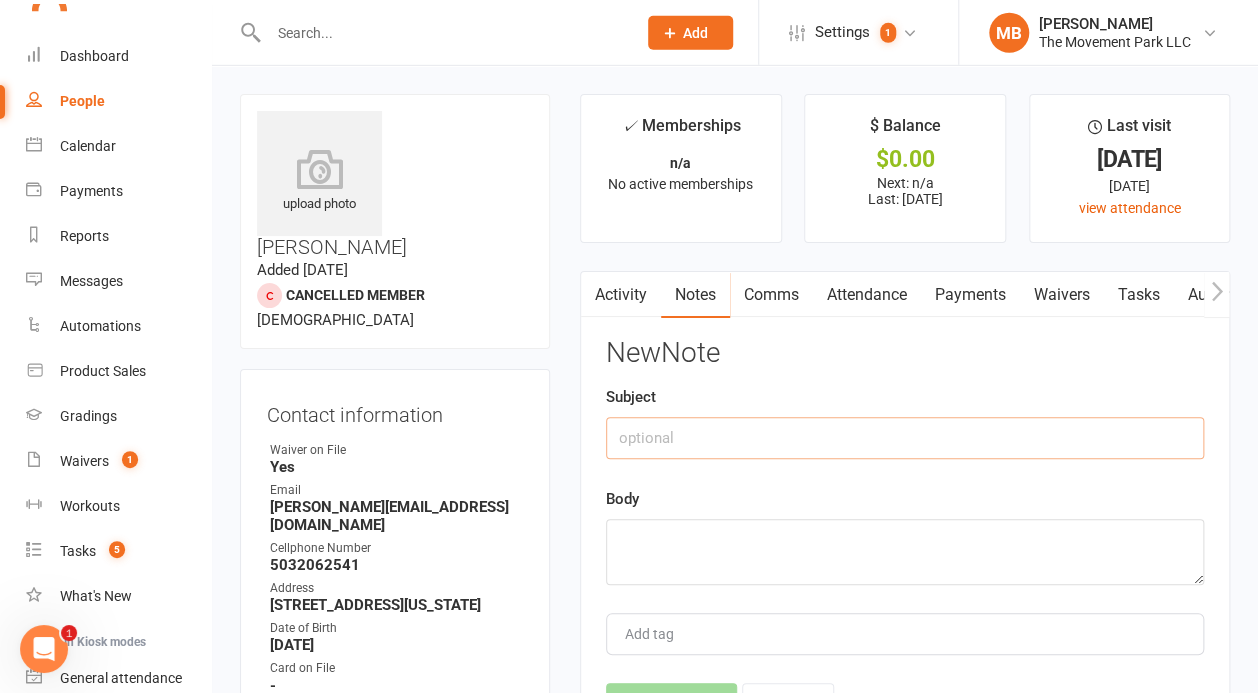 click at bounding box center (905, 438) 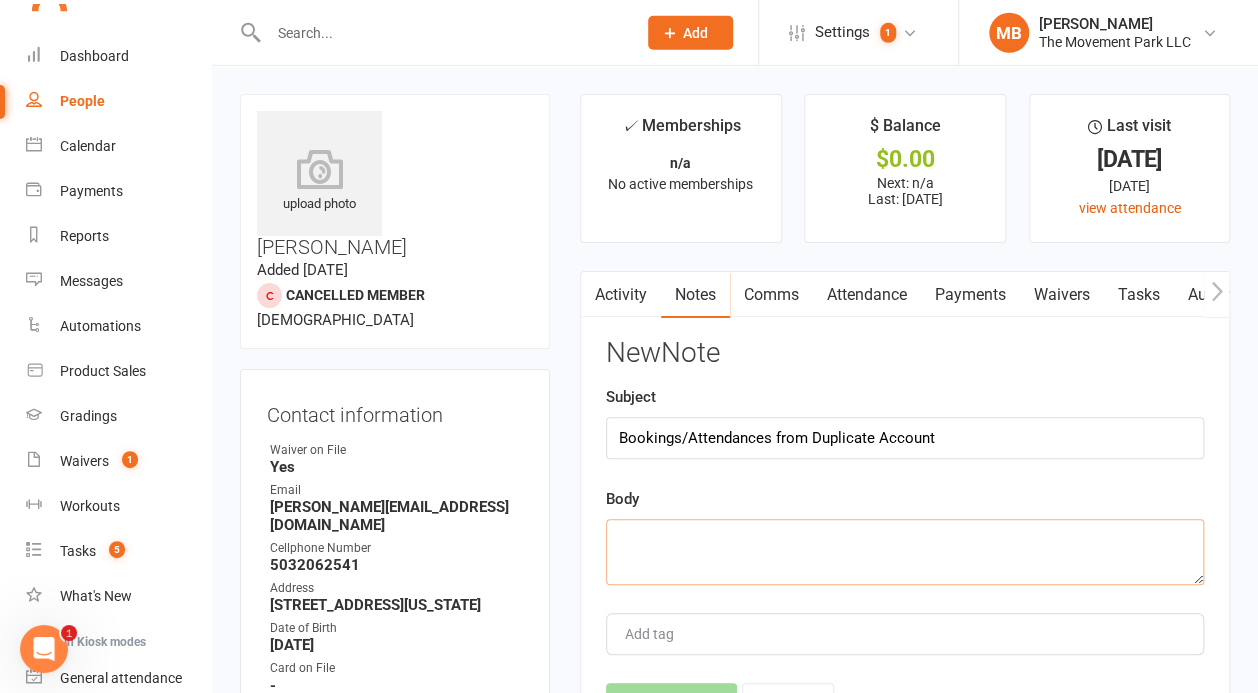 click at bounding box center (905, 552) 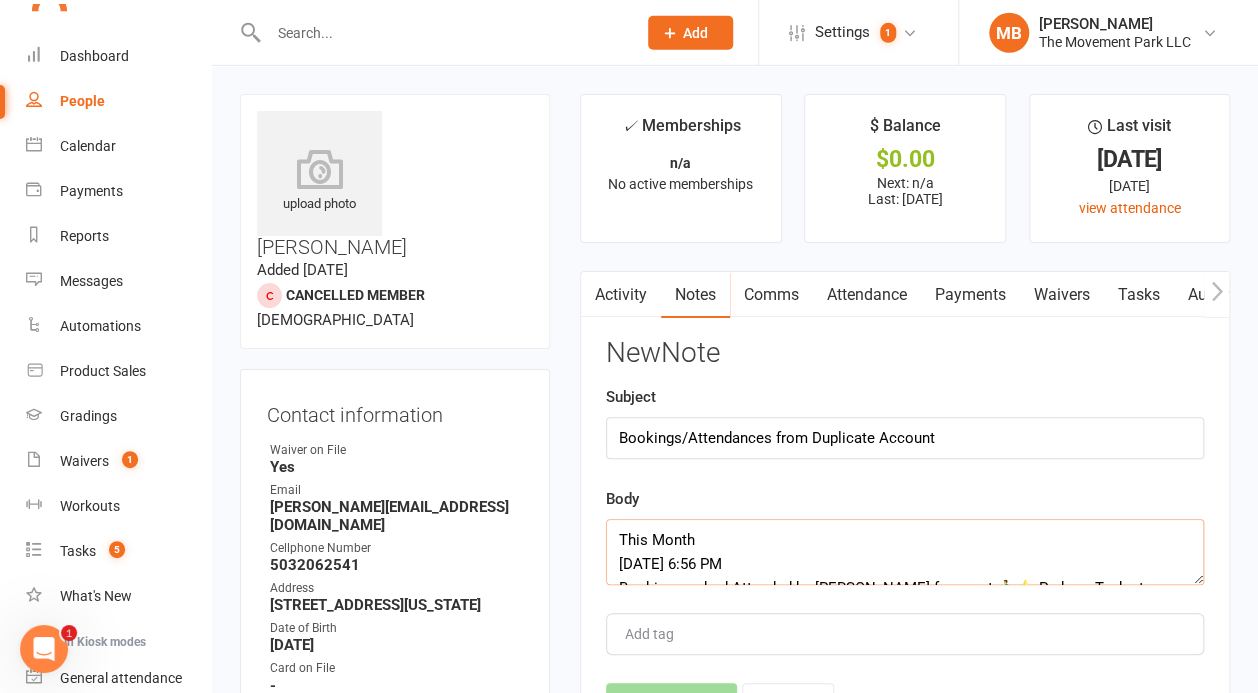 scroll, scrollTop: 86, scrollLeft: 0, axis: vertical 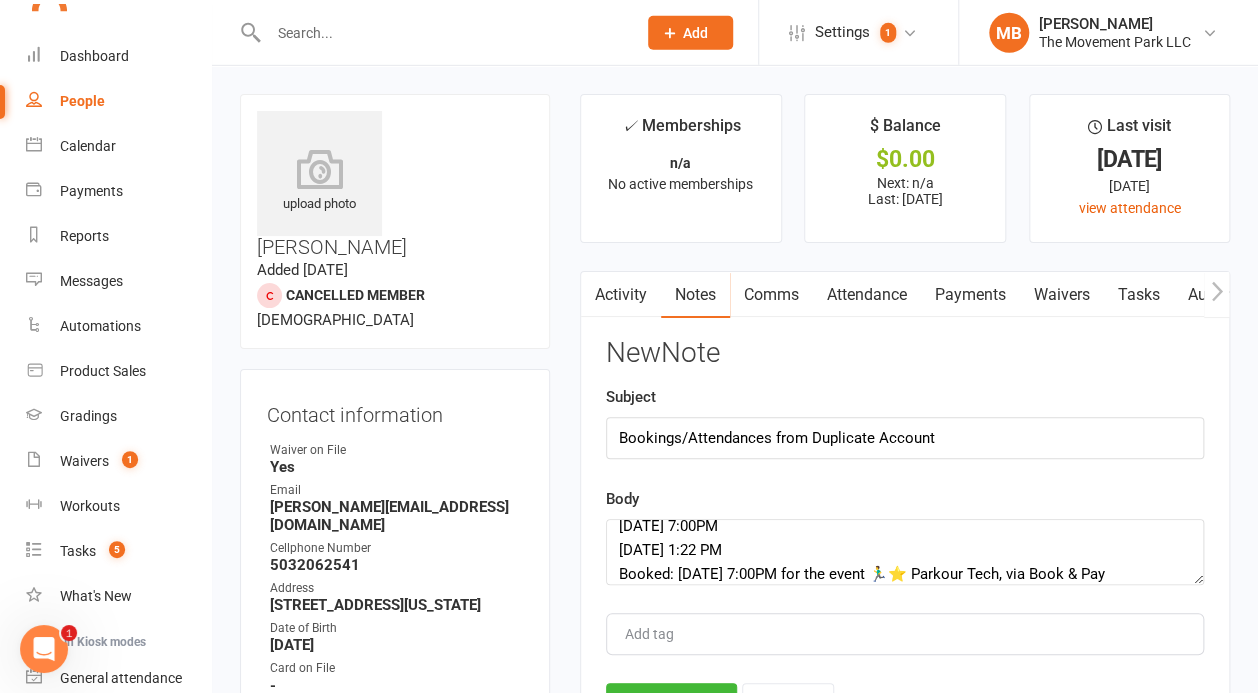 click at bounding box center [658, 634] 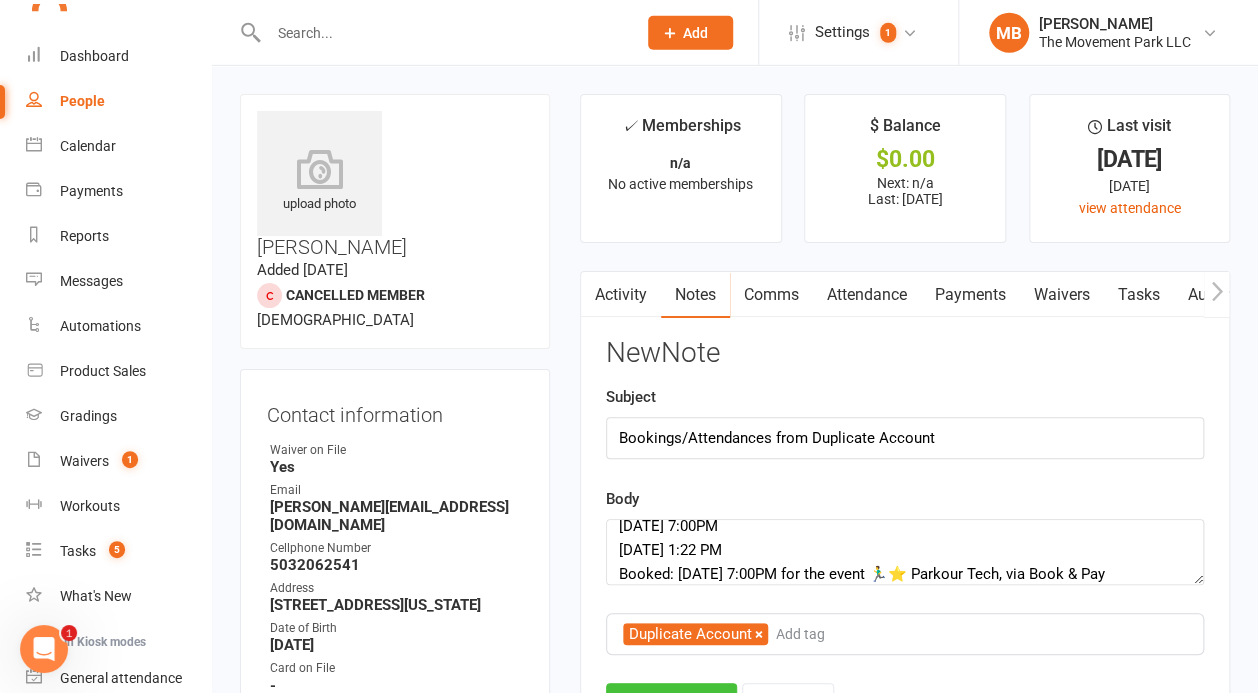 click on "Save Note" at bounding box center (671, 704) 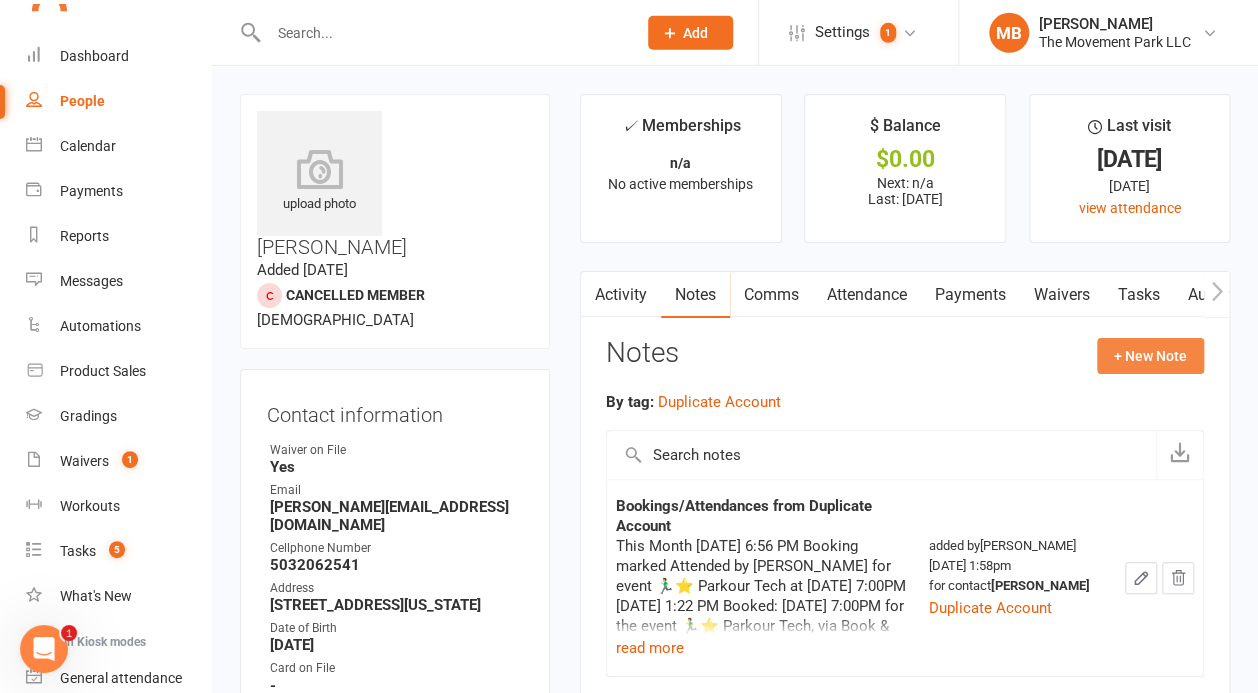 click on "+ New Note" at bounding box center [1150, 356] 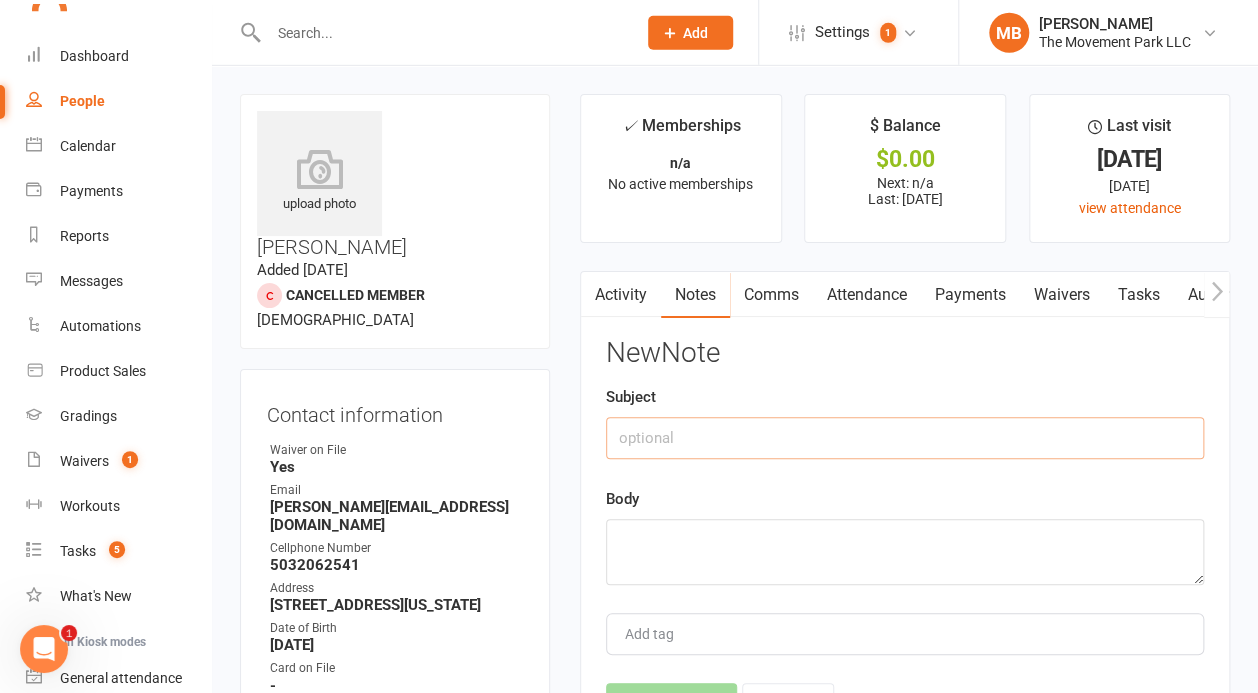 click at bounding box center [905, 438] 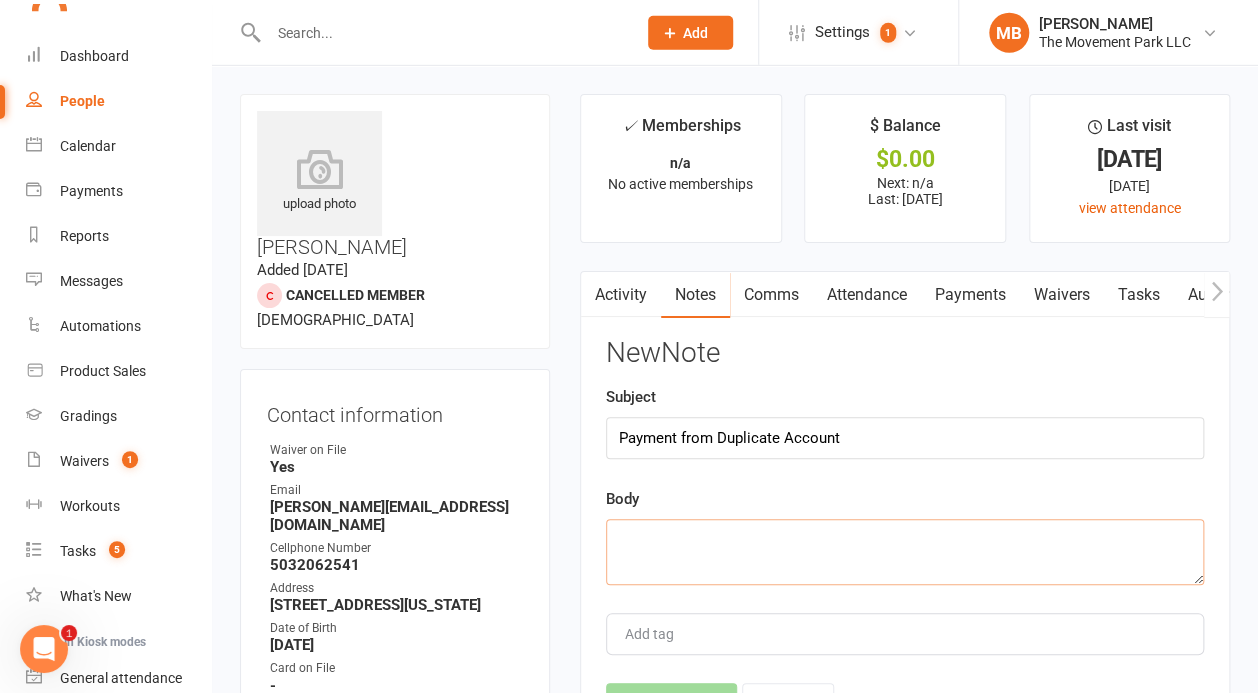 click at bounding box center (905, 552) 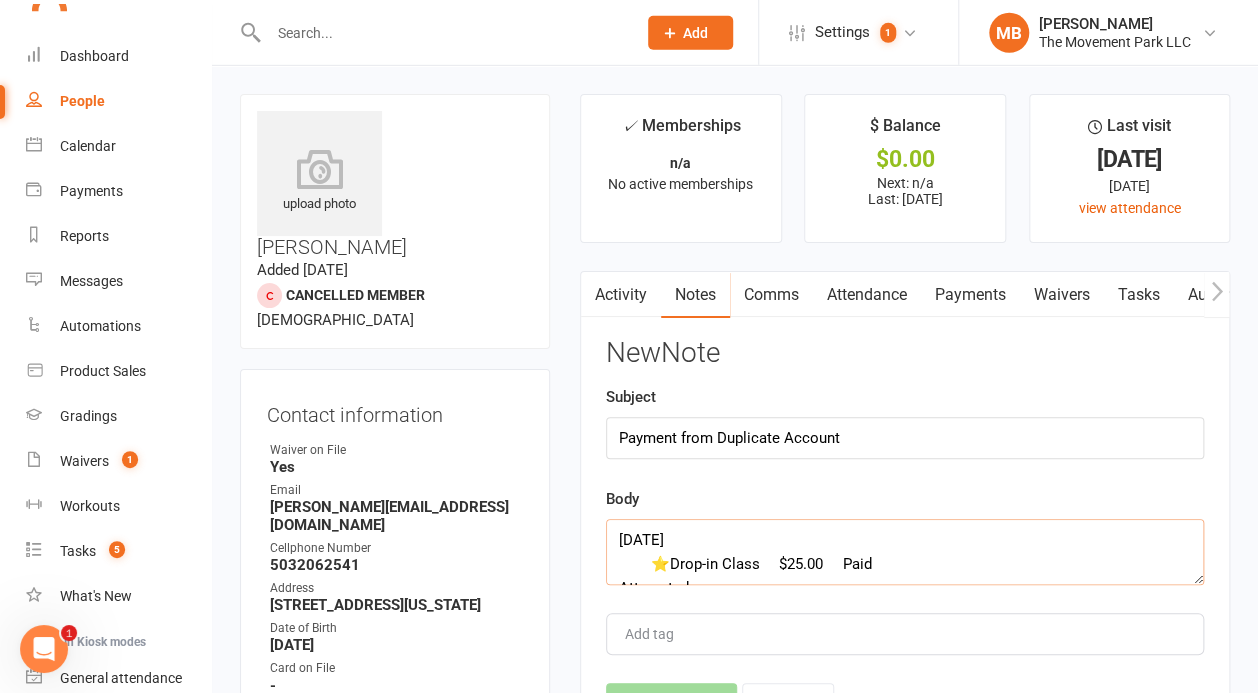 scroll, scrollTop: 62, scrollLeft: 0, axis: vertical 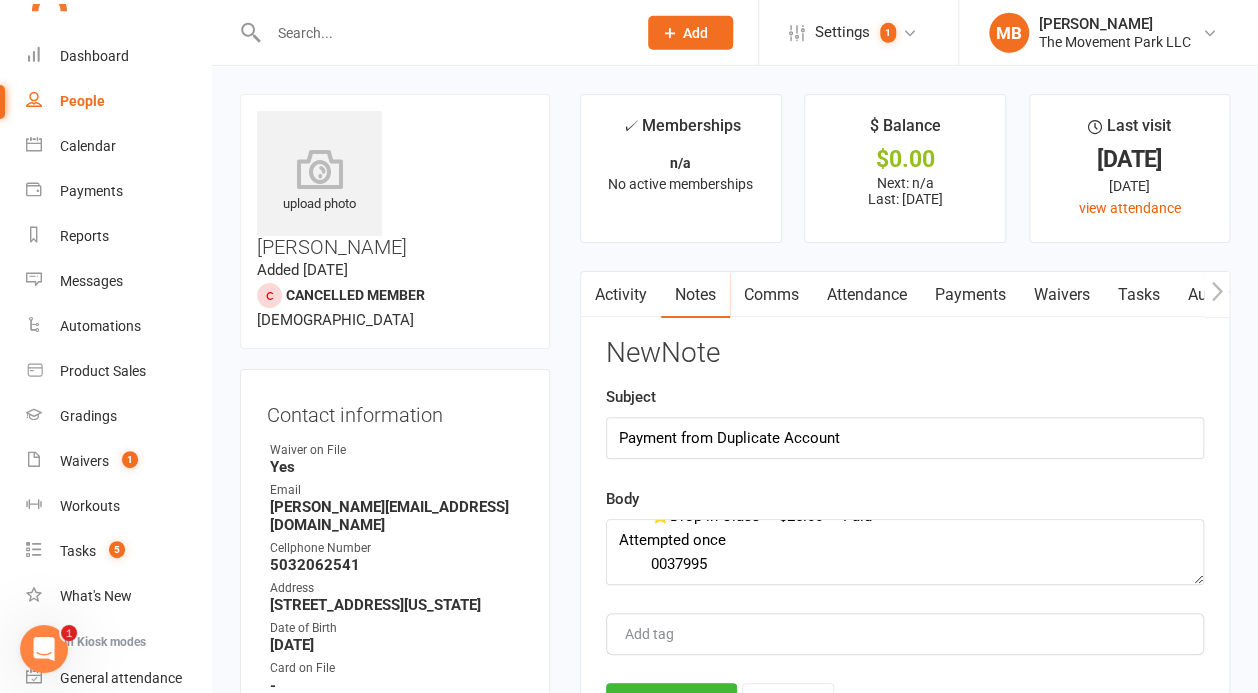 click at bounding box center [658, 634] 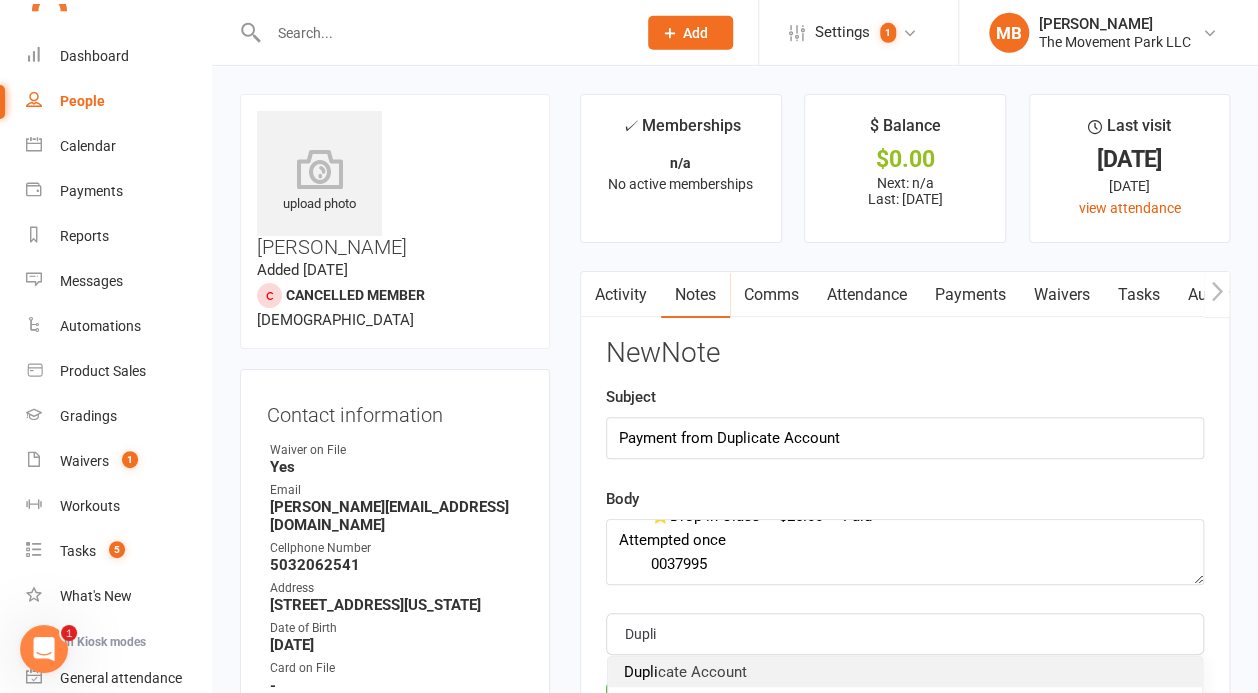 click on "Dupli cate Account" at bounding box center [685, 672] 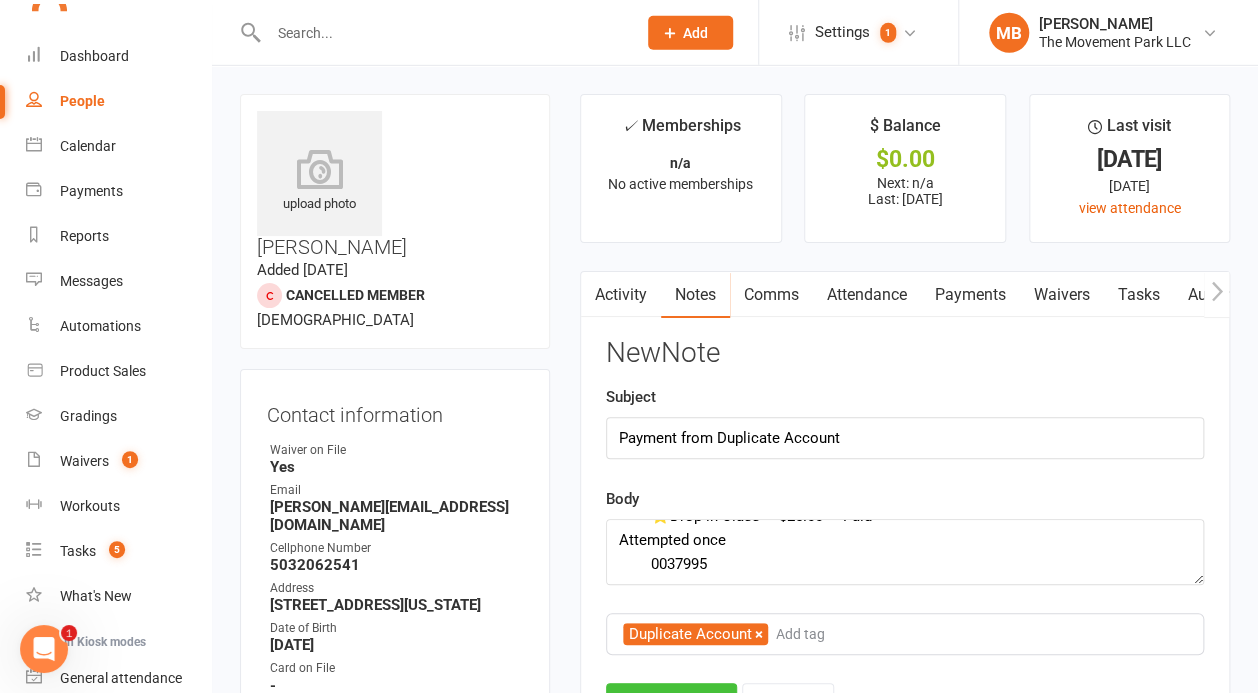 click on "Save Note" at bounding box center (671, 704) 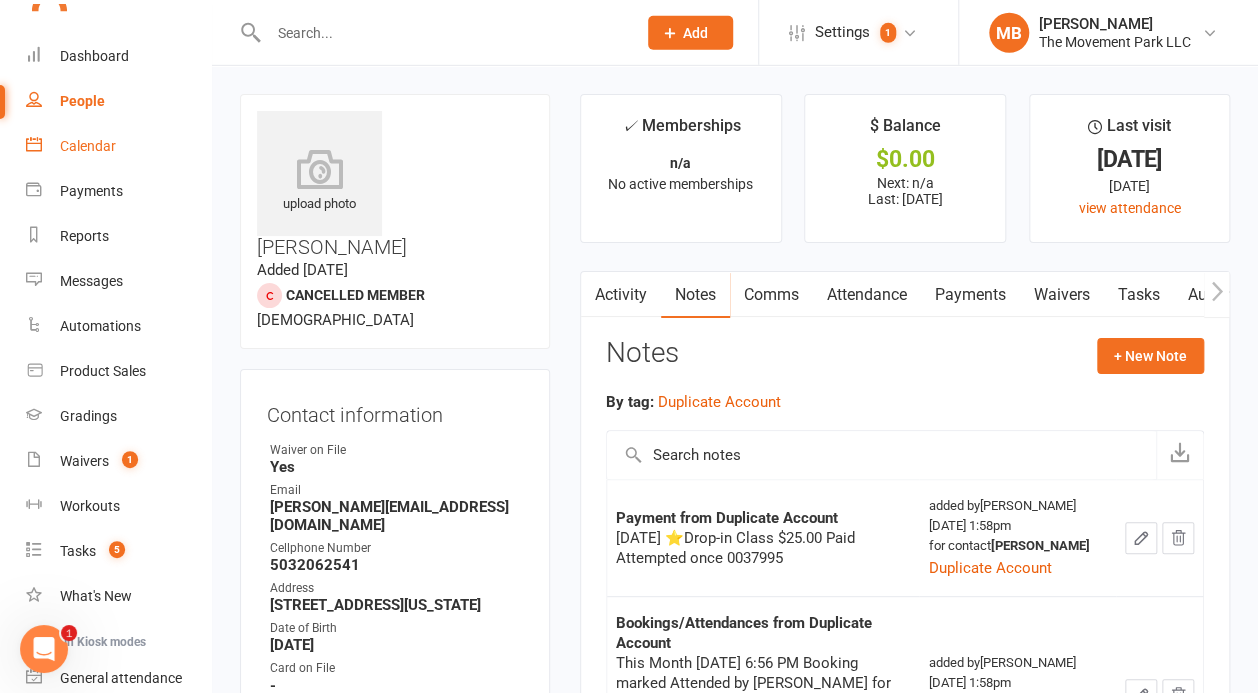 click on "Calendar" at bounding box center (88, 146) 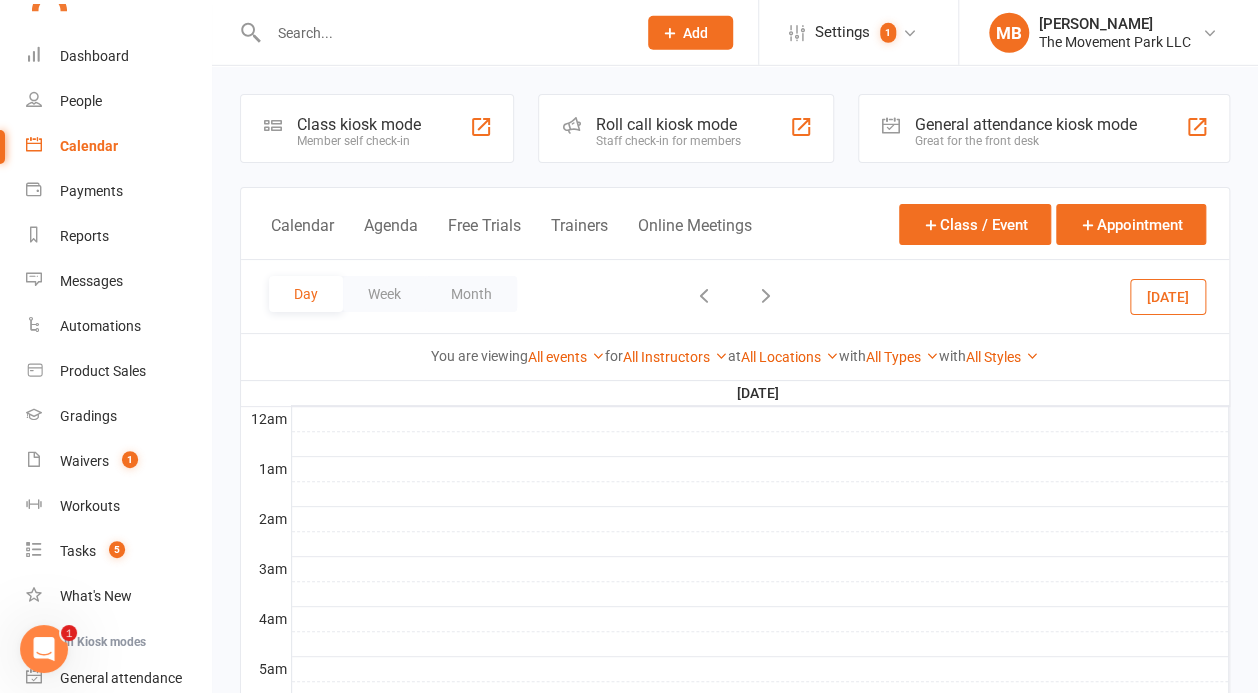 scroll, scrollTop: 0, scrollLeft: 0, axis: both 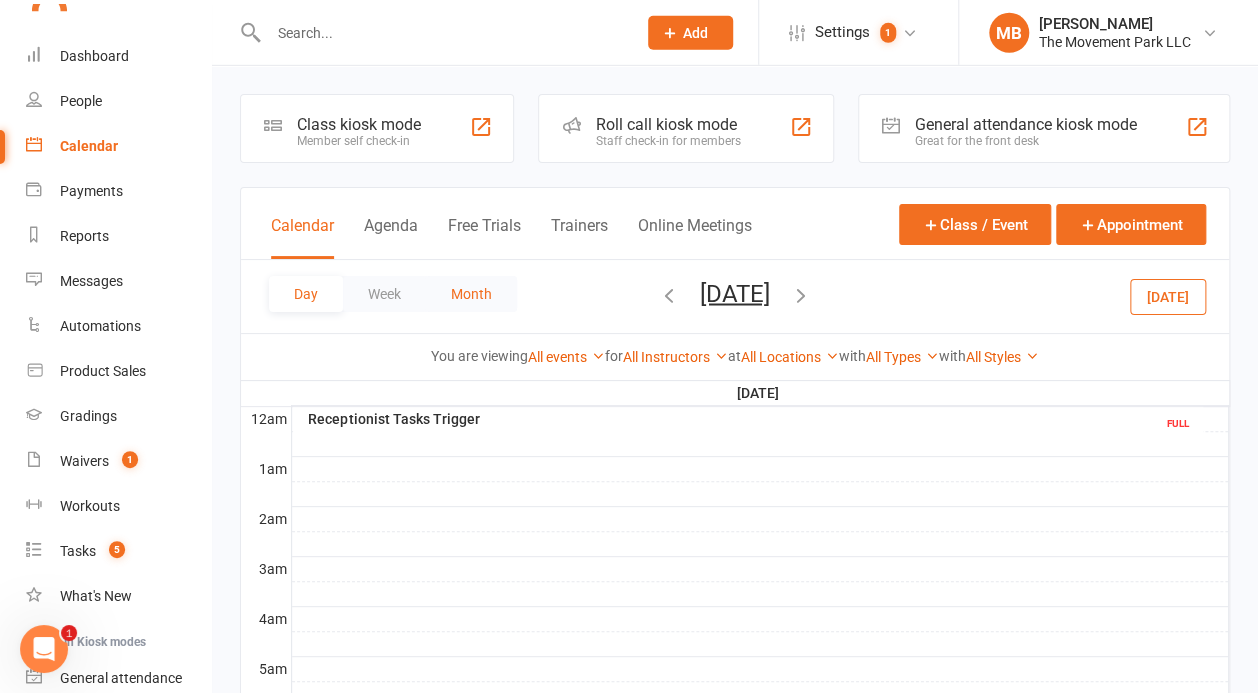 click on "Month" at bounding box center (471, 294) 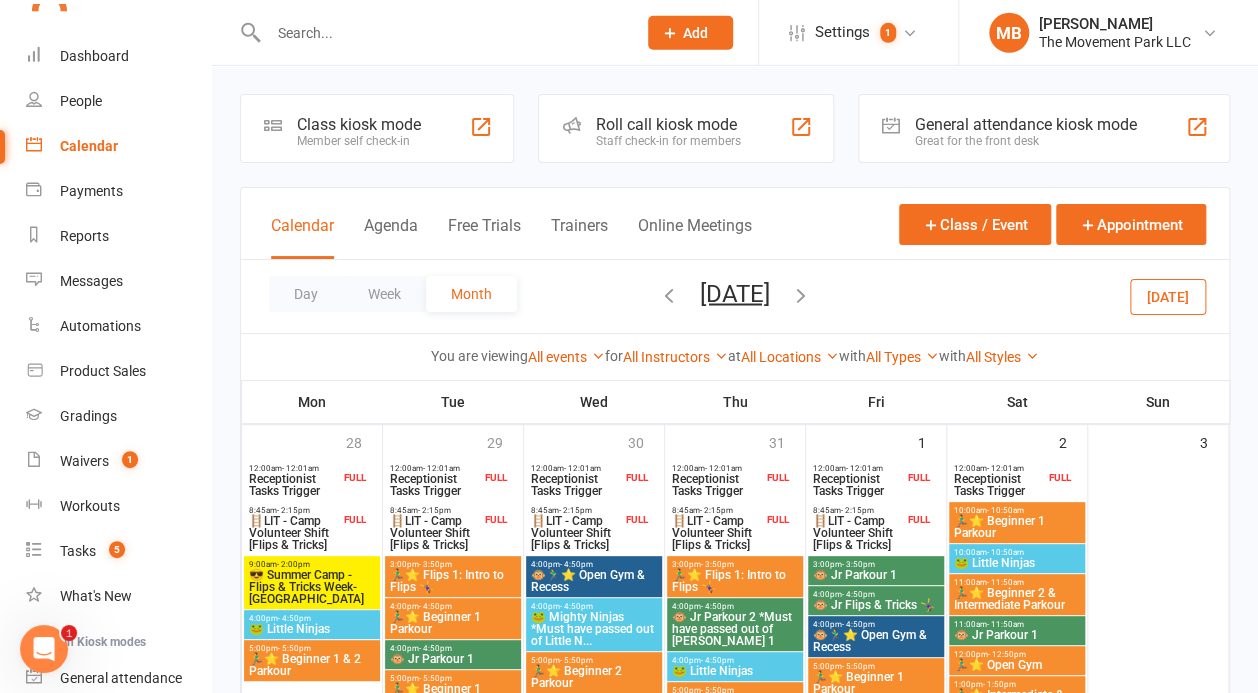 click on "[DATE]" at bounding box center (1168, 296) 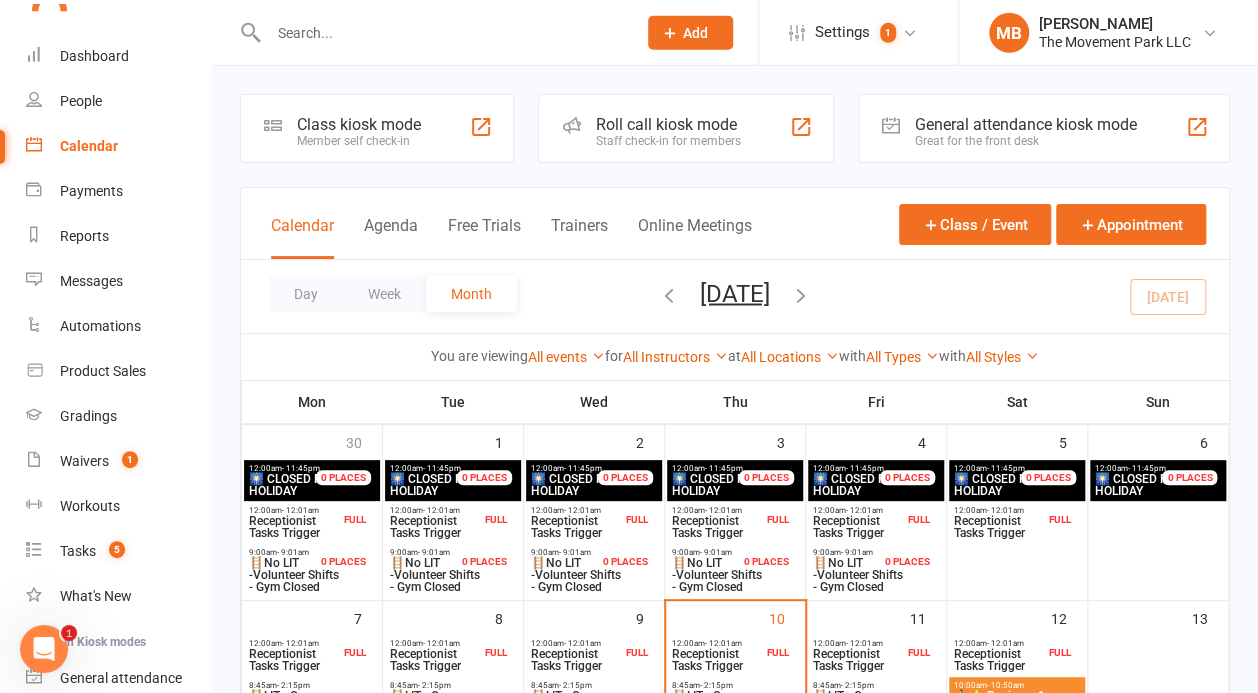 scroll, scrollTop: 592, scrollLeft: 0, axis: vertical 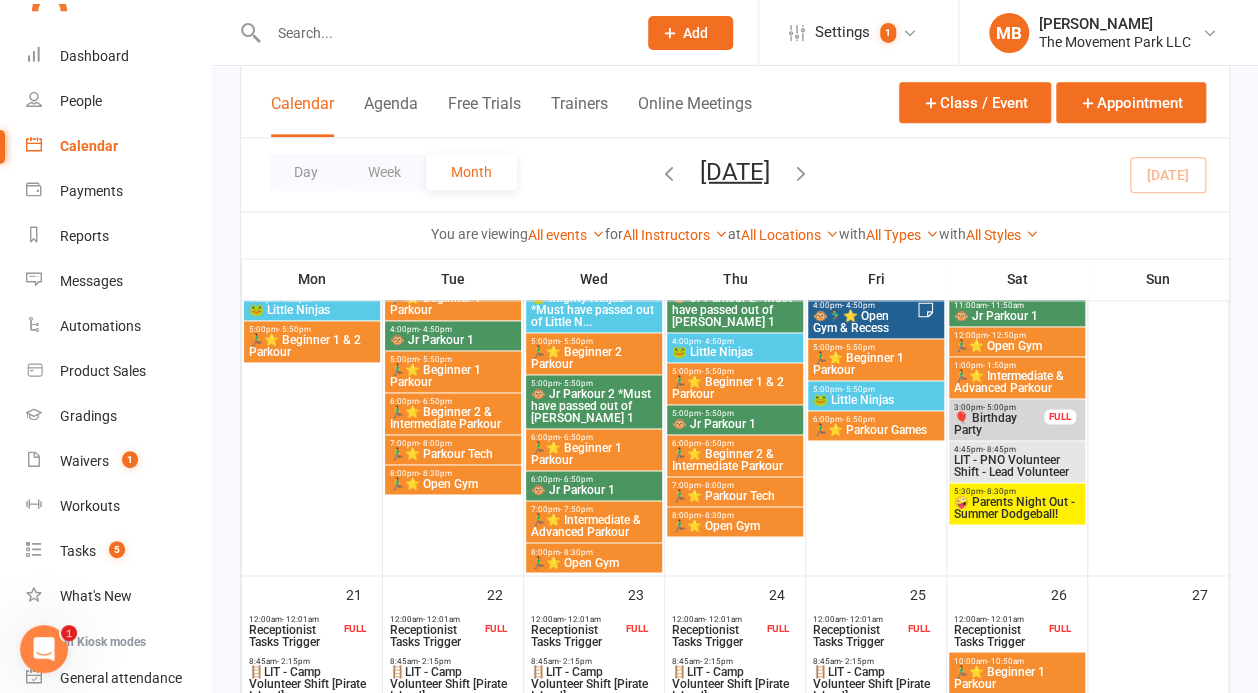 click on "🤪 Parents Night Out - Summer Dodgeball!" at bounding box center (1017, 508) 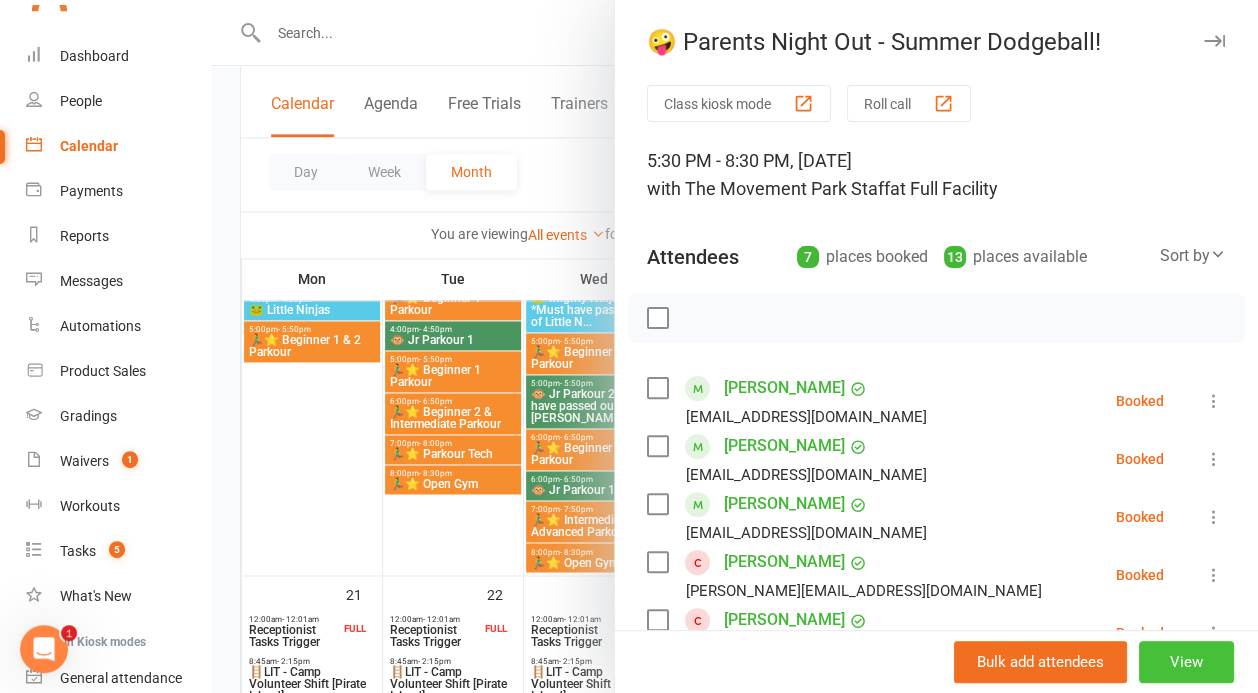 click on "View" at bounding box center [1186, 662] 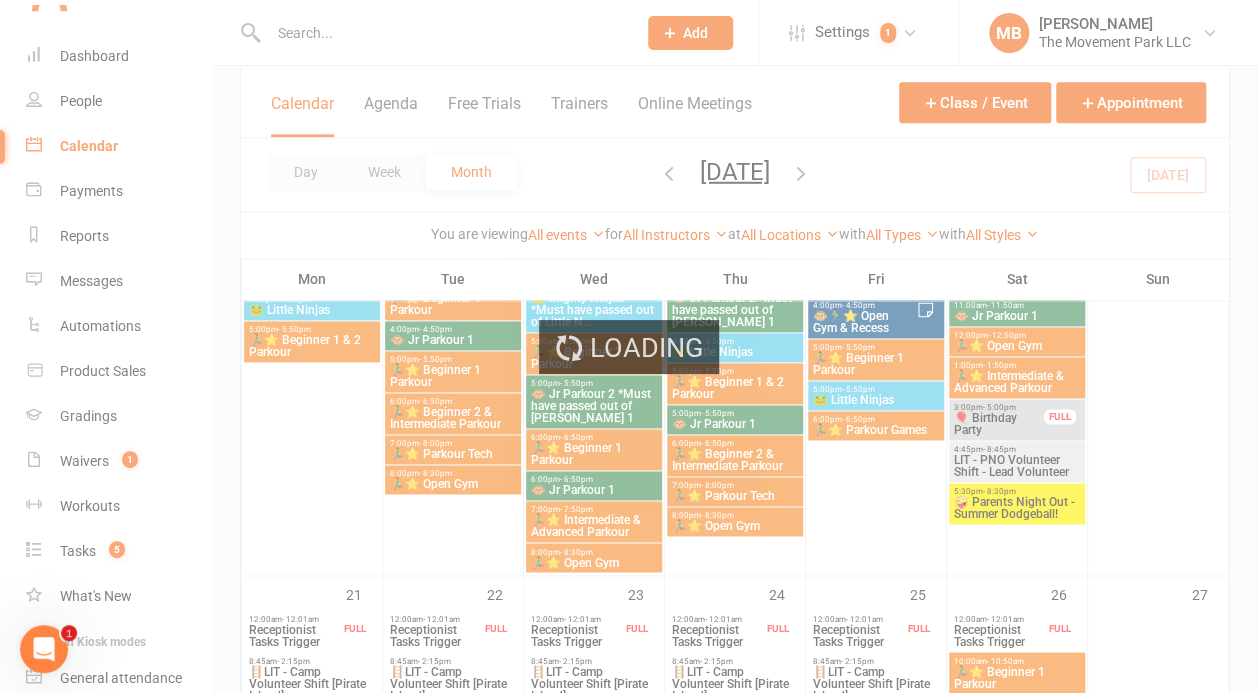 scroll, scrollTop: 0, scrollLeft: 0, axis: both 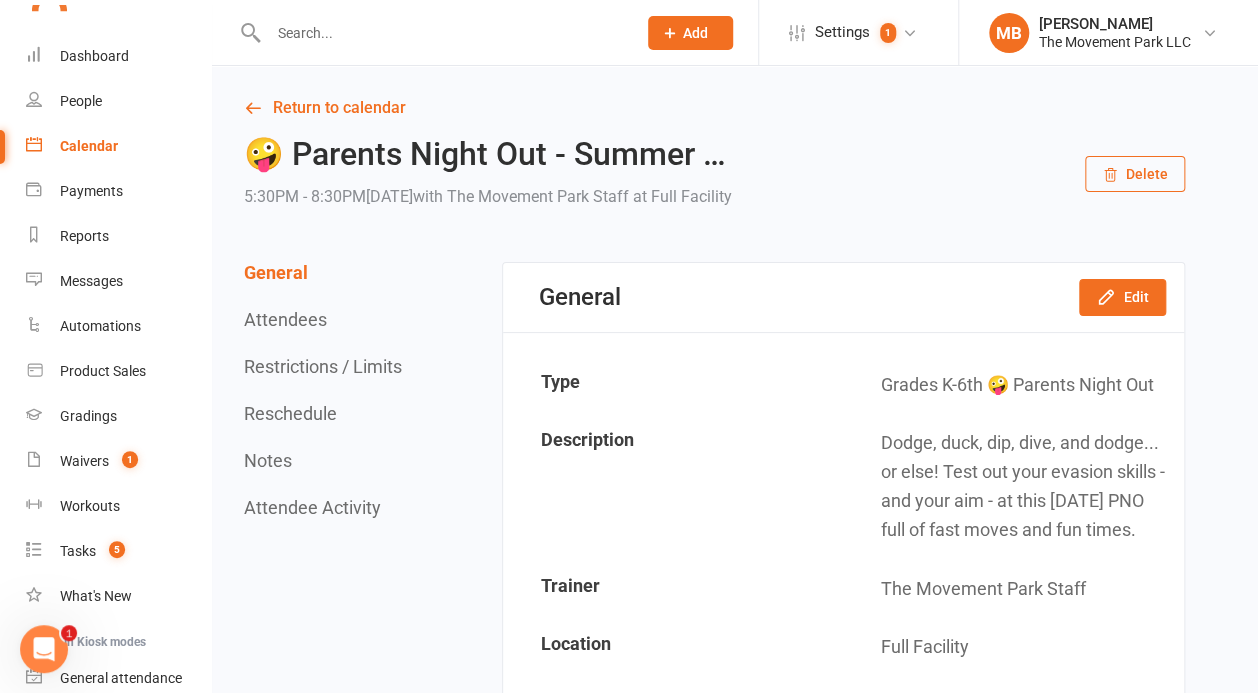 drag, startPoint x: 879, startPoint y: 443, endPoint x: 956, endPoint y: 575, distance: 152.81688 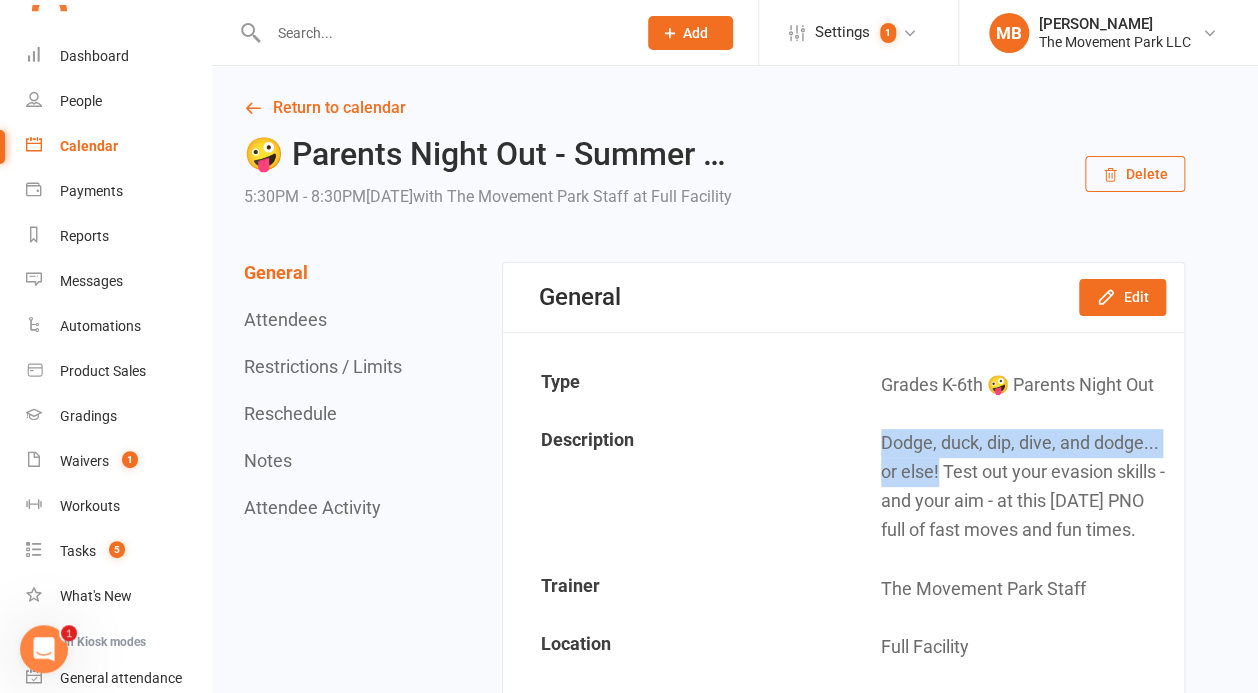 drag, startPoint x: 938, startPoint y: 470, endPoint x: 830, endPoint y: 418, distance: 119.86659 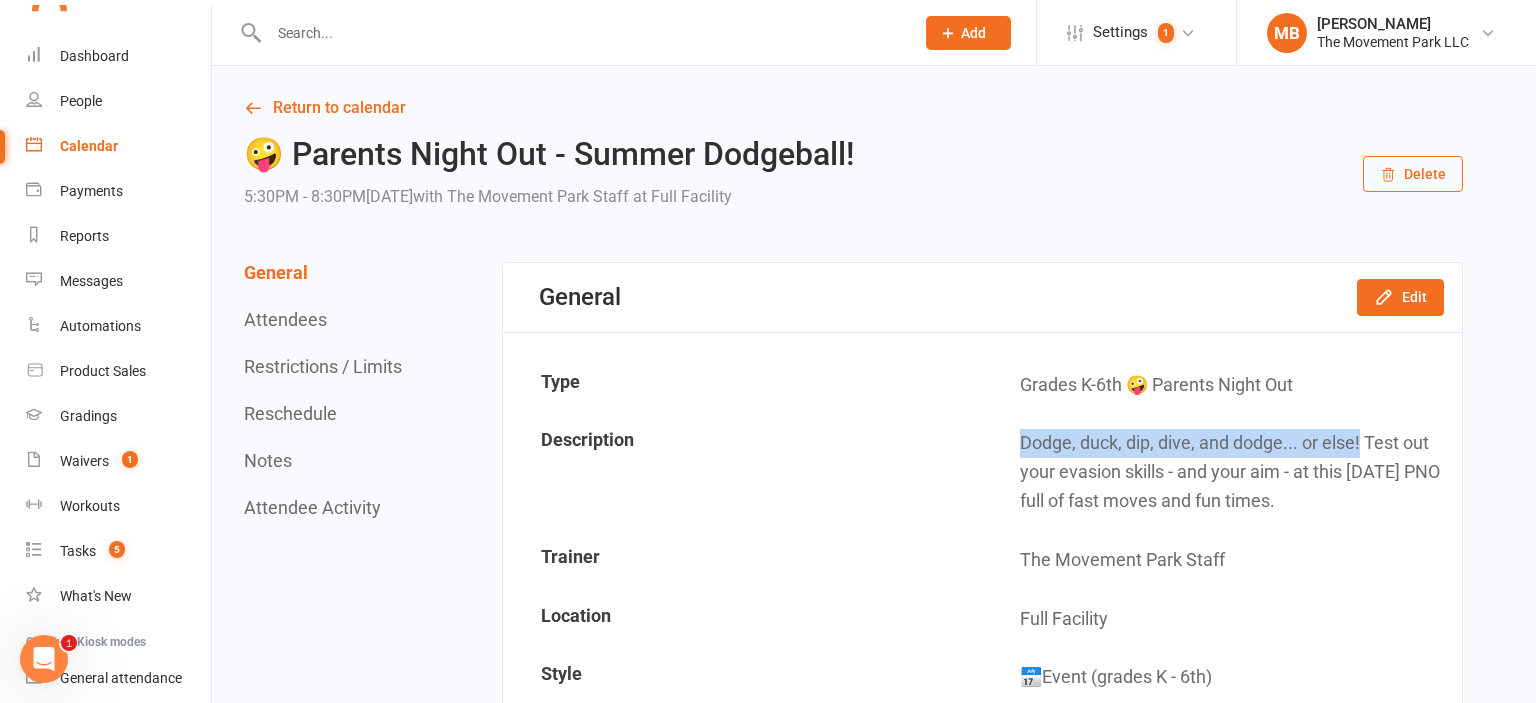 copy on "Dodge, duck, dip, dive, and dodge... or else!" 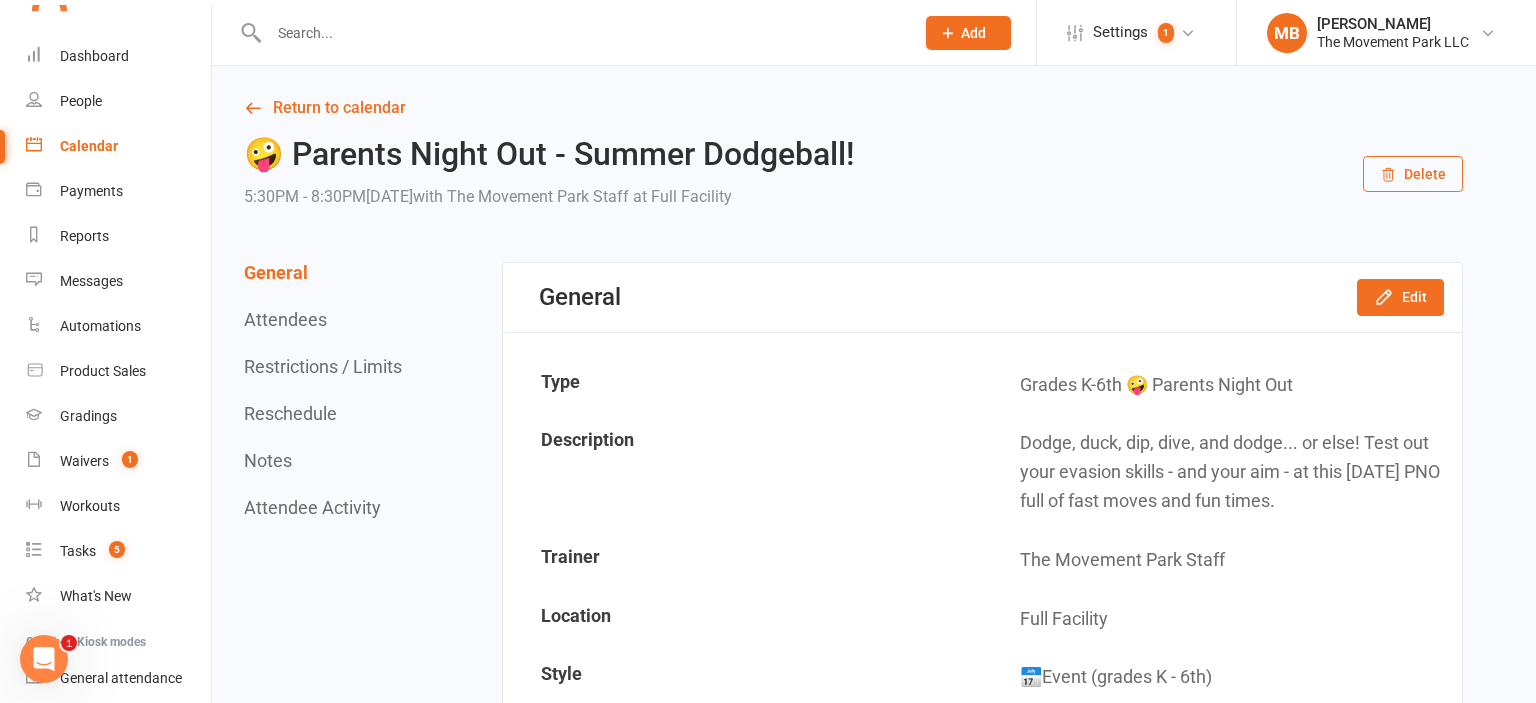 click on "🤪 Parents Night Out - Summer Dodgeball! 5:30PM - 8:30PM[DATE]  with The Movement Park Staff   at Full Facility   Delete" at bounding box center (853, 174) 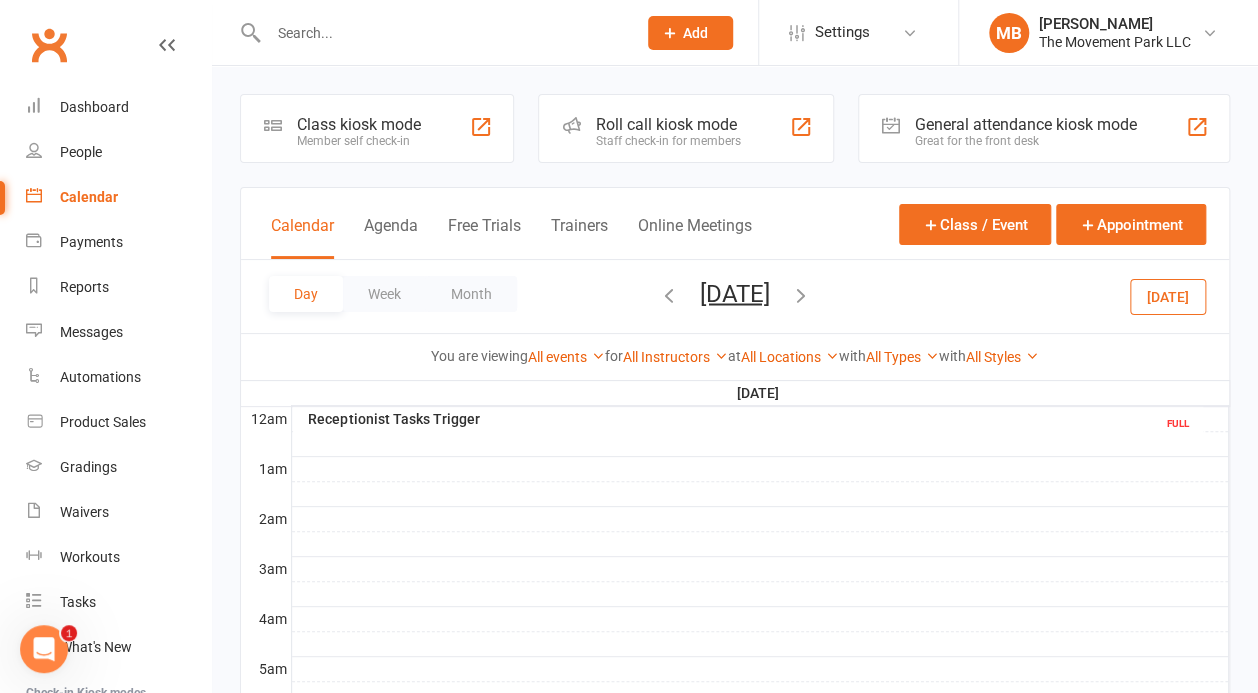 scroll, scrollTop: 0, scrollLeft: 0, axis: both 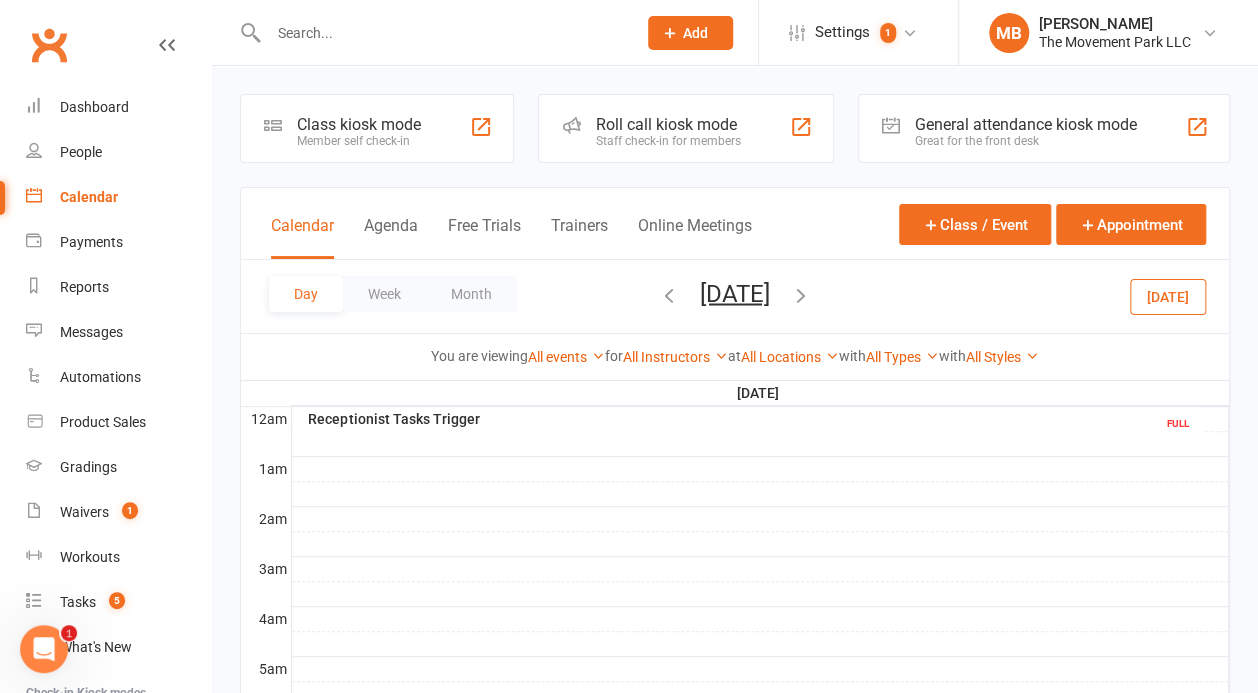 click at bounding box center [442, 33] 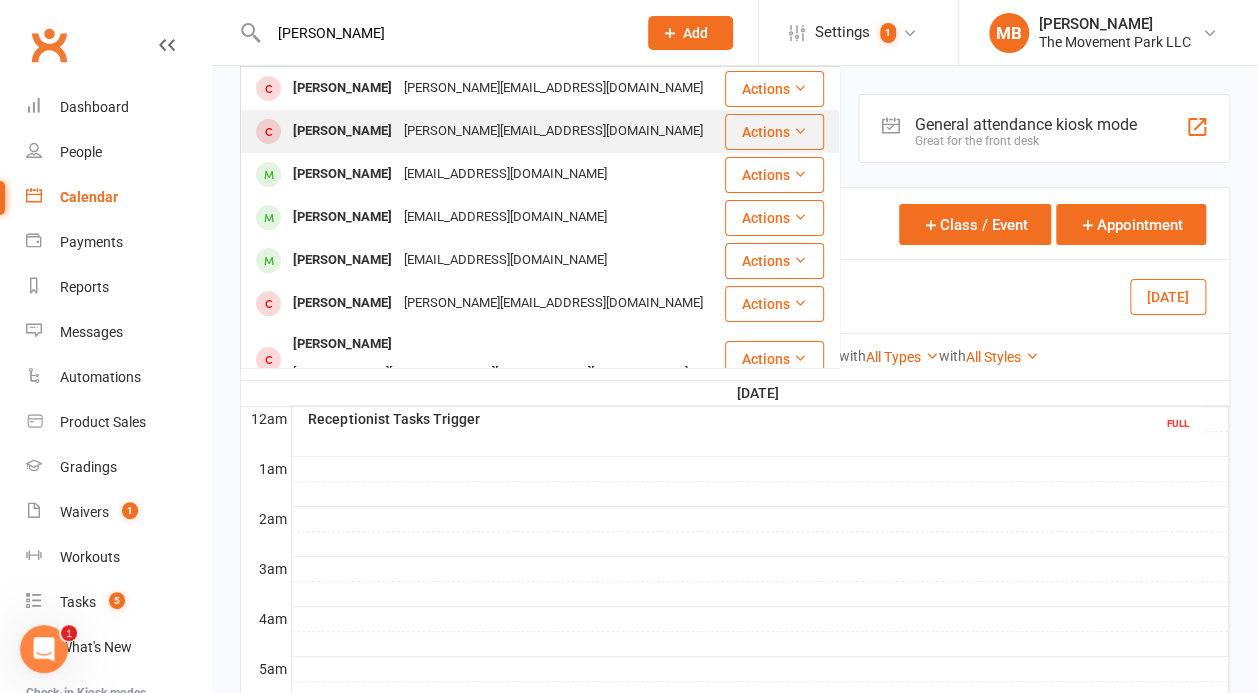 type on "[PERSON_NAME]" 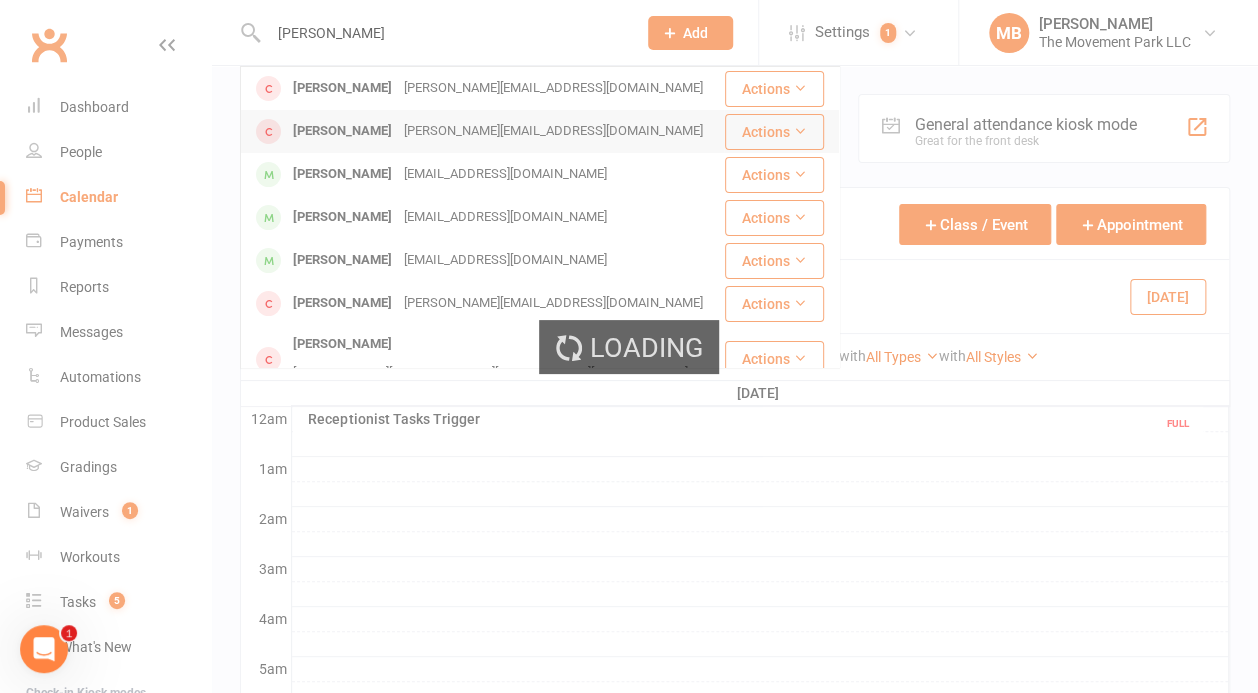 type 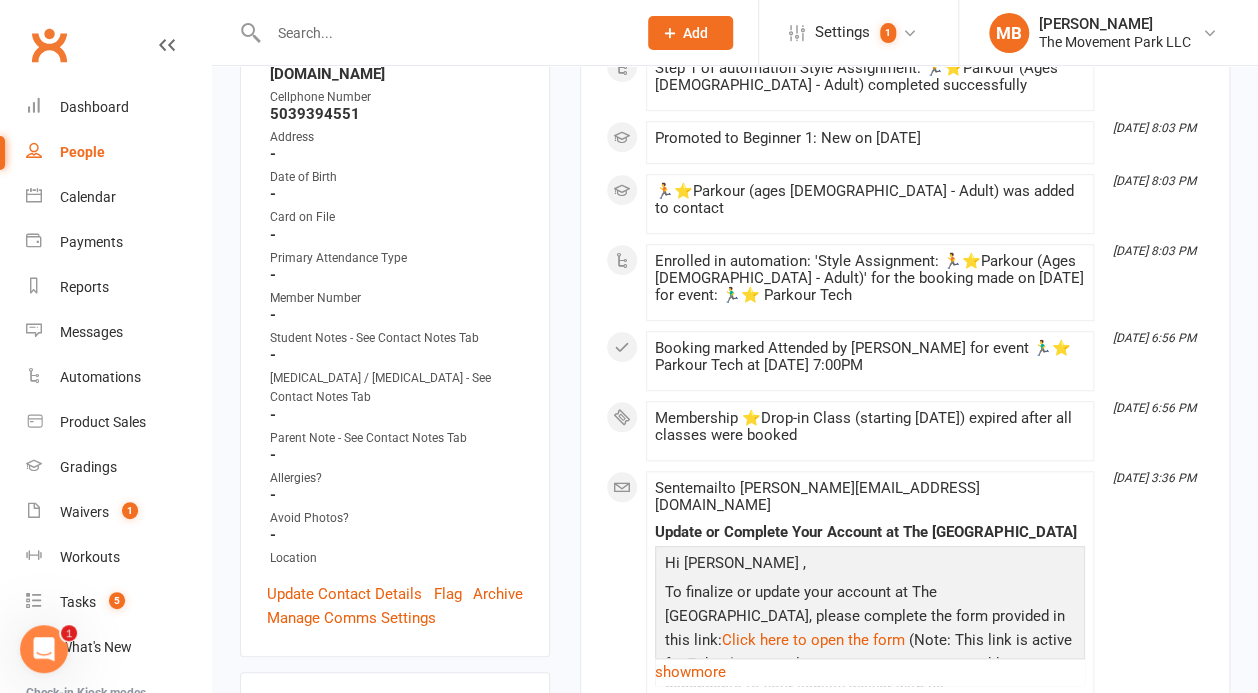 scroll, scrollTop: 592, scrollLeft: 0, axis: vertical 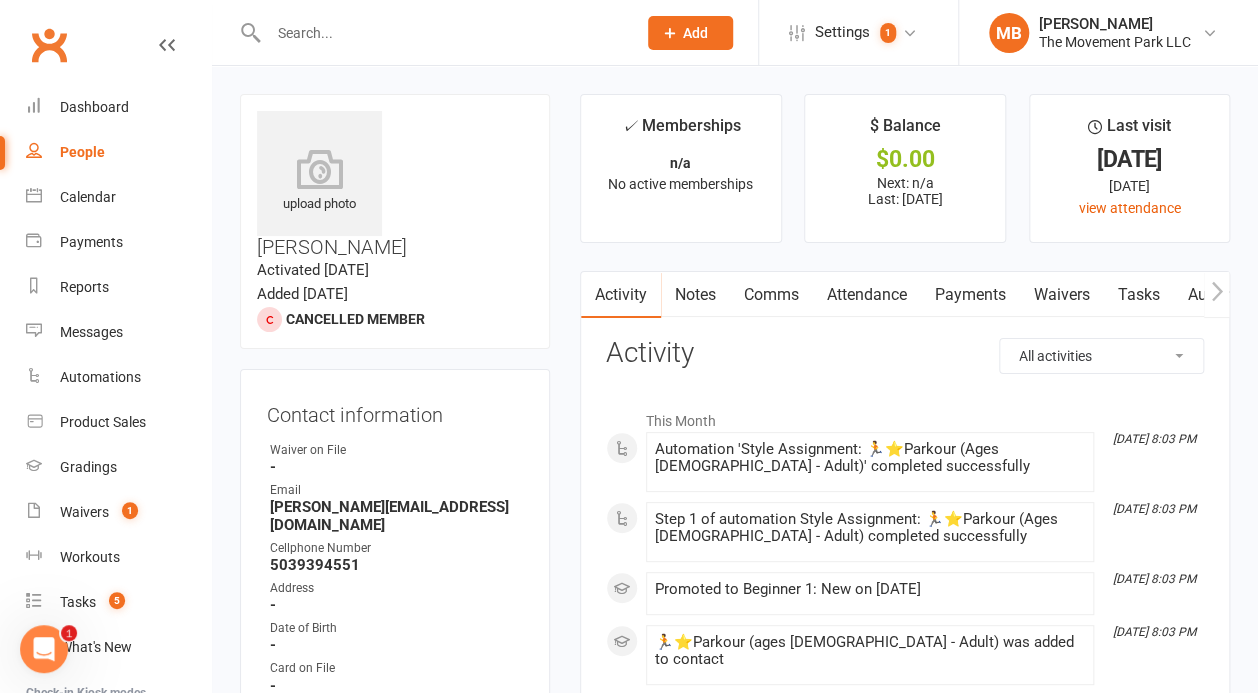 click on "Waivers" at bounding box center [1062, 295] 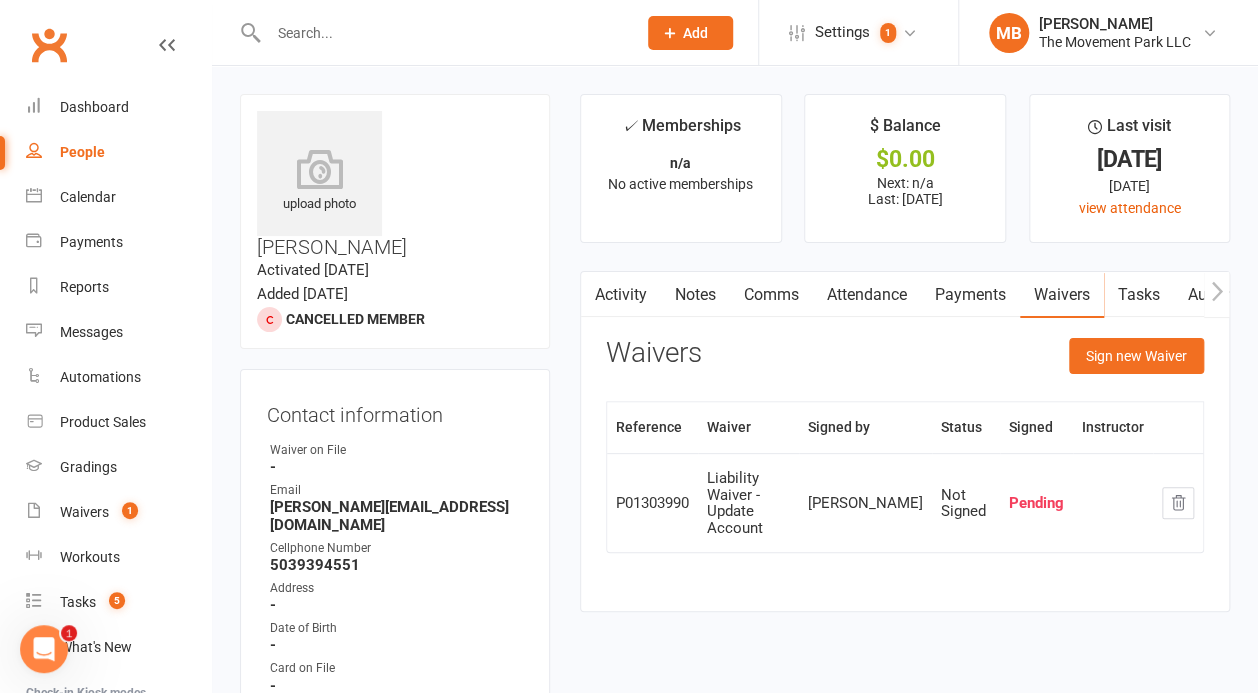click on "Activity" at bounding box center (621, 295) 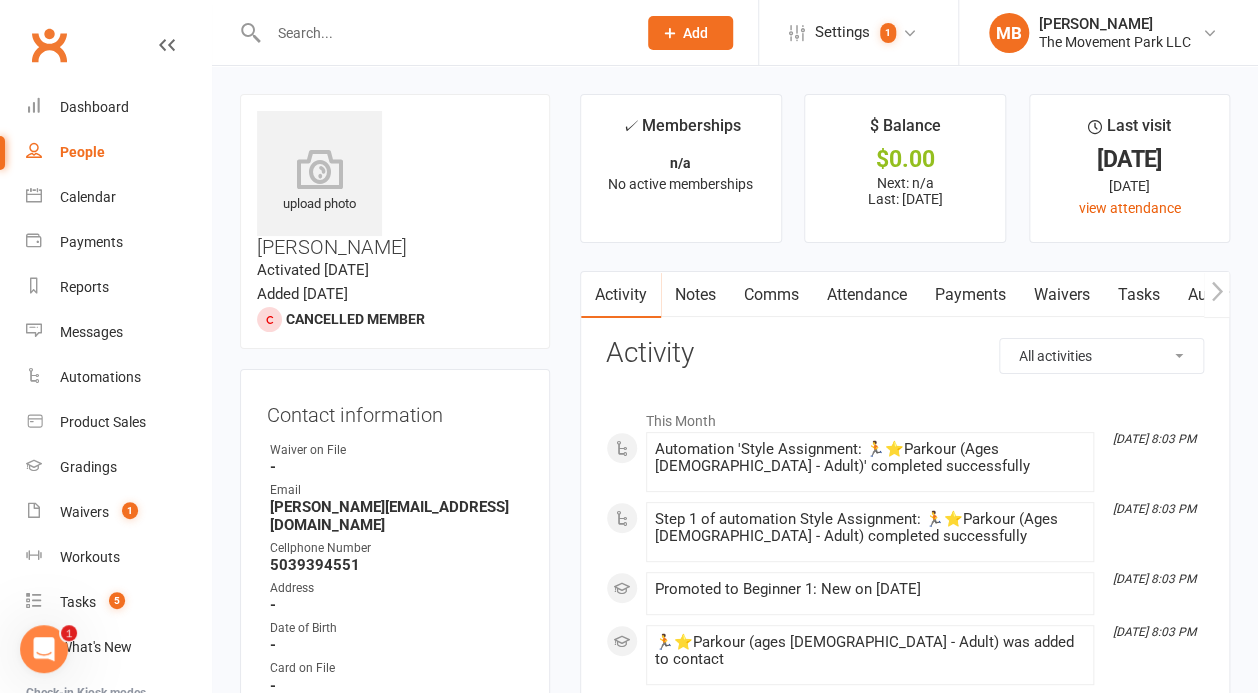 click on "All activities Bookings / Attendances Communications Notes Failed SMSes Gradings Members Memberships Mobile App POS Sales Payments Credit Vouchers Prospects Reports Automations Tasks Waivers Workouts Kiosk Mode Consent Assessments Contact Flags Family Relationships" at bounding box center (1101, 356) 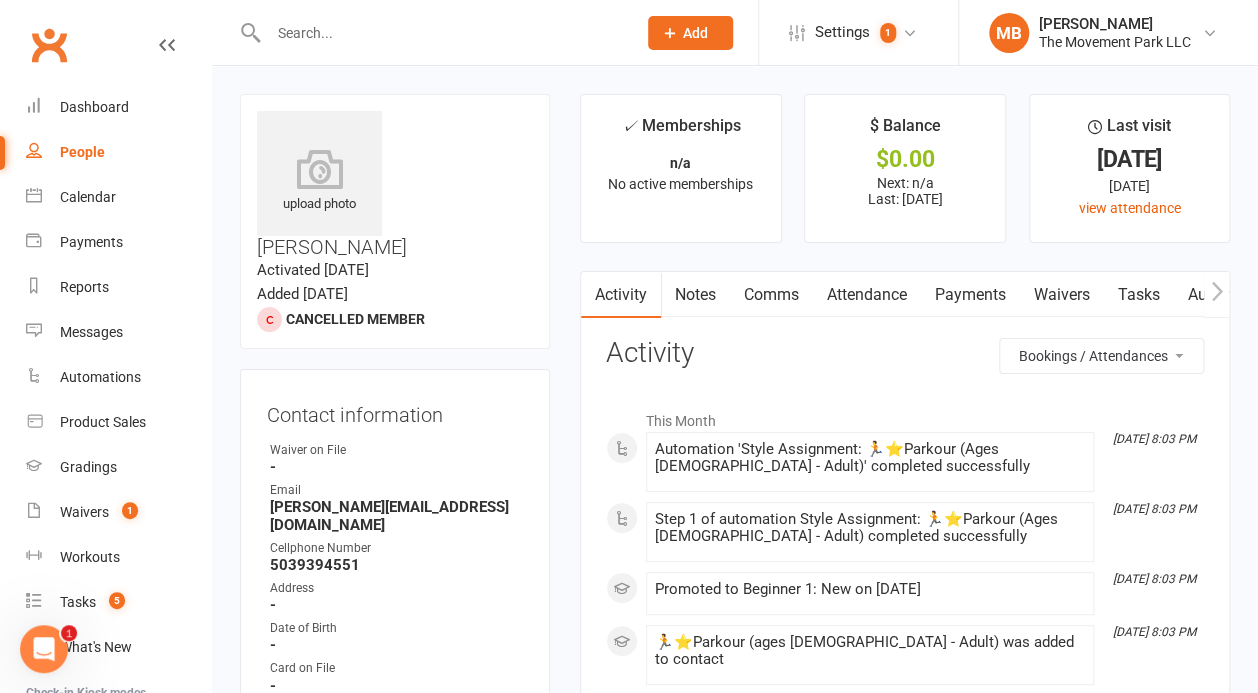 click on "Bookings / Attendances" at bounding box center [0, 0] 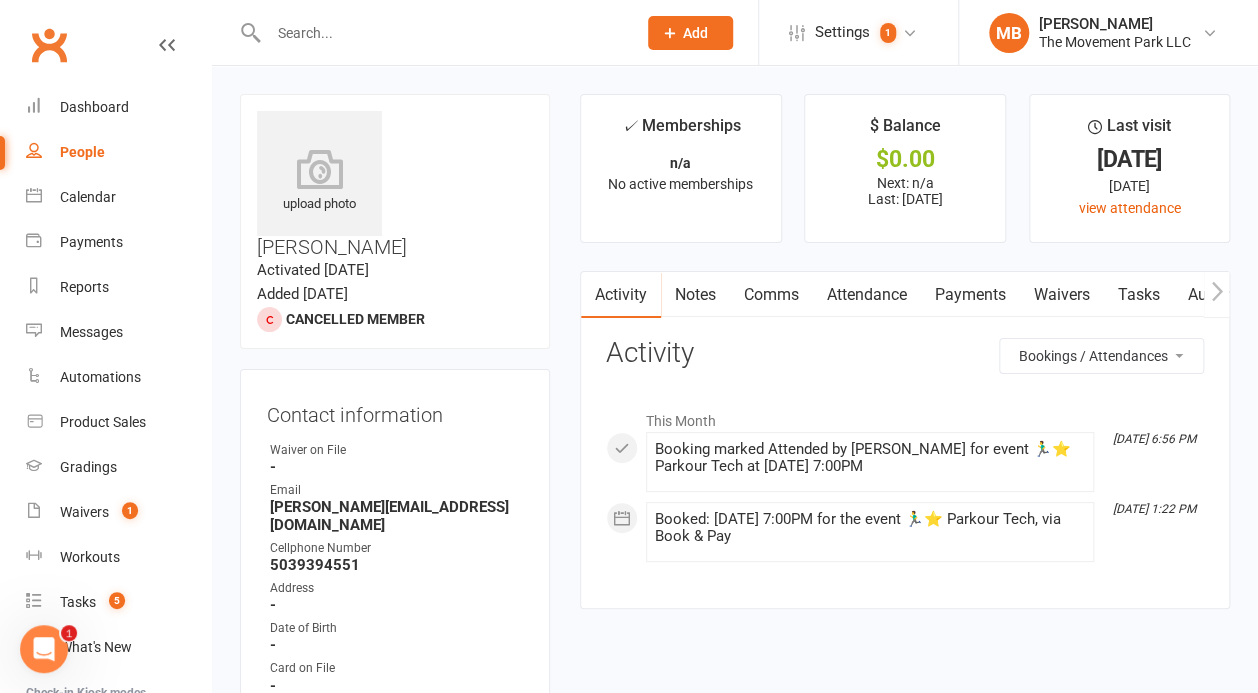 drag, startPoint x: 894, startPoint y: 539, endPoint x: 646, endPoint y: 445, distance: 265.2169 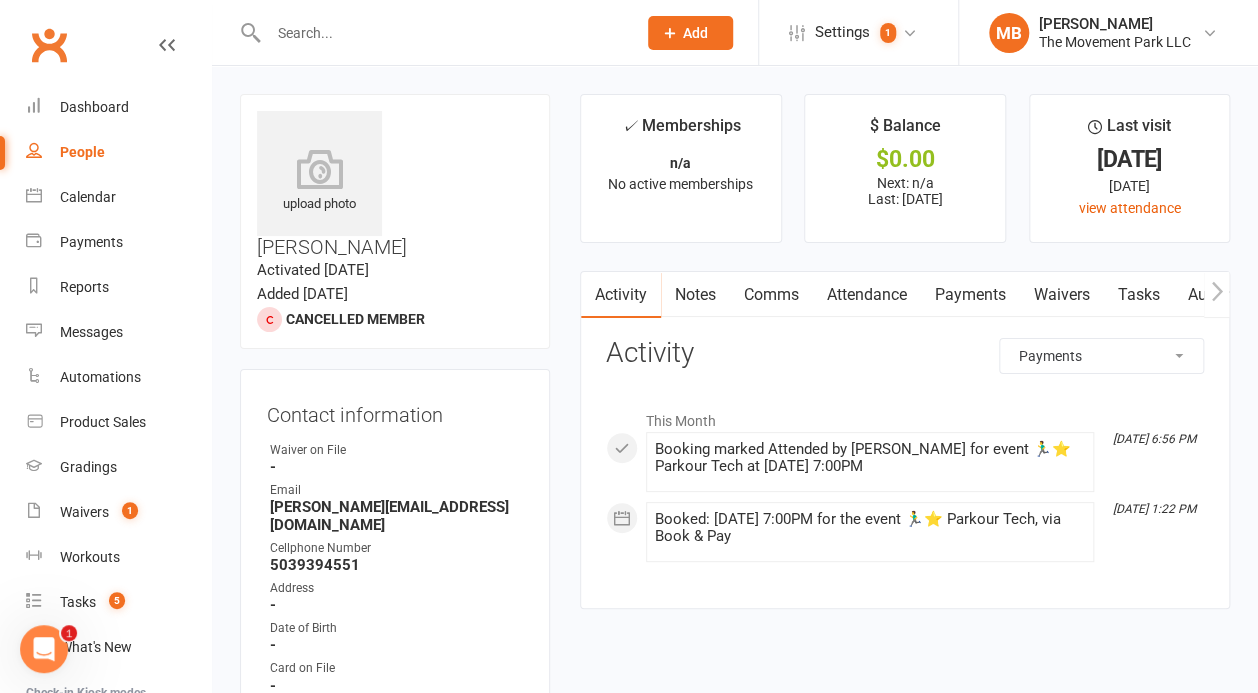 click on "Payments" at bounding box center [0, 0] 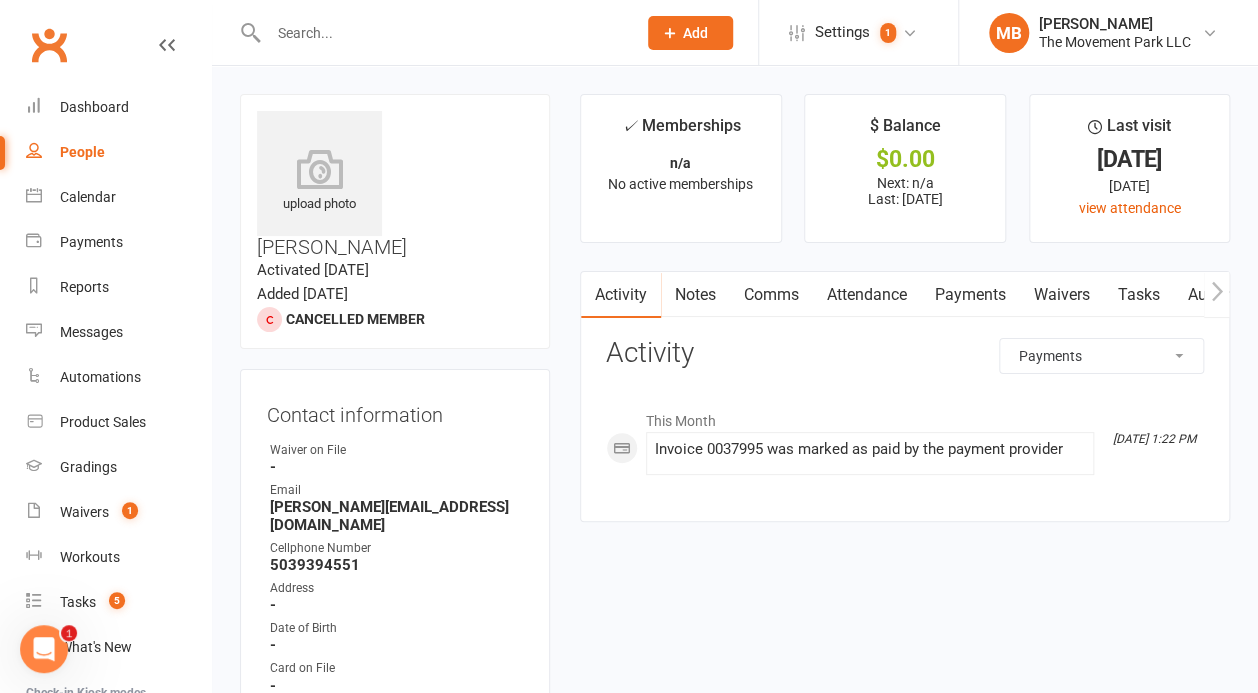 click on "Payments" at bounding box center [970, 295] 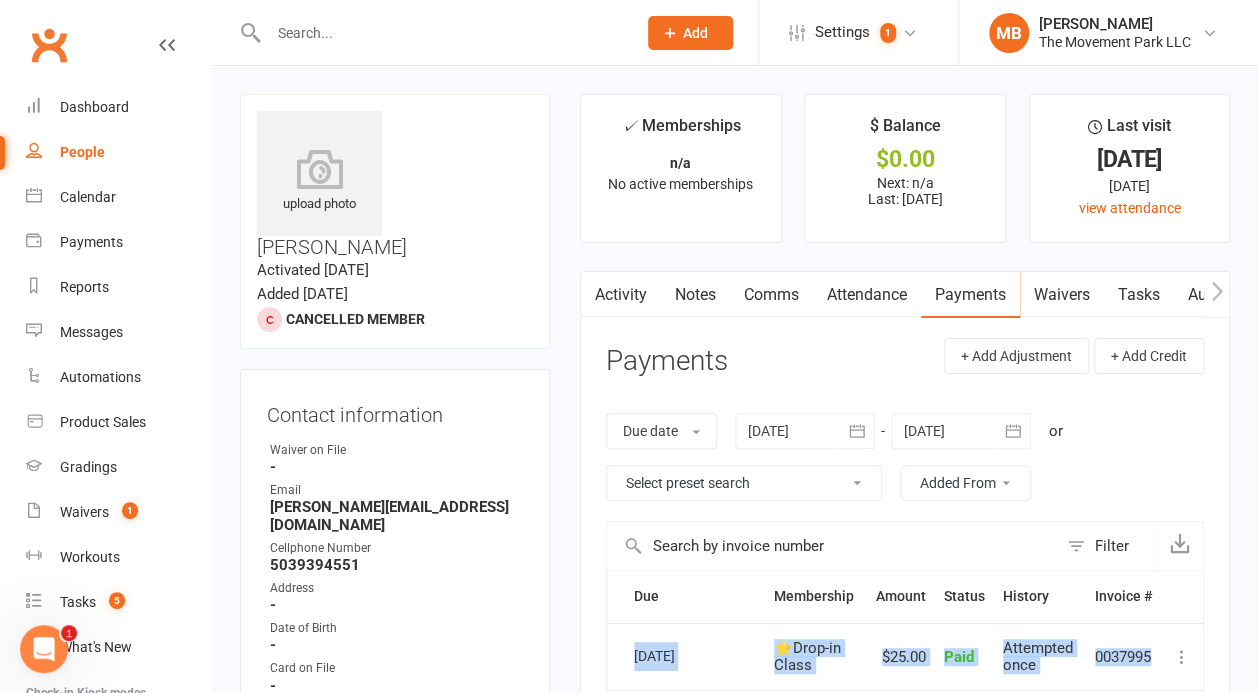 drag, startPoint x: 1161, startPoint y: 654, endPoint x: 602, endPoint y: 657, distance: 559.00806 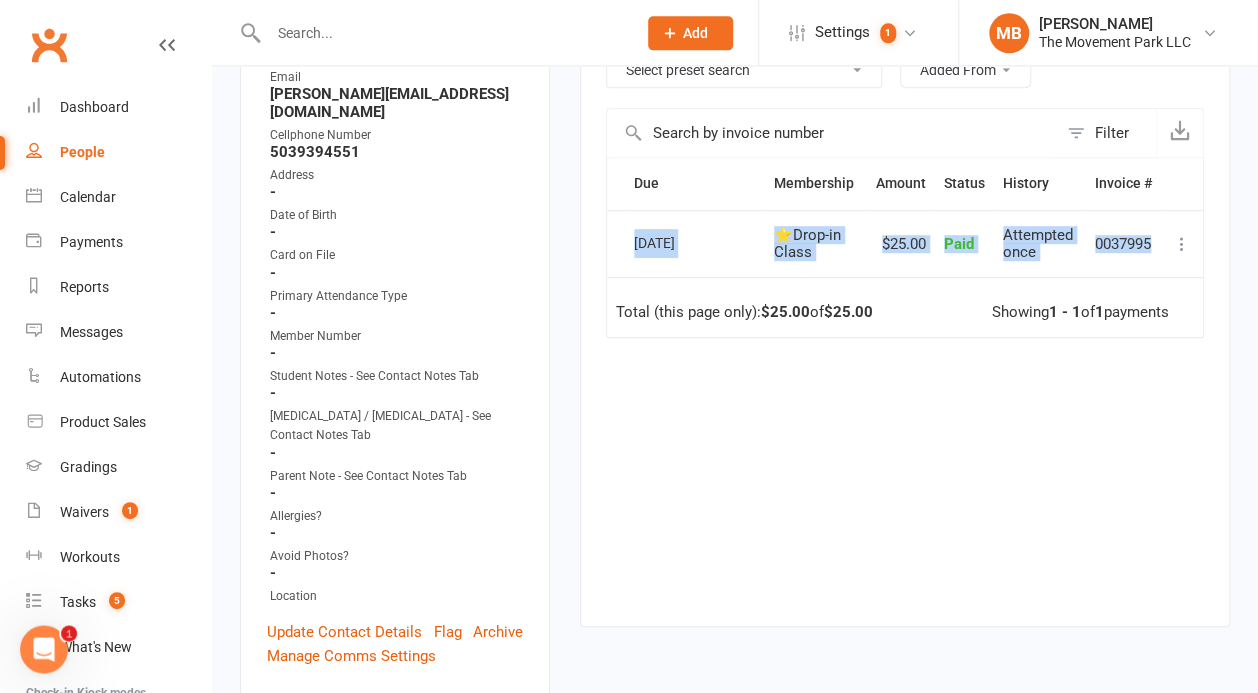 scroll, scrollTop: 592, scrollLeft: 0, axis: vertical 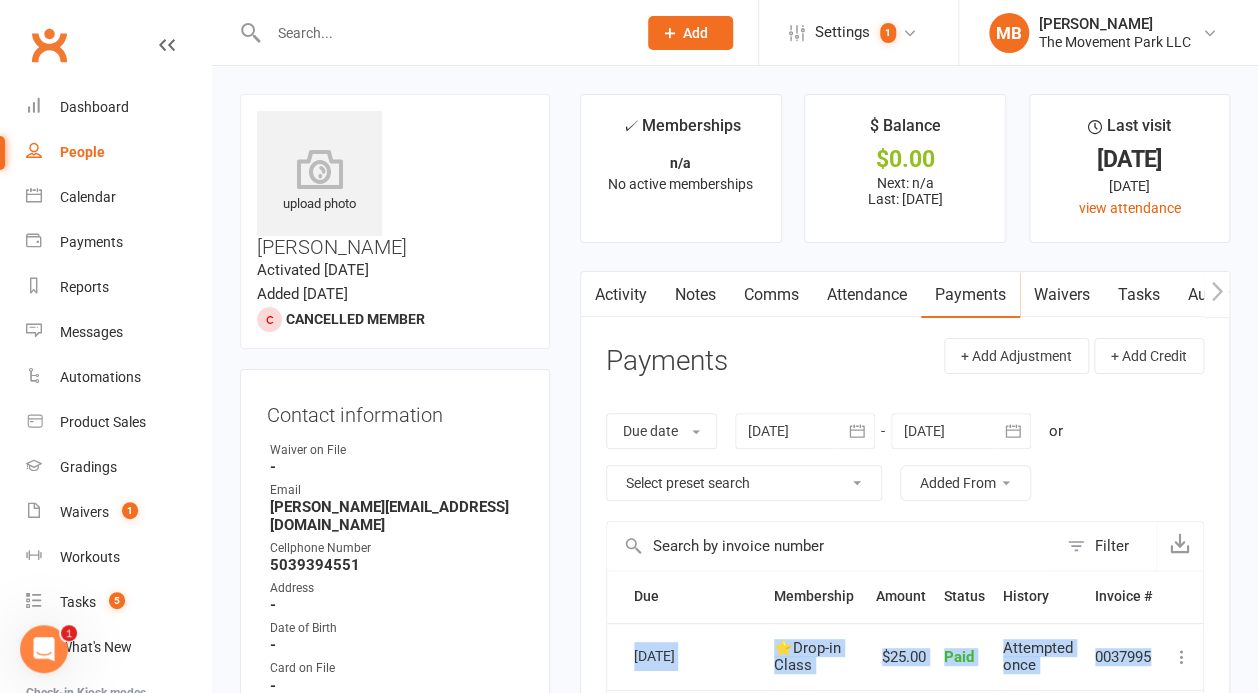 click on "Notes" at bounding box center (695, 295) 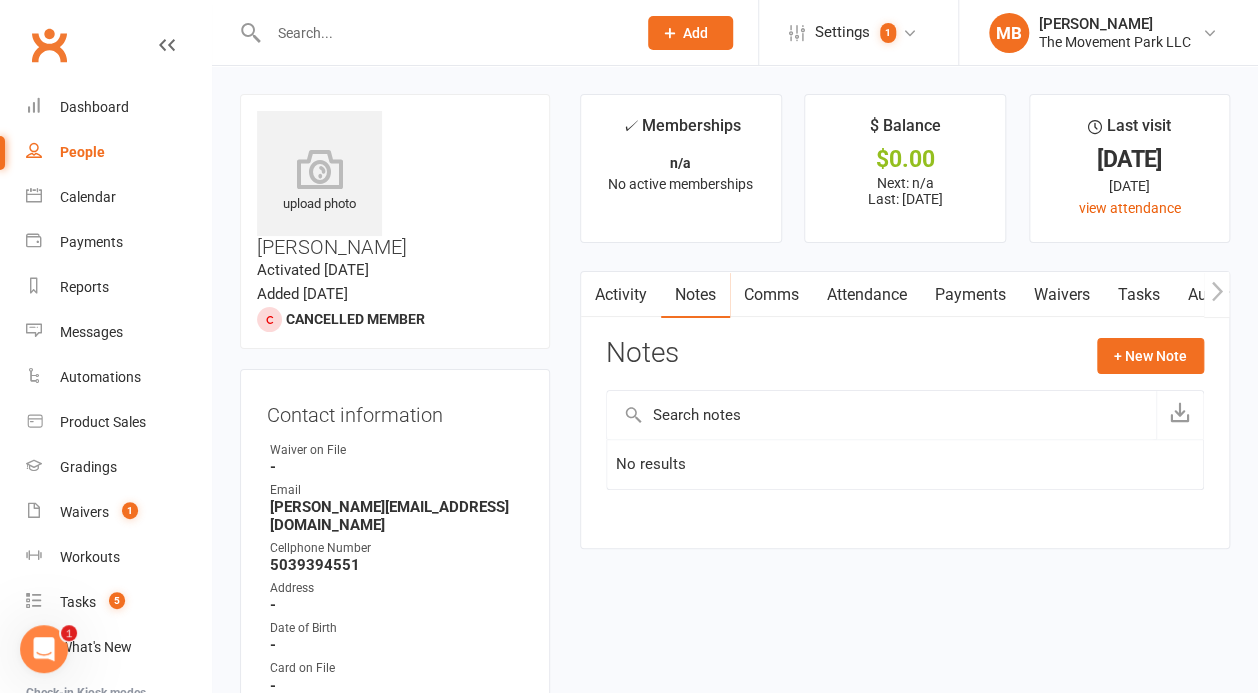 click on "Activity" at bounding box center (621, 295) 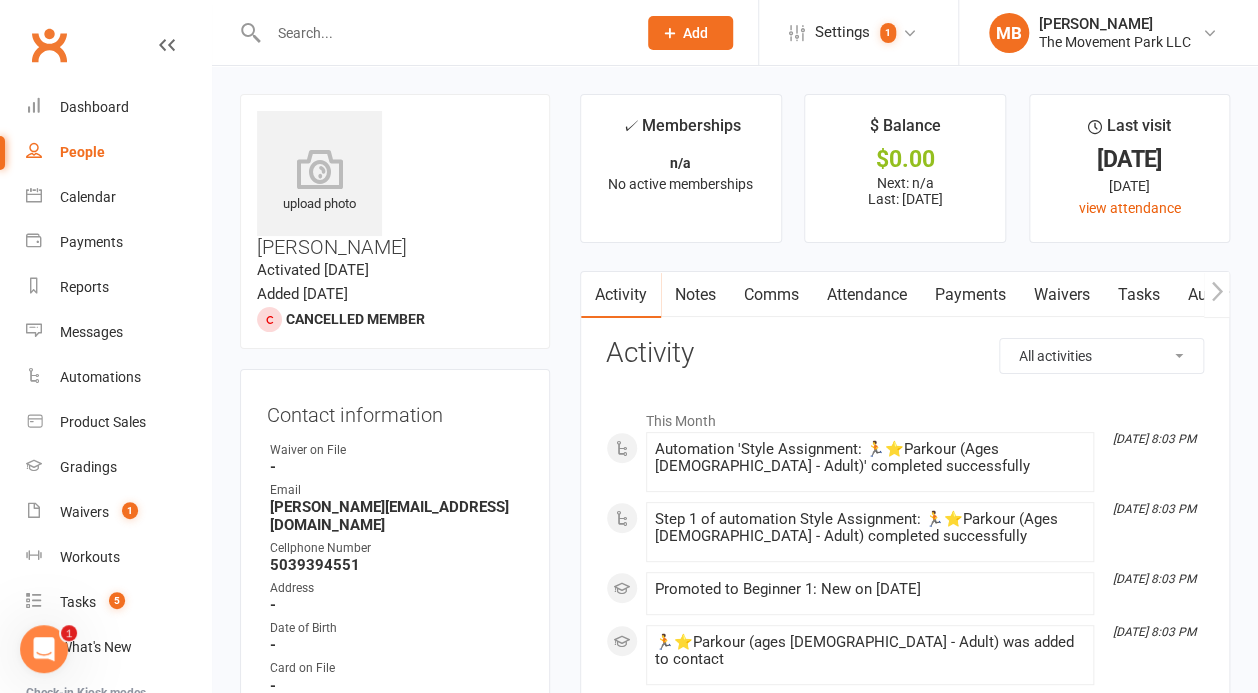 click on "All activities Bookings / Attendances Communications Notes Failed SMSes Gradings Members Memberships Mobile App POS Sales Payments Credit Vouchers Prospects Reports Automations Tasks Waivers Workouts Kiosk Mode Consent Assessments Contact Flags Family Relationships" 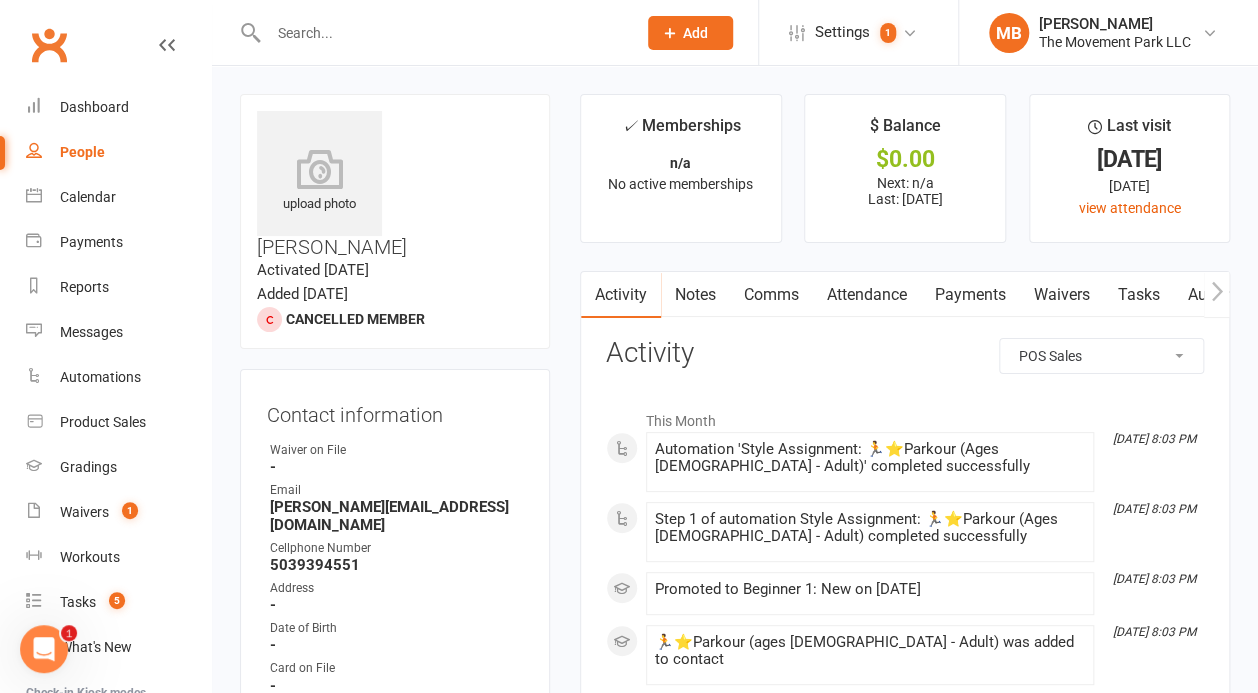 click on "POS Sales" 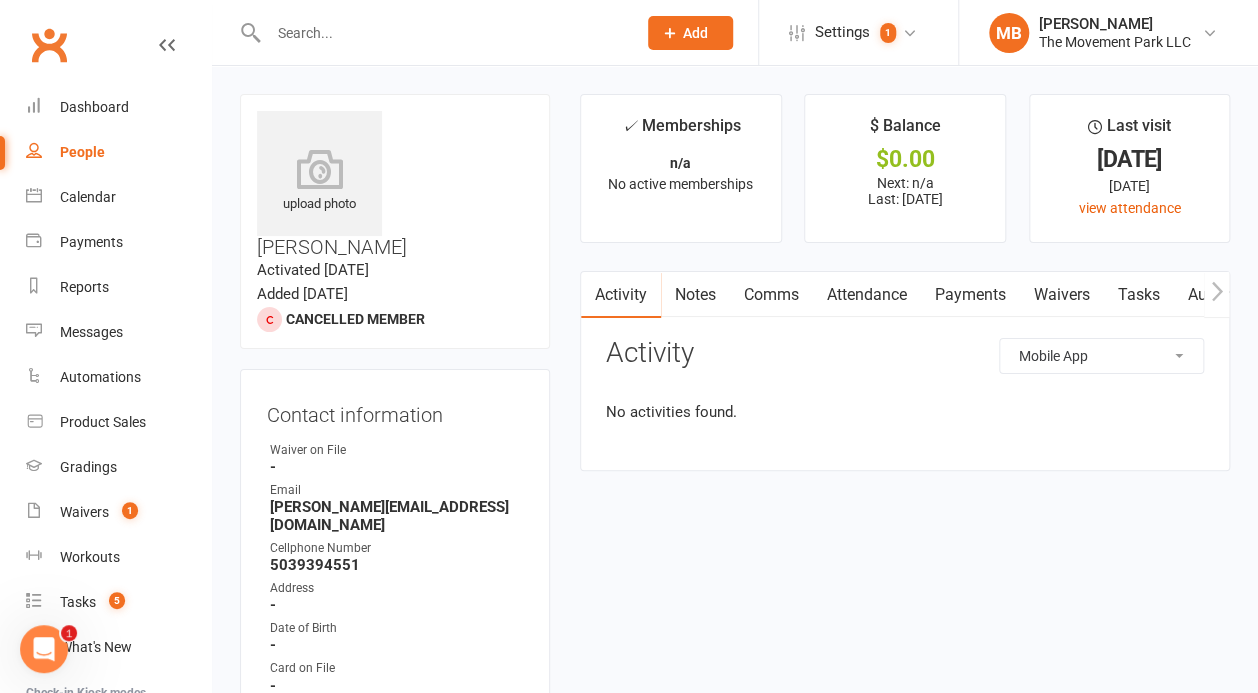 click on "Mobile App" 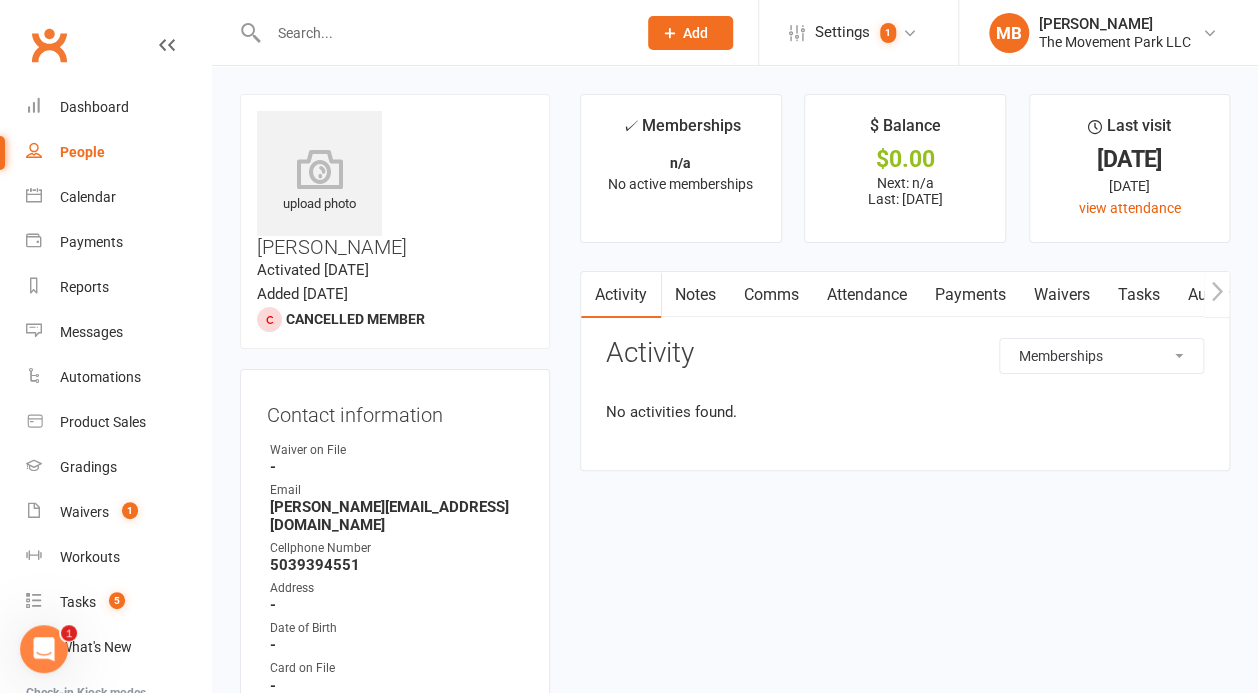 click on "Memberships" 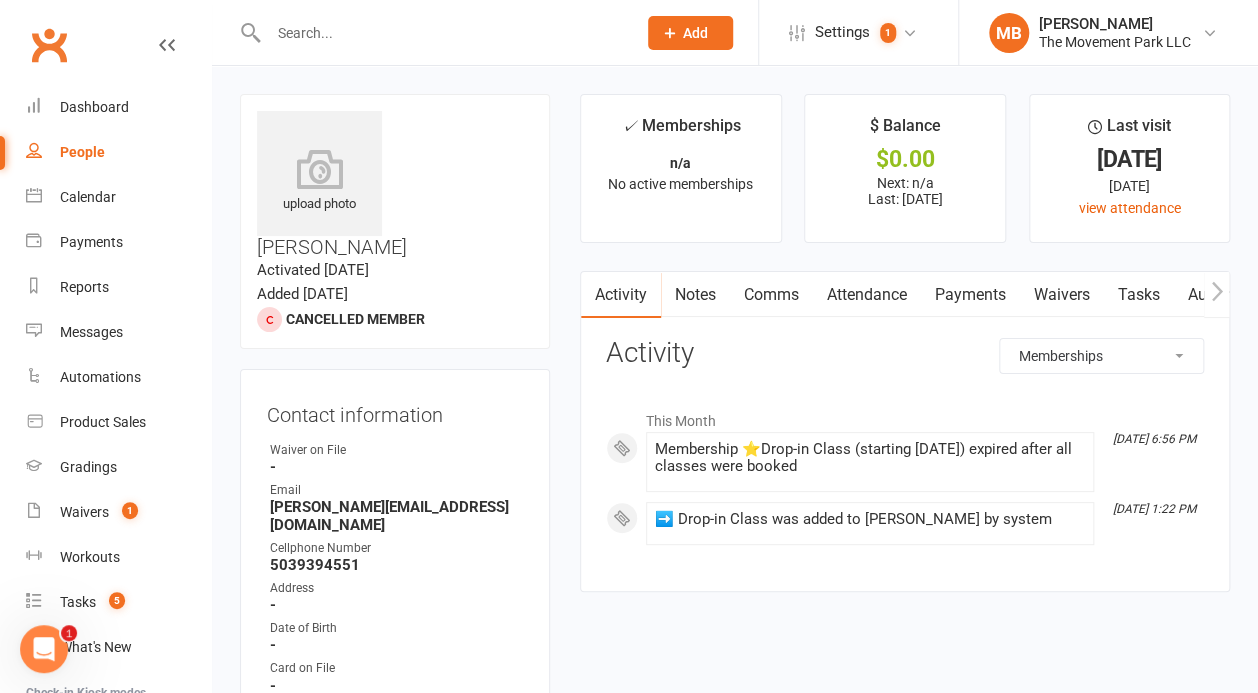 scroll, scrollTop: 592, scrollLeft: 0, axis: vertical 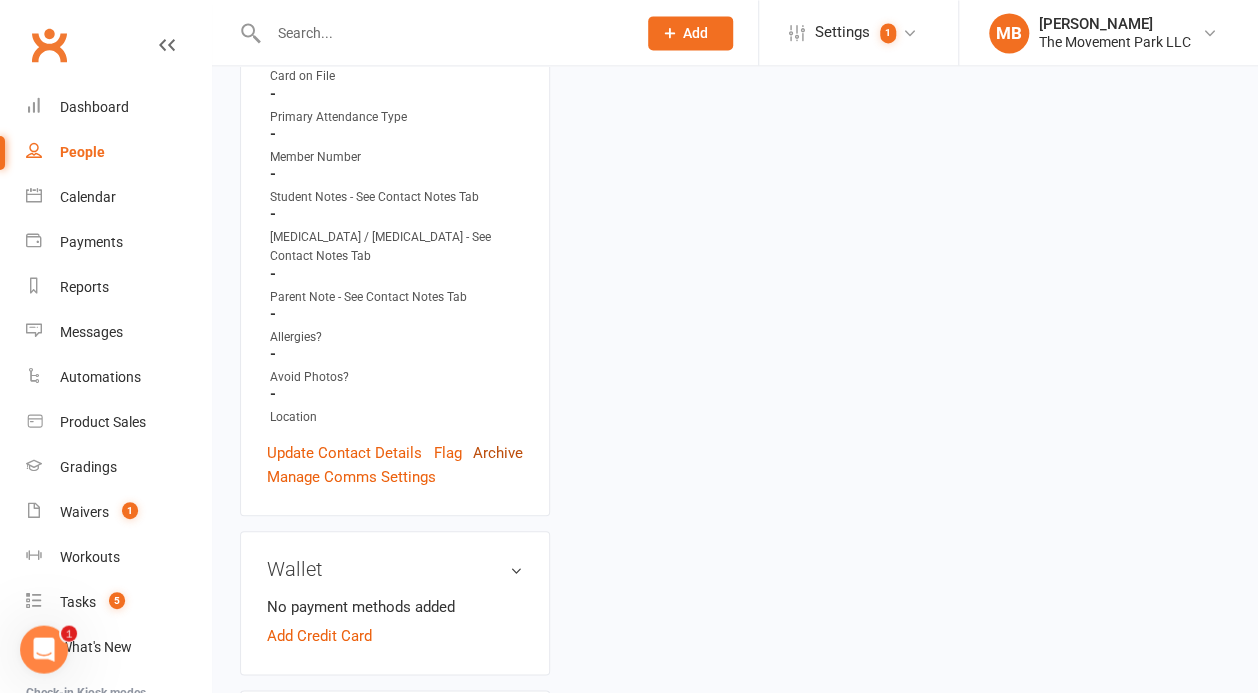 click on "Archive" at bounding box center (498, 453) 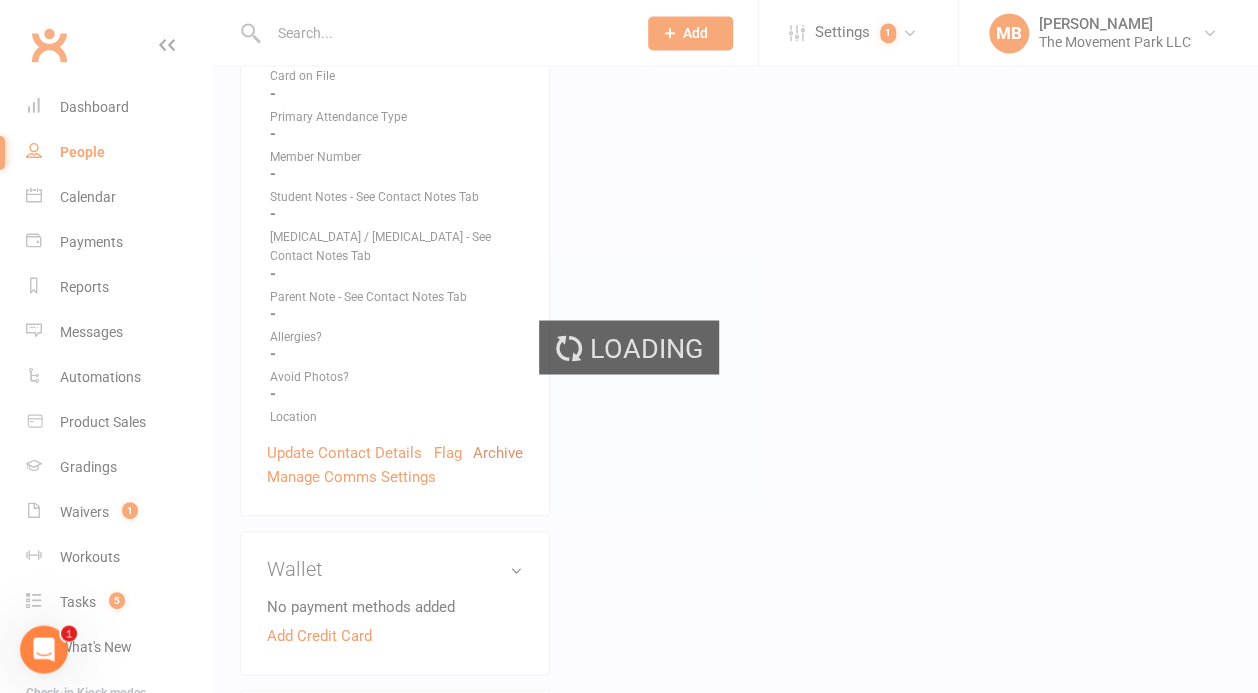 scroll, scrollTop: 0, scrollLeft: 0, axis: both 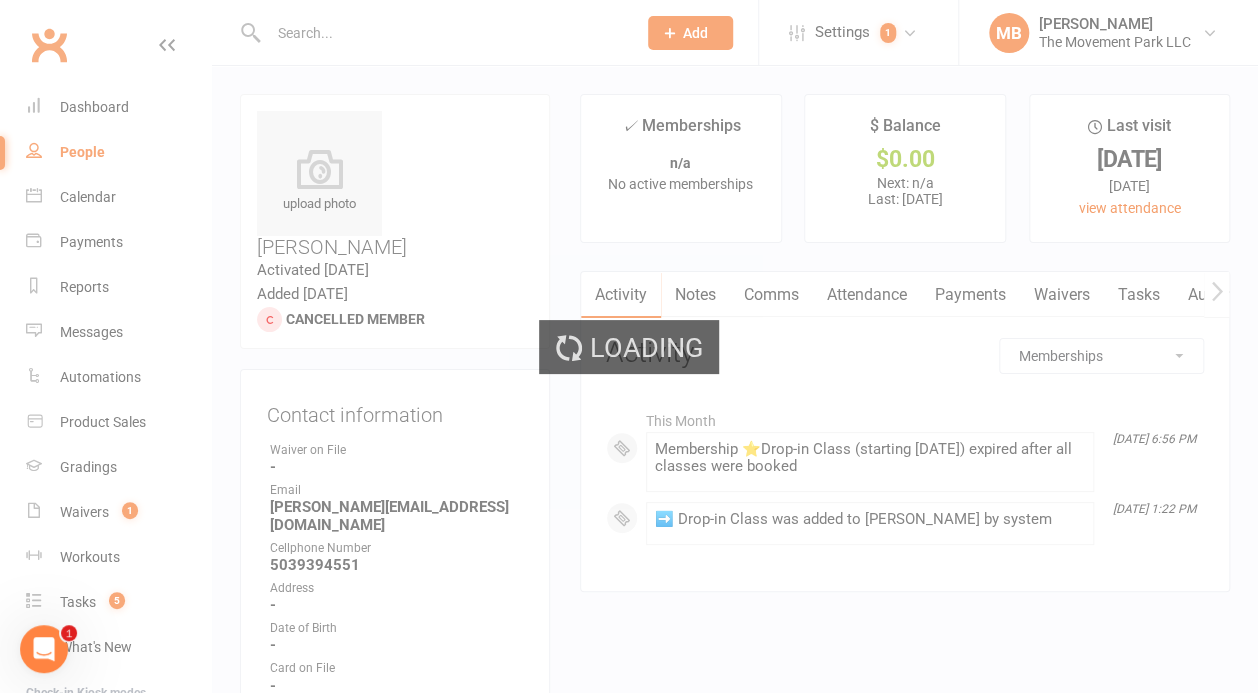 select on "100" 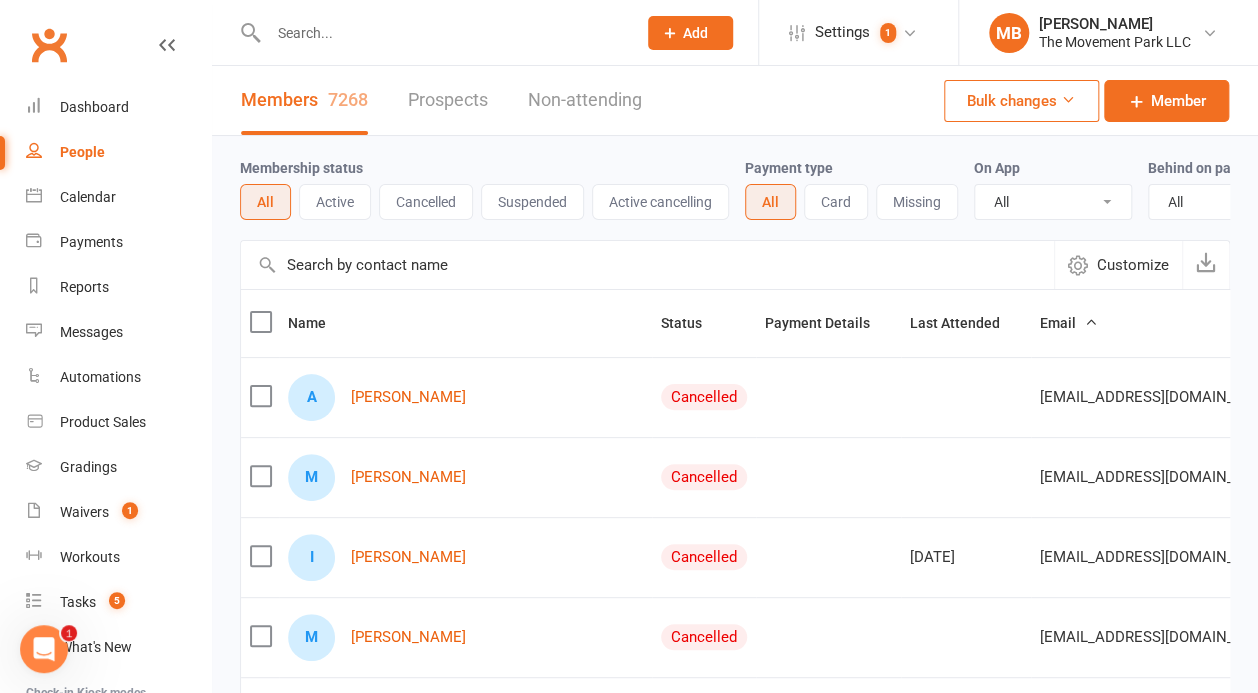 click on "Members 7268 Prospects Non-attending Bulk changes     Member" at bounding box center [735, 101] 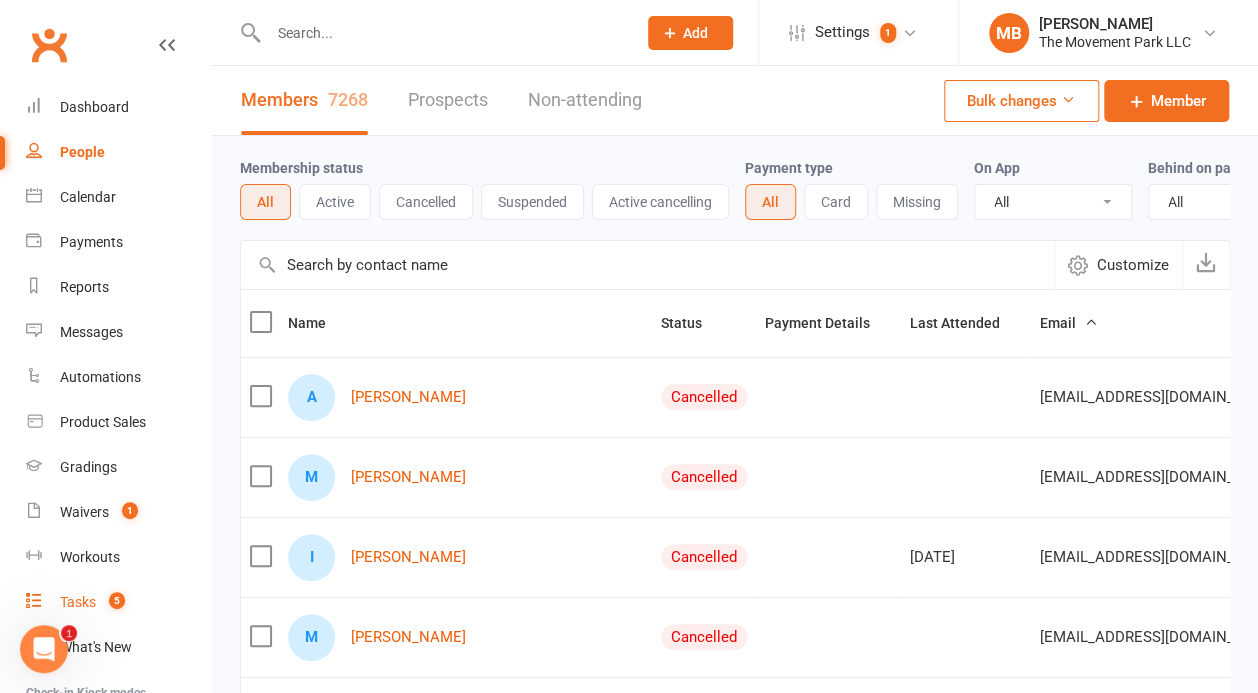click on "5" at bounding box center (112, 602) 